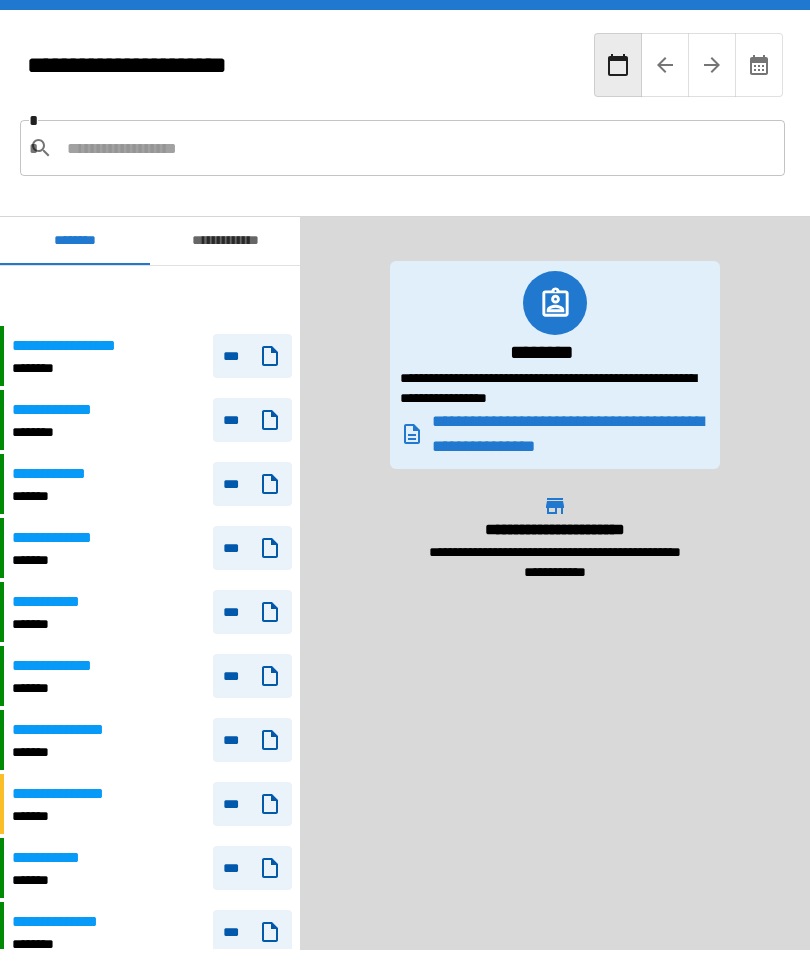 scroll, scrollTop: 64, scrollLeft: 0, axis: vertical 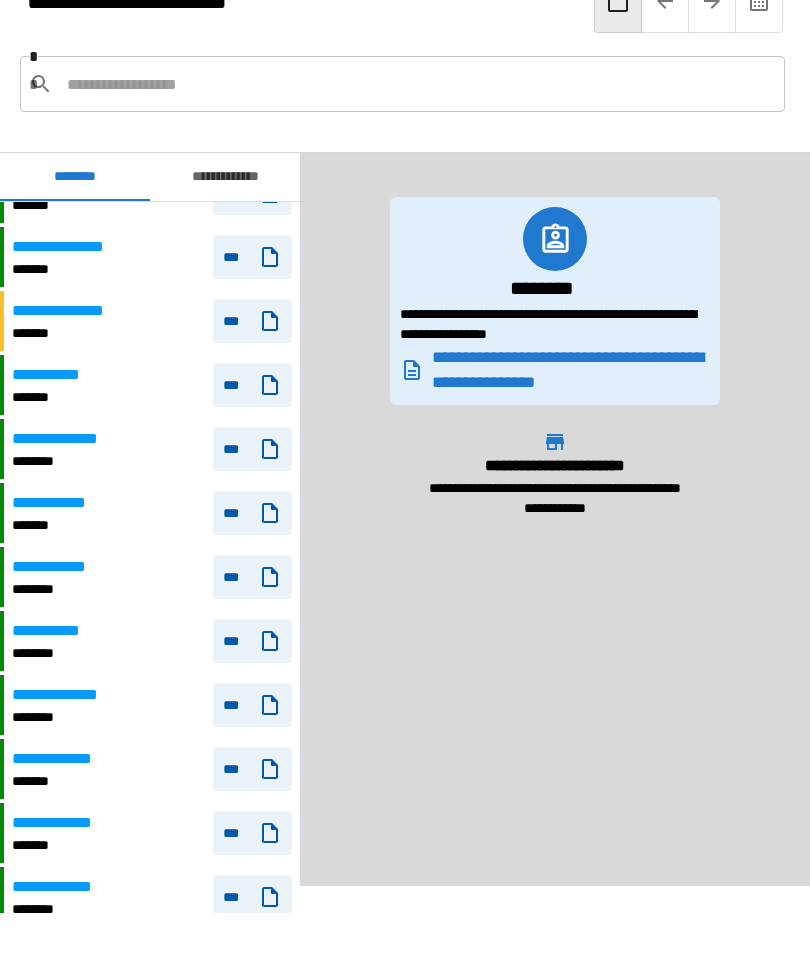 click 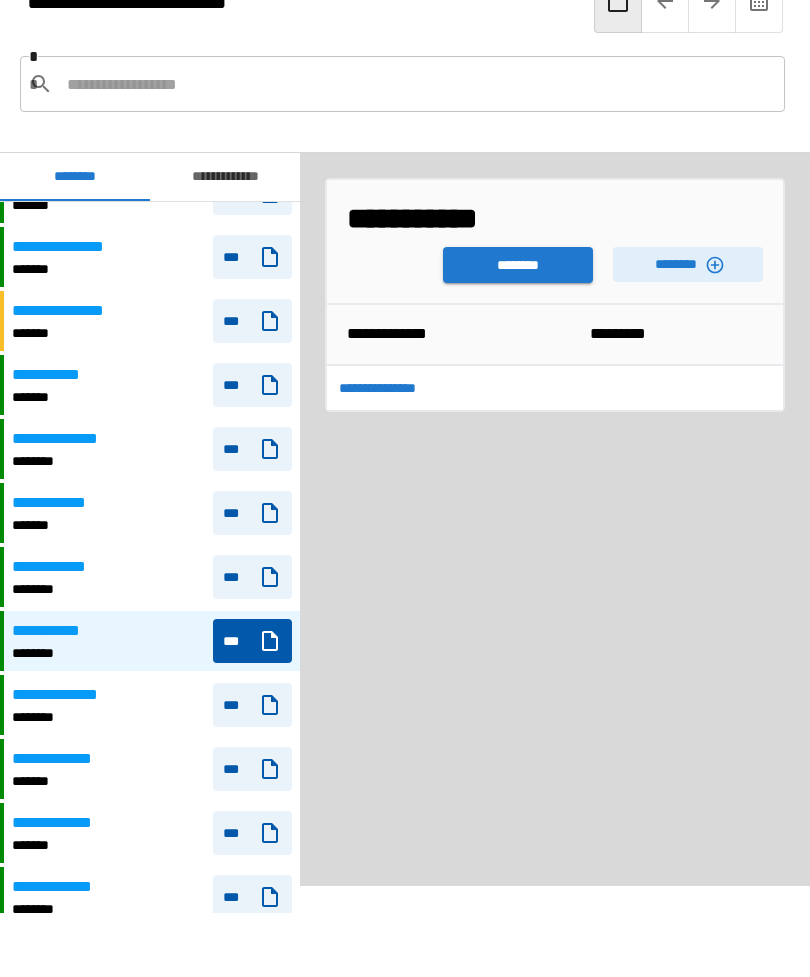 click on "********" at bounding box center [518, 265] 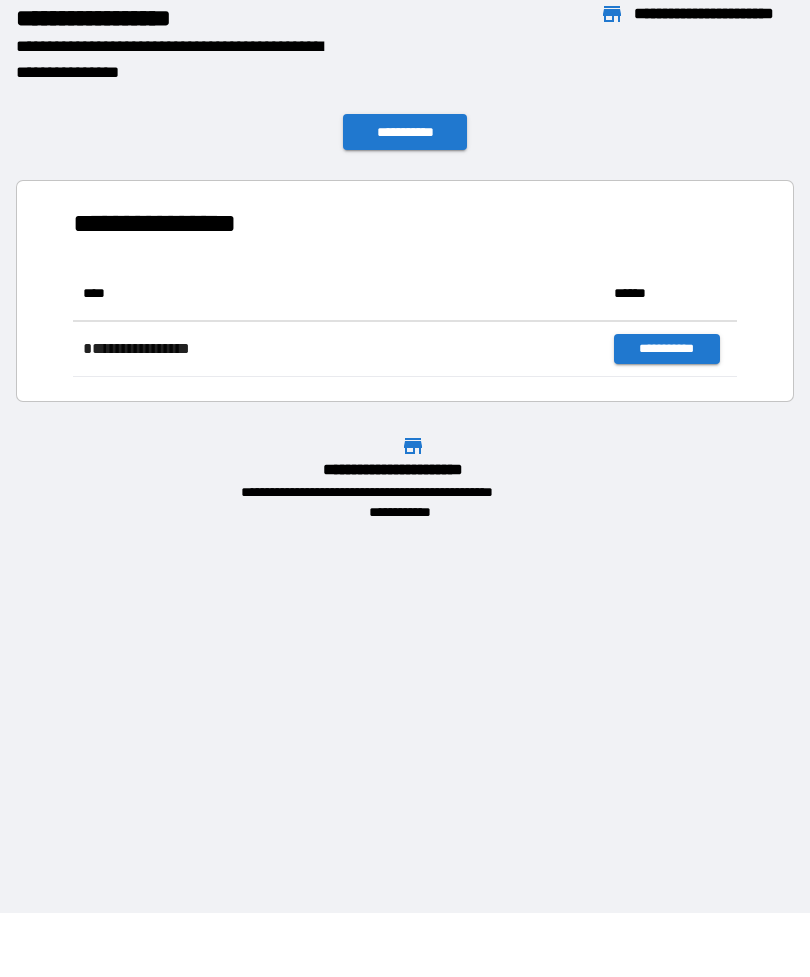 scroll, scrollTop: 1, scrollLeft: 1, axis: both 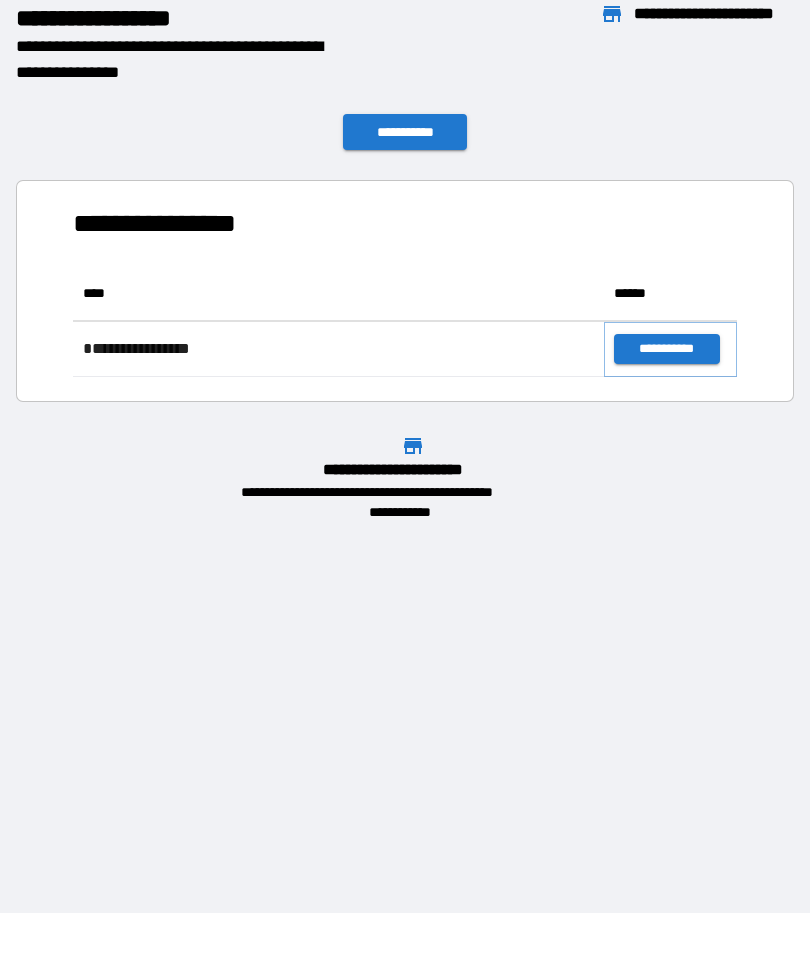 click on "**********" at bounding box center (666, 349) 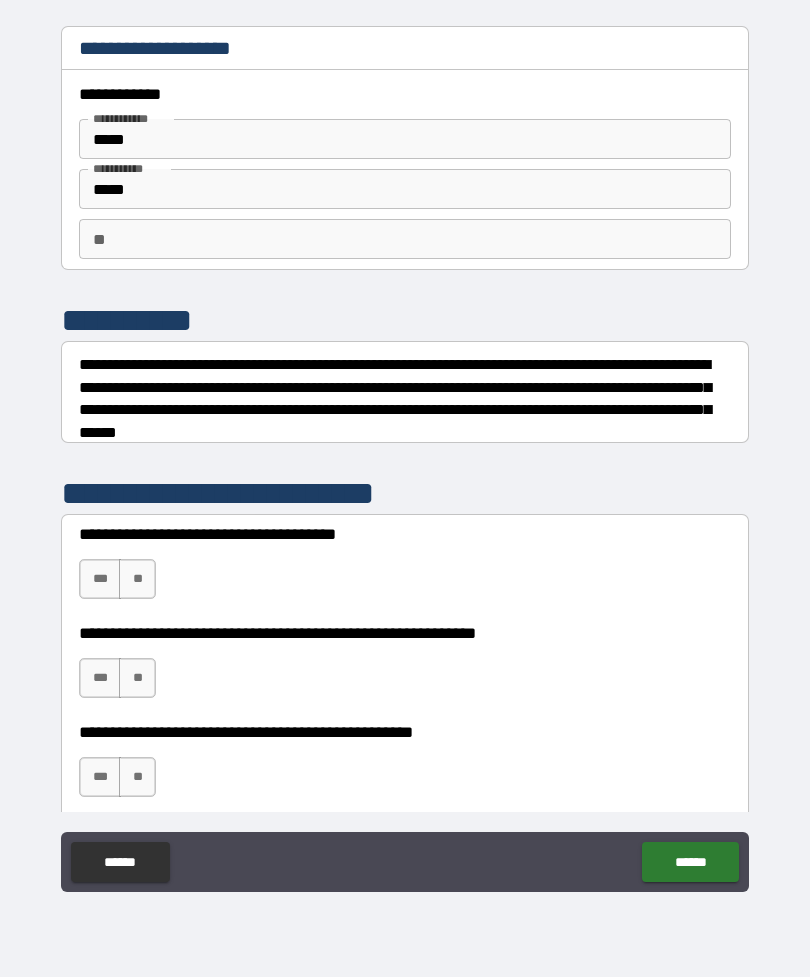click on "**" at bounding box center [137, 579] 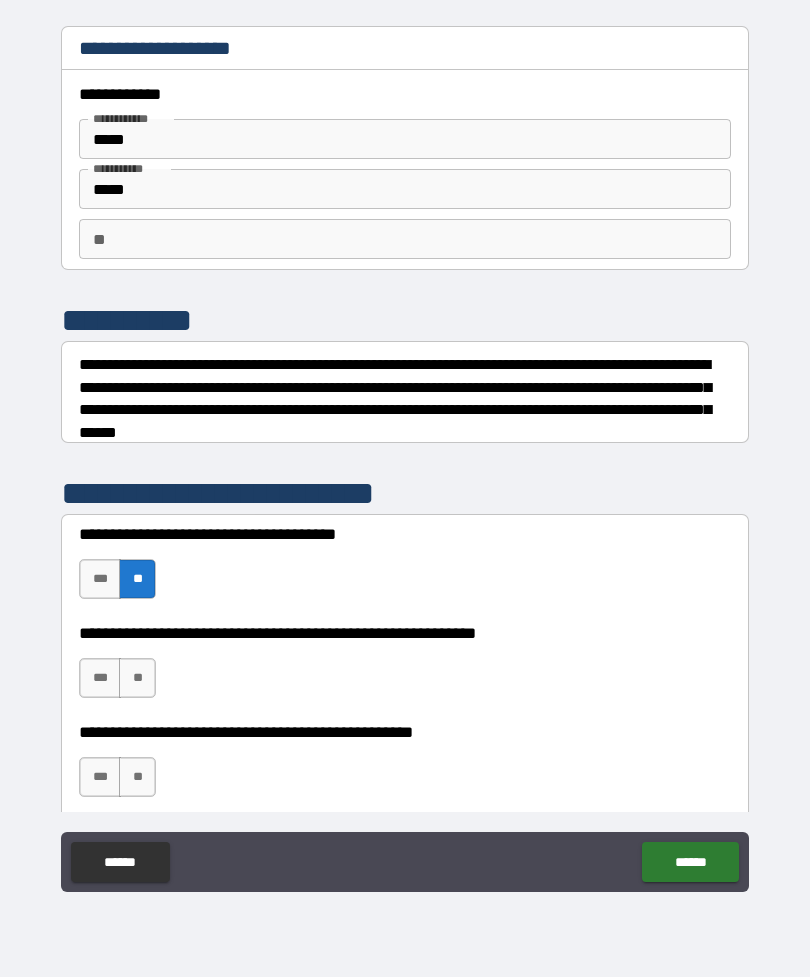 click on "**" at bounding box center [137, 678] 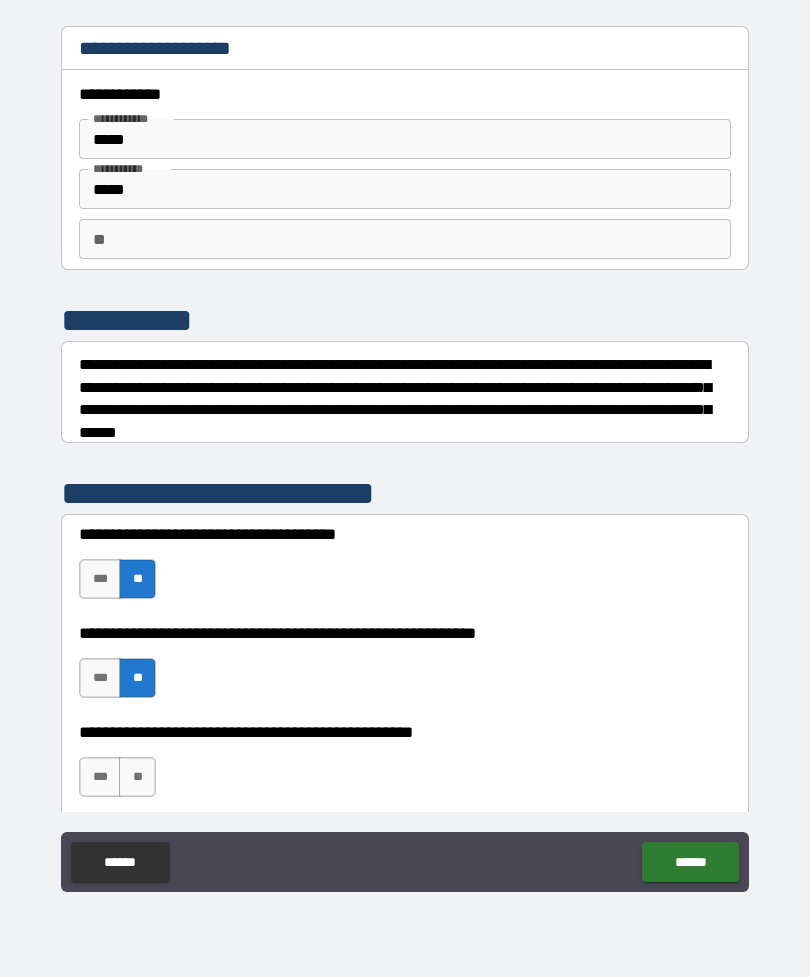 click on "**" at bounding box center [137, 777] 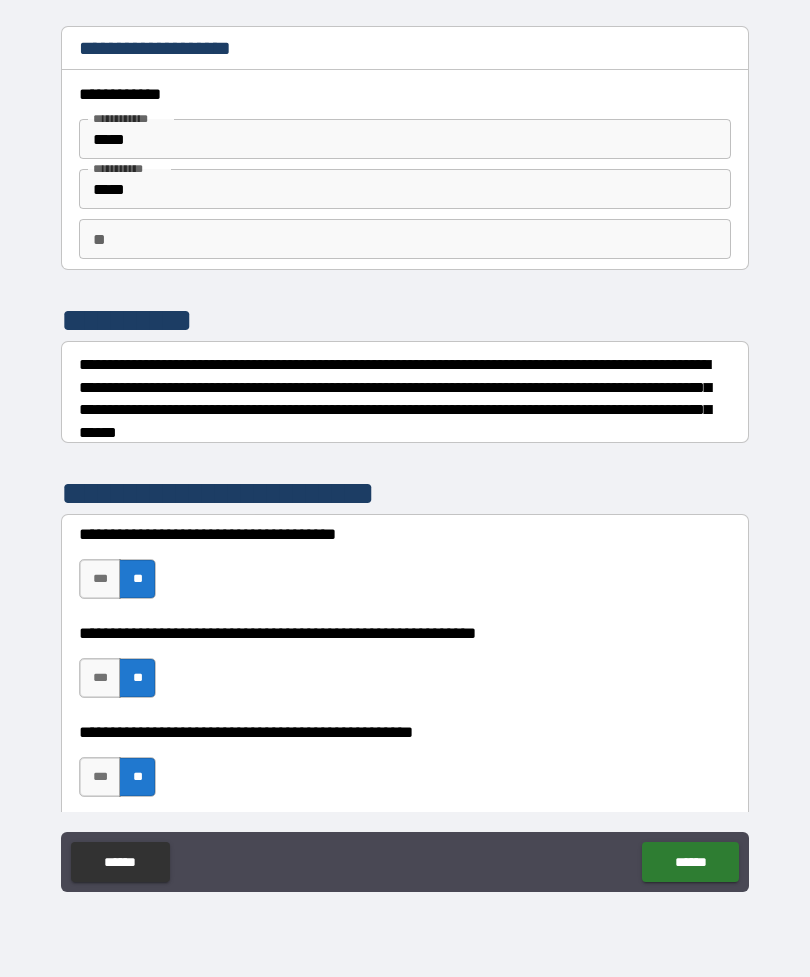 click on "******" at bounding box center [690, 862] 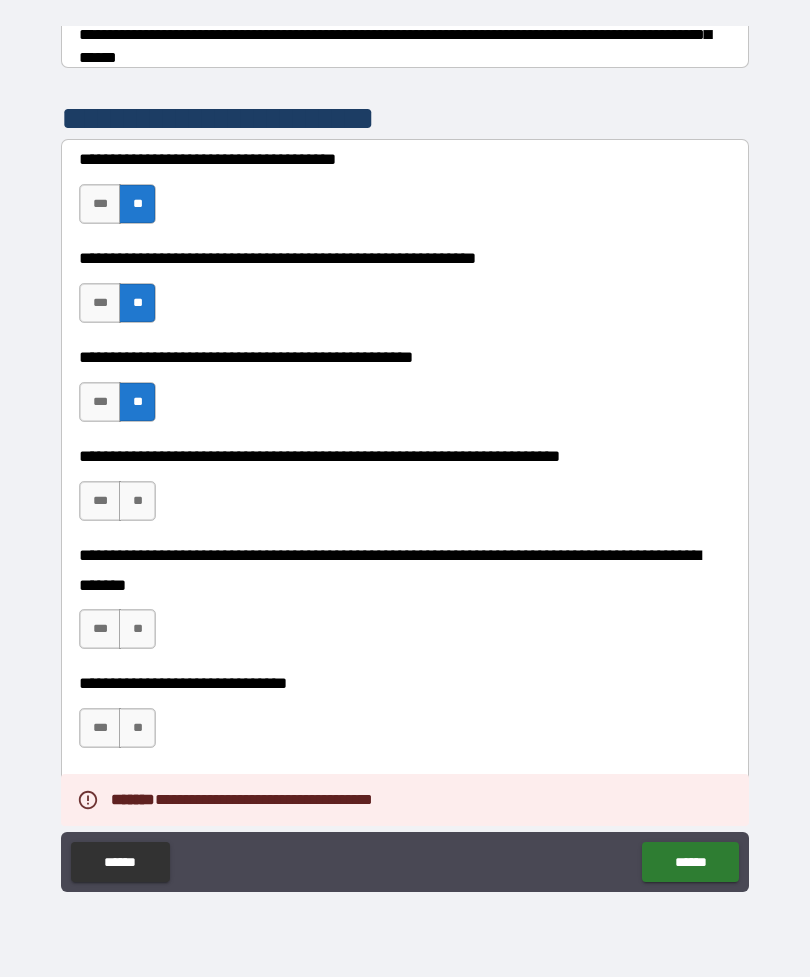 scroll, scrollTop: 384, scrollLeft: 0, axis: vertical 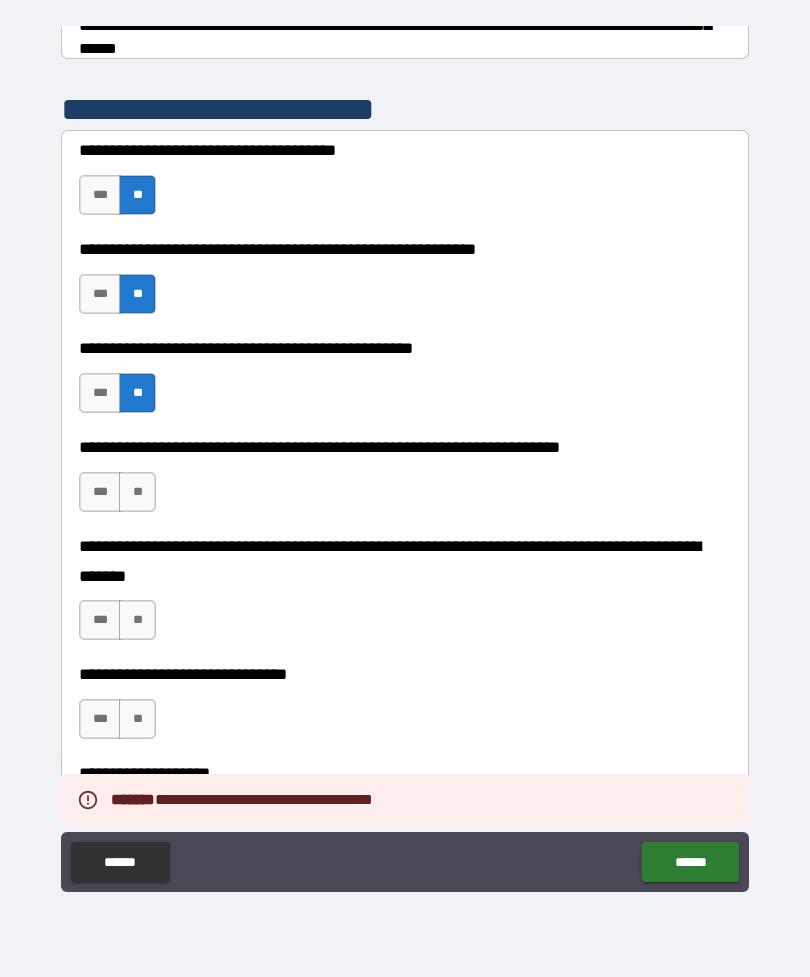 click on "**********" at bounding box center (405, 482) 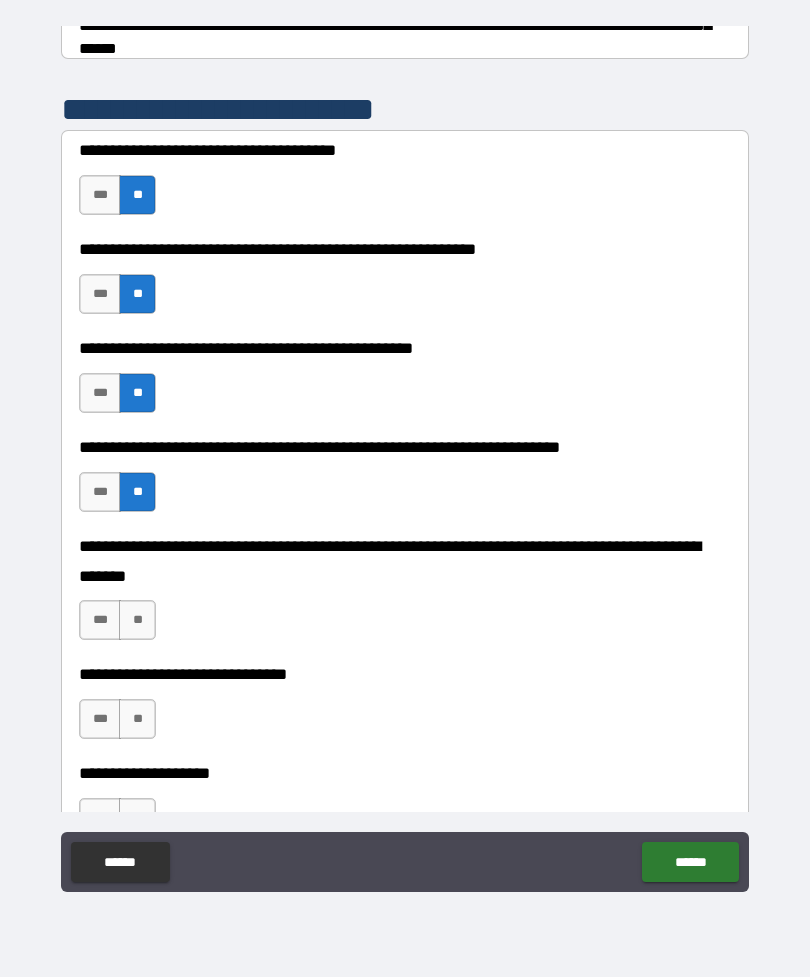 click on "**********" at bounding box center [405, 596] 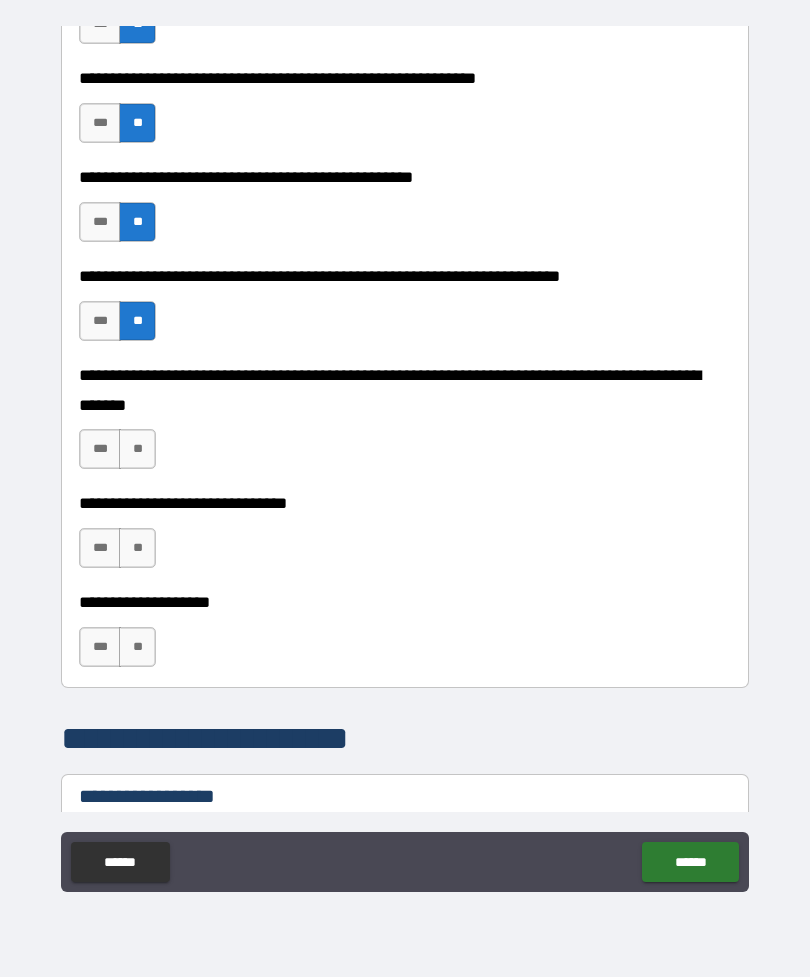 scroll, scrollTop: 557, scrollLeft: 0, axis: vertical 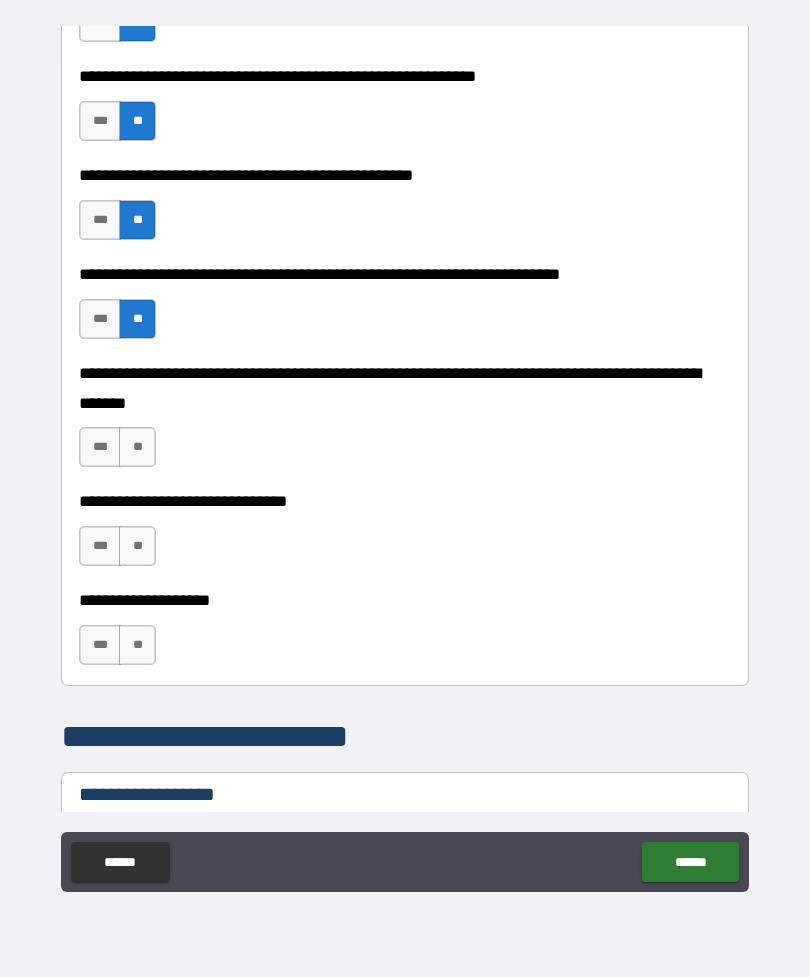 click on "**" at bounding box center (137, 447) 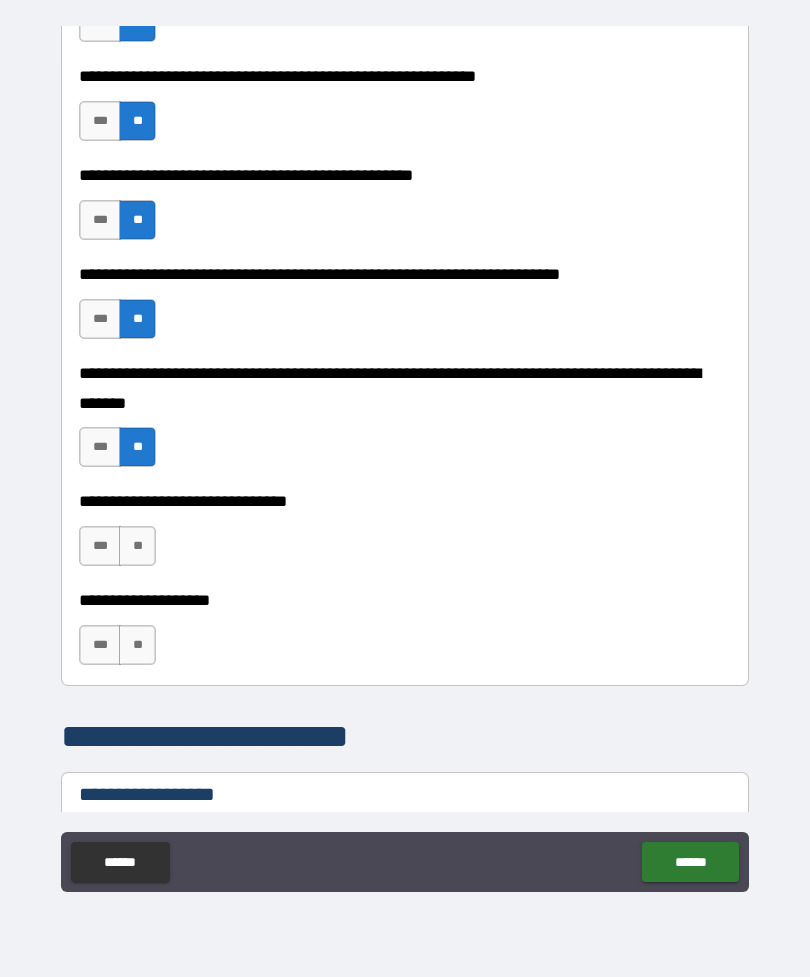 click on "**" at bounding box center [137, 546] 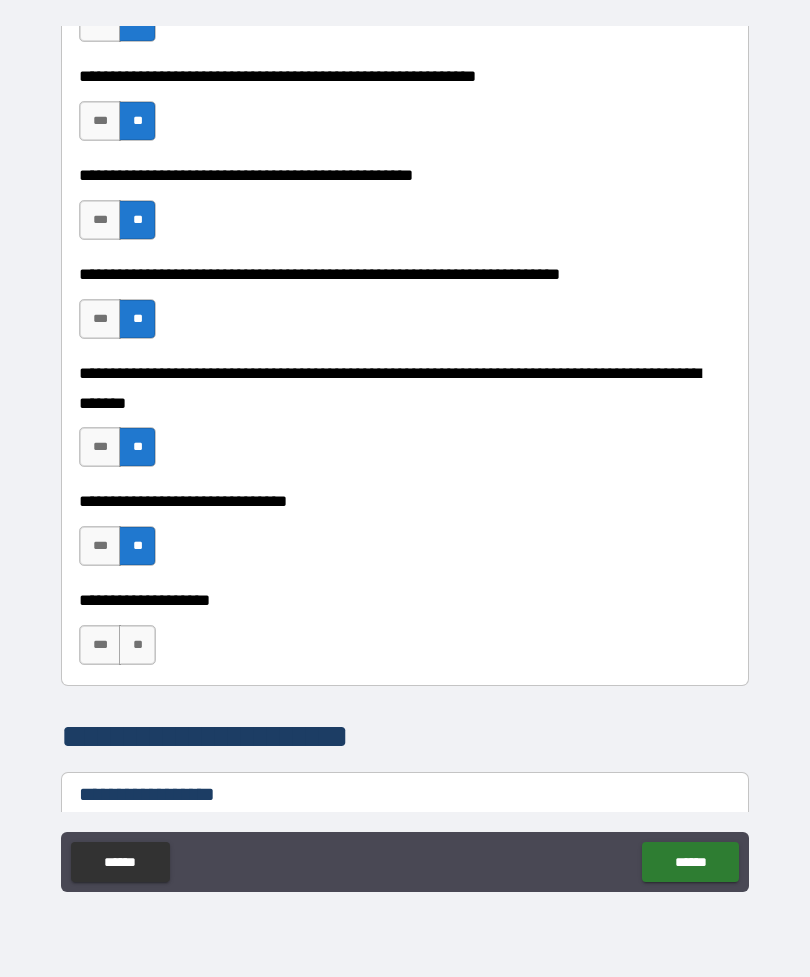 click on "**" at bounding box center [137, 645] 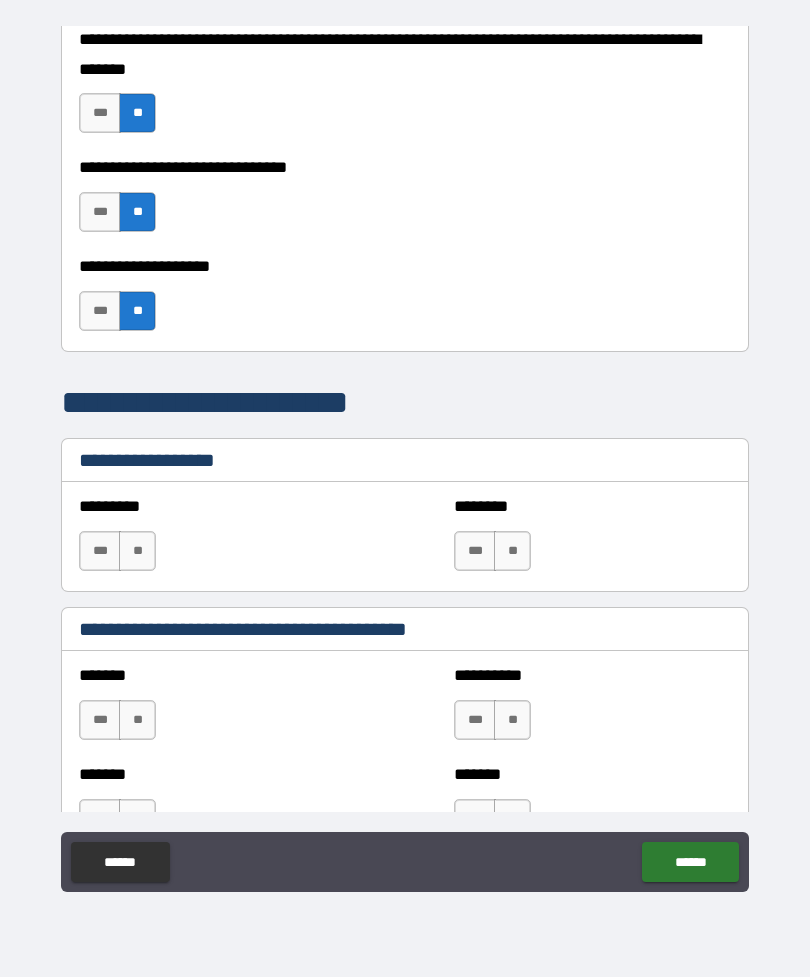scroll, scrollTop: 917, scrollLeft: 0, axis: vertical 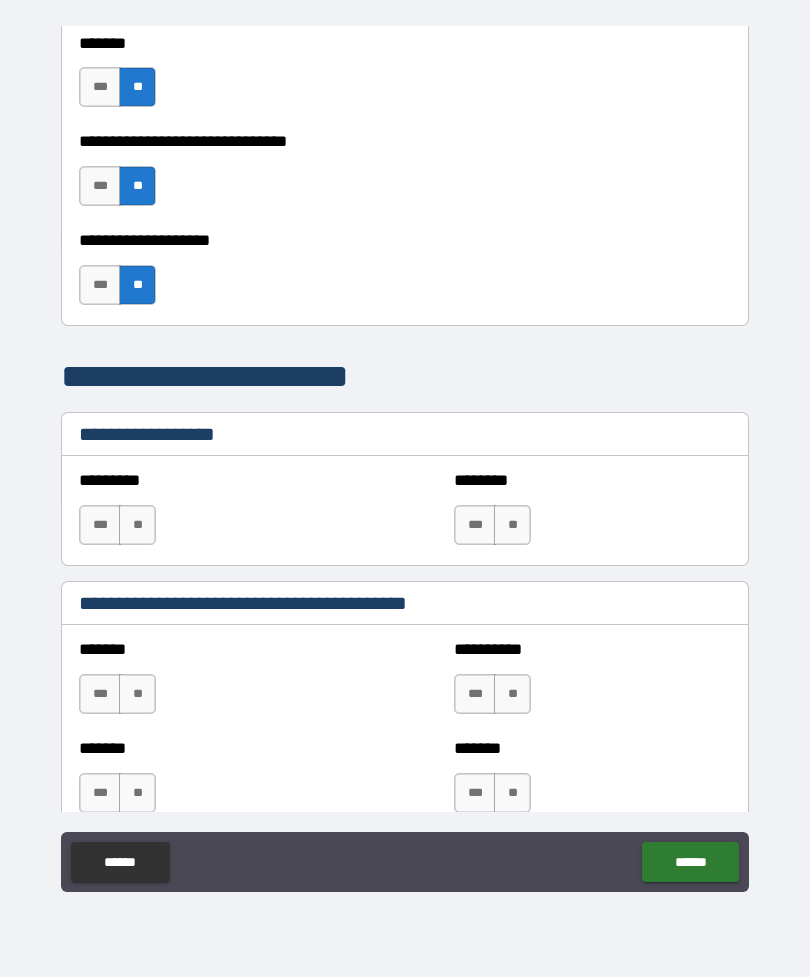 click on "**" at bounding box center [137, 525] 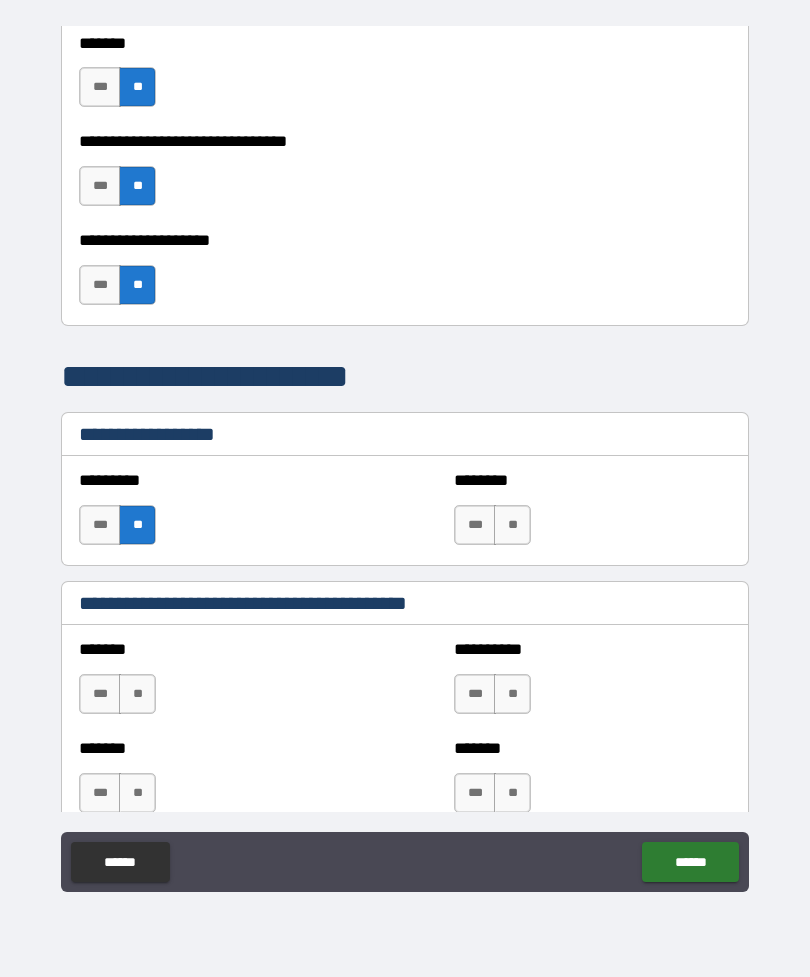 click on "**" at bounding box center (512, 525) 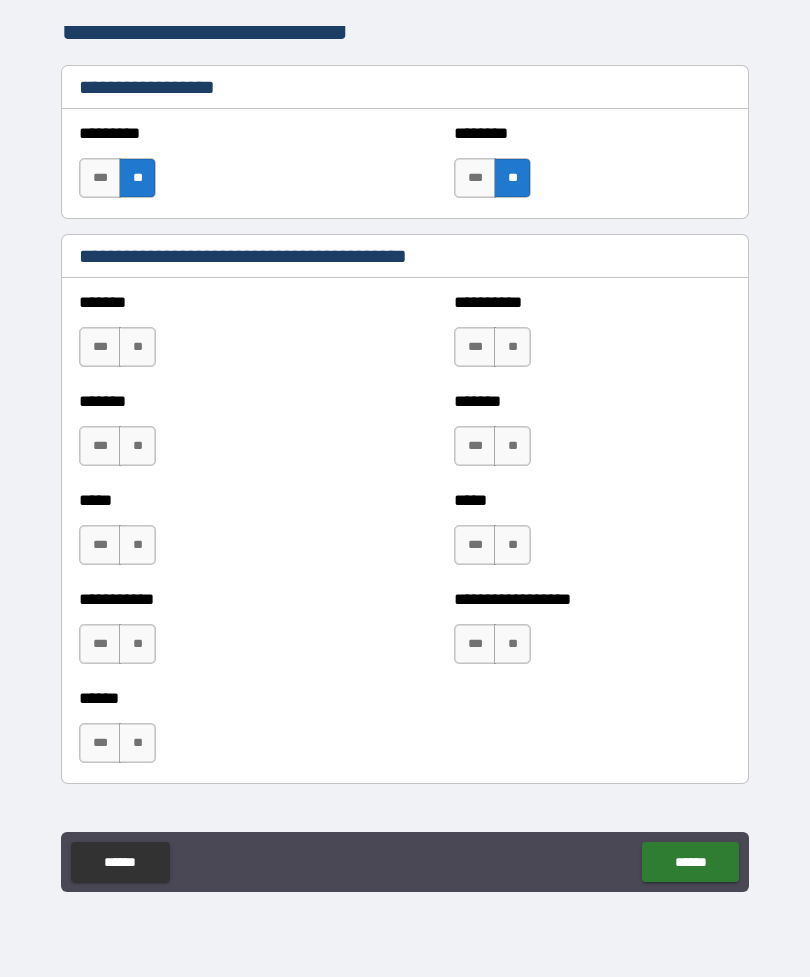 scroll, scrollTop: 1265, scrollLeft: 0, axis: vertical 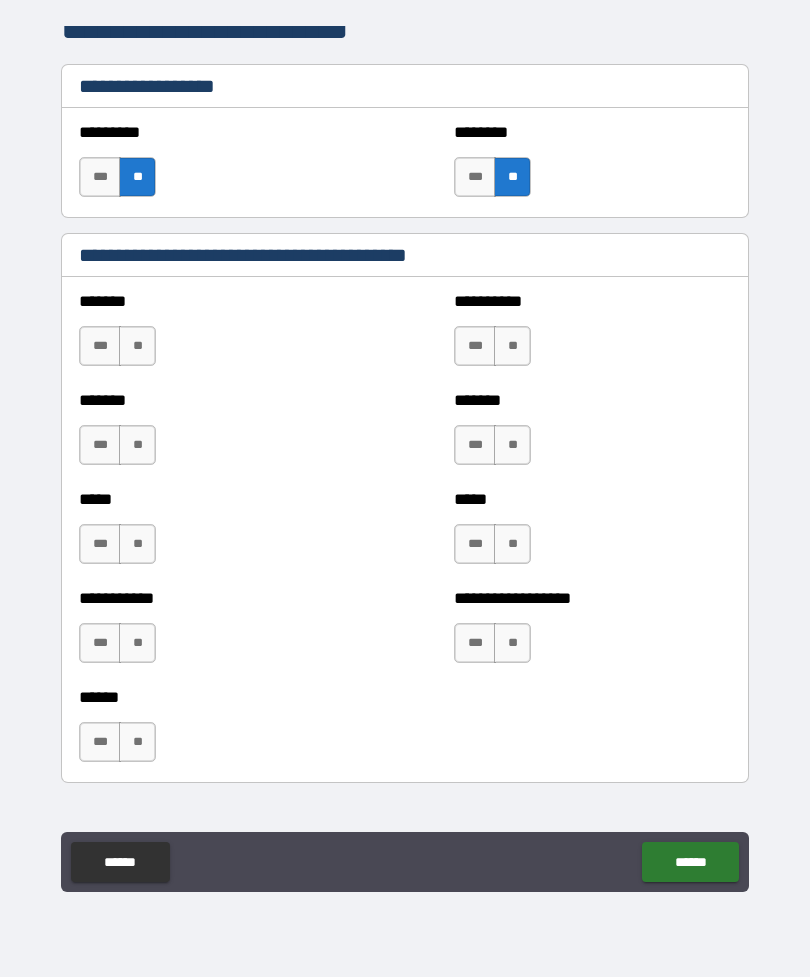 click on "**" at bounding box center [137, 346] 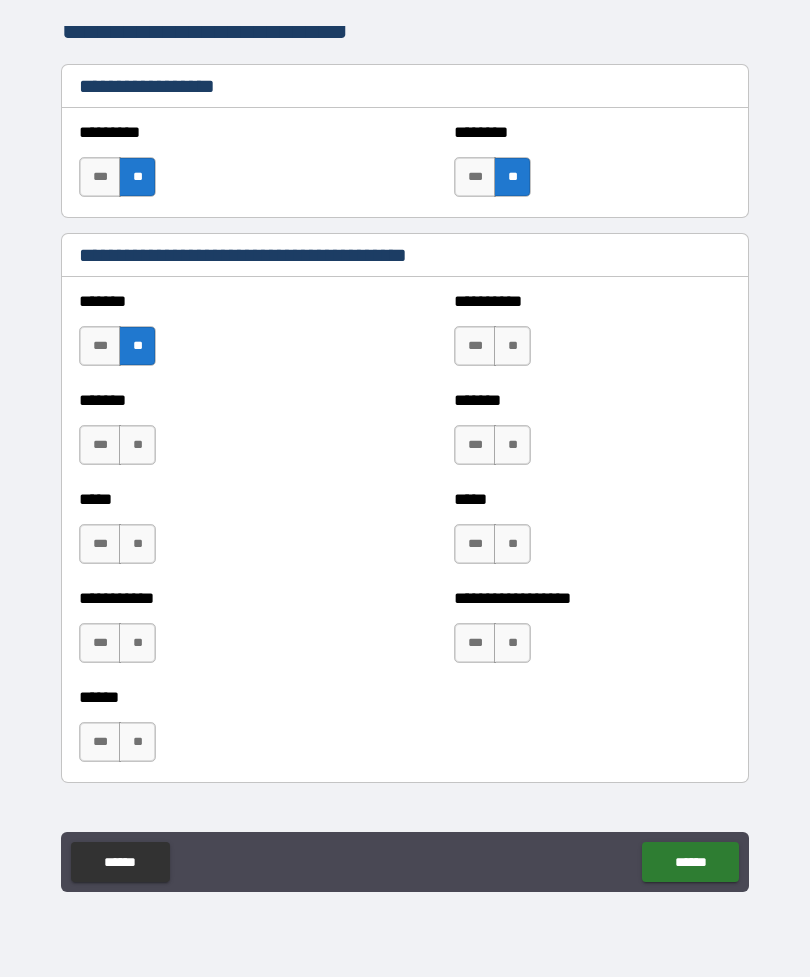 click on "**" at bounding box center [137, 445] 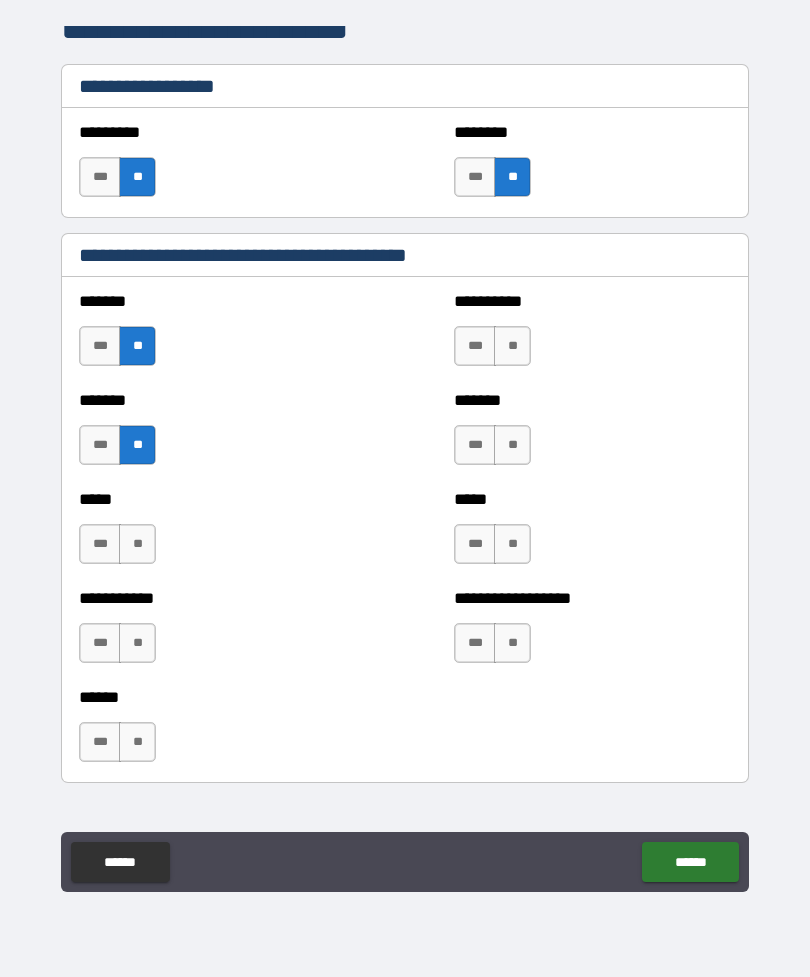 click on "**" at bounding box center (137, 544) 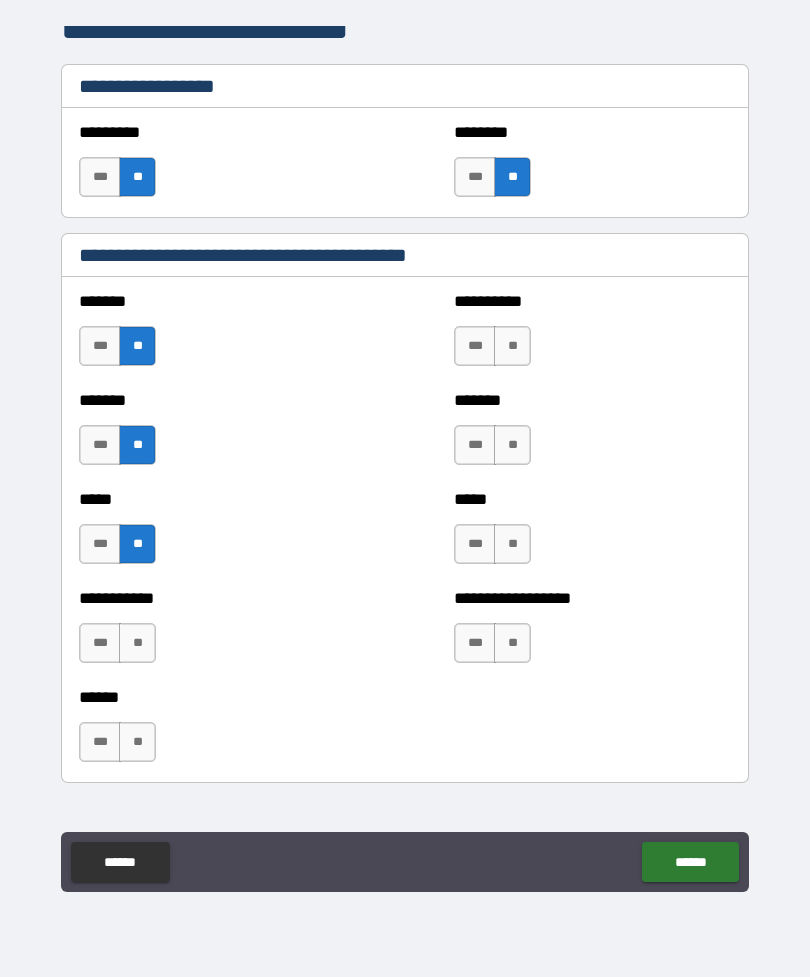 click on "**" at bounding box center [137, 643] 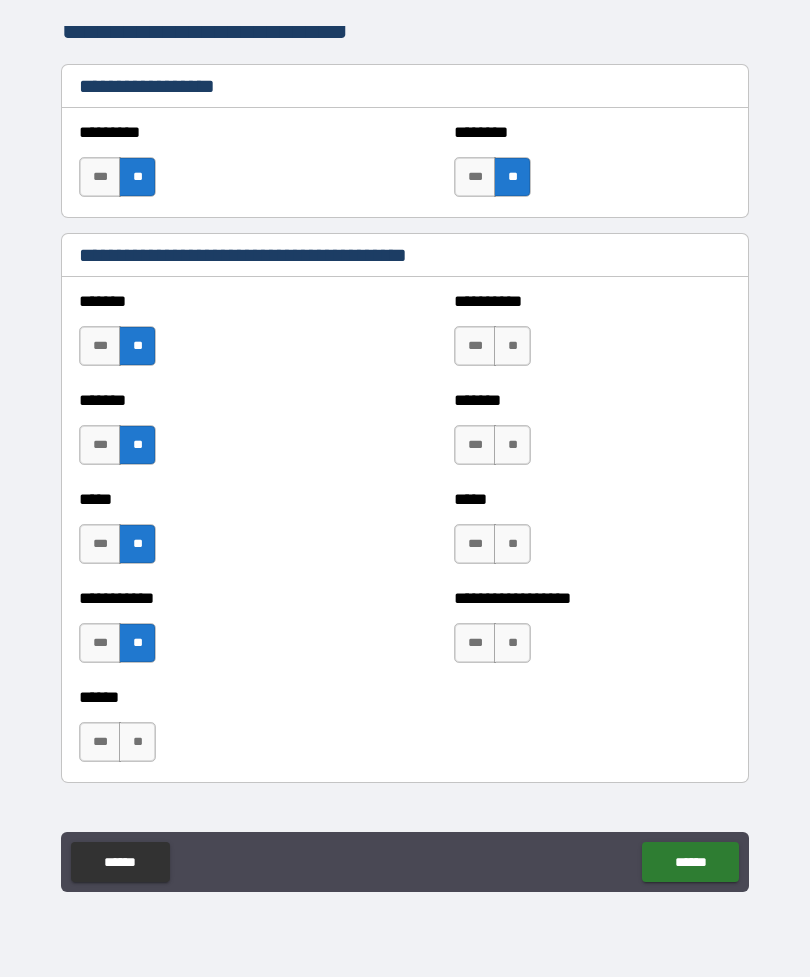 click on "**" at bounding box center [137, 742] 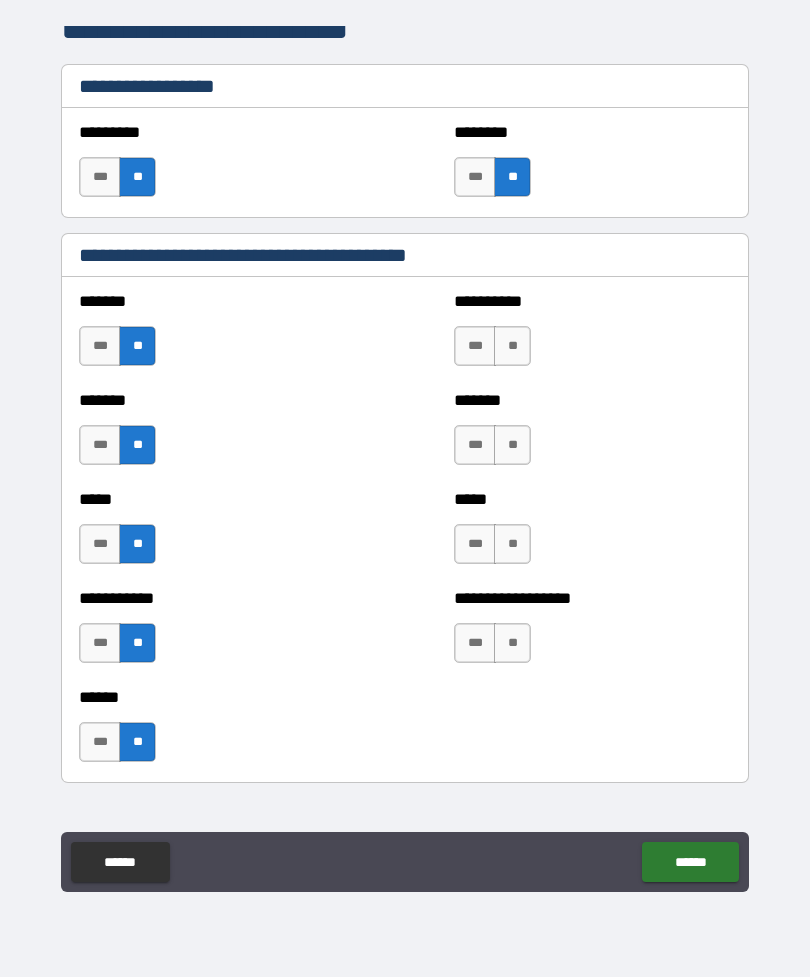 click on "**" at bounding box center (512, 643) 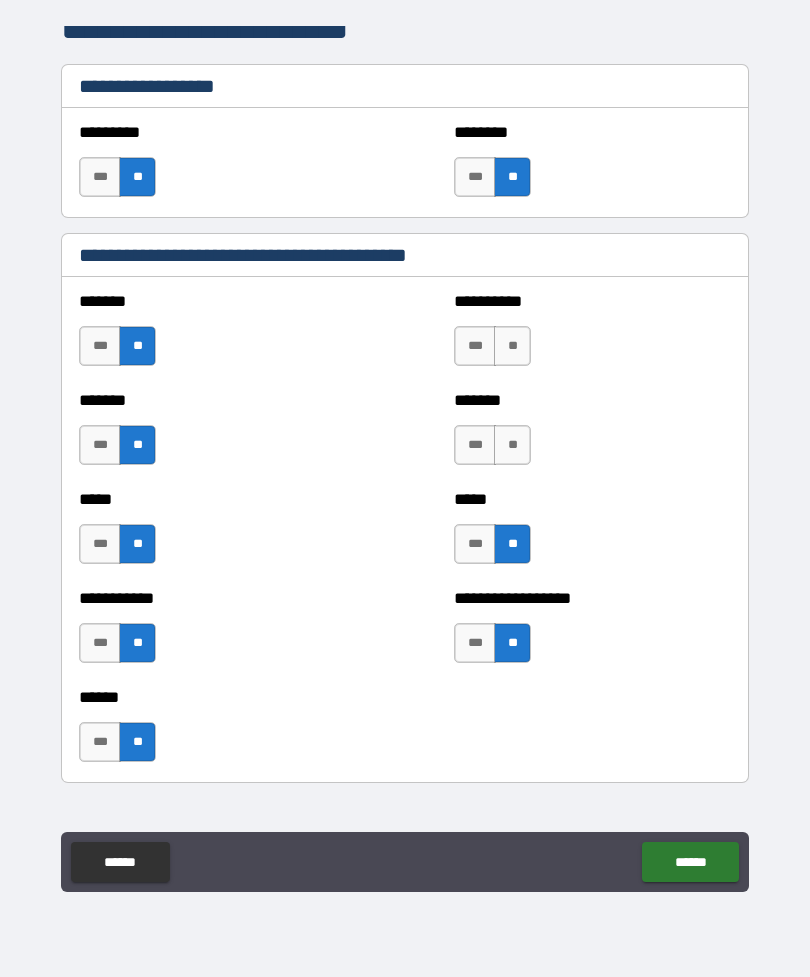 click on "**" at bounding box center (512, 445) 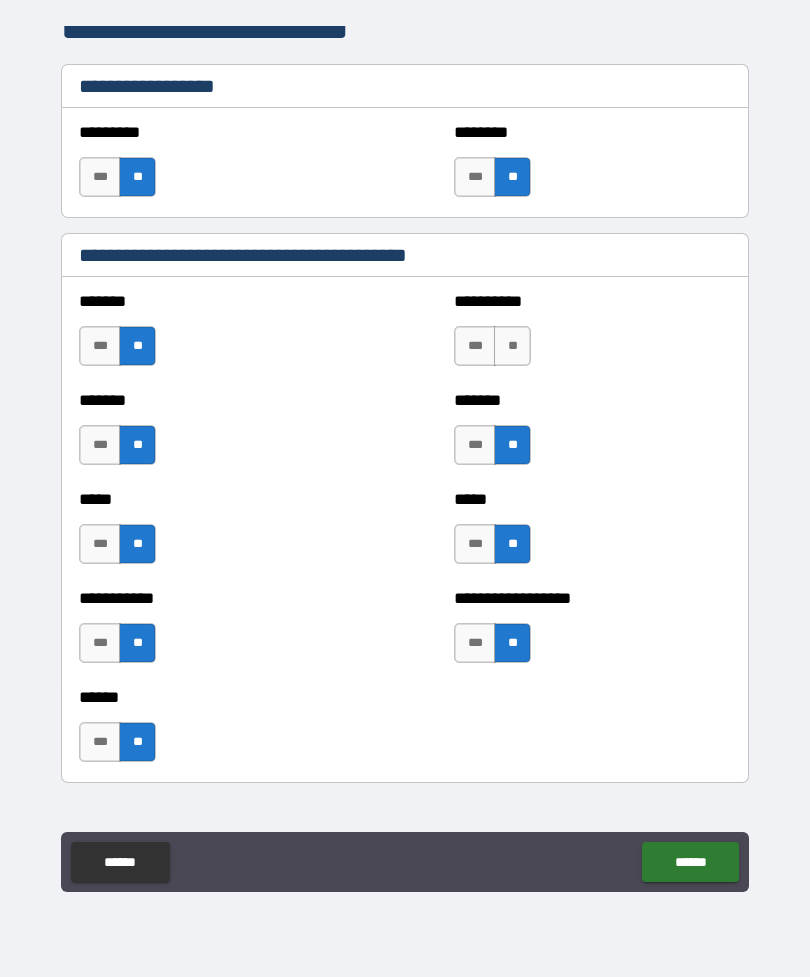 click on "**" at bounding box center (512, 346) 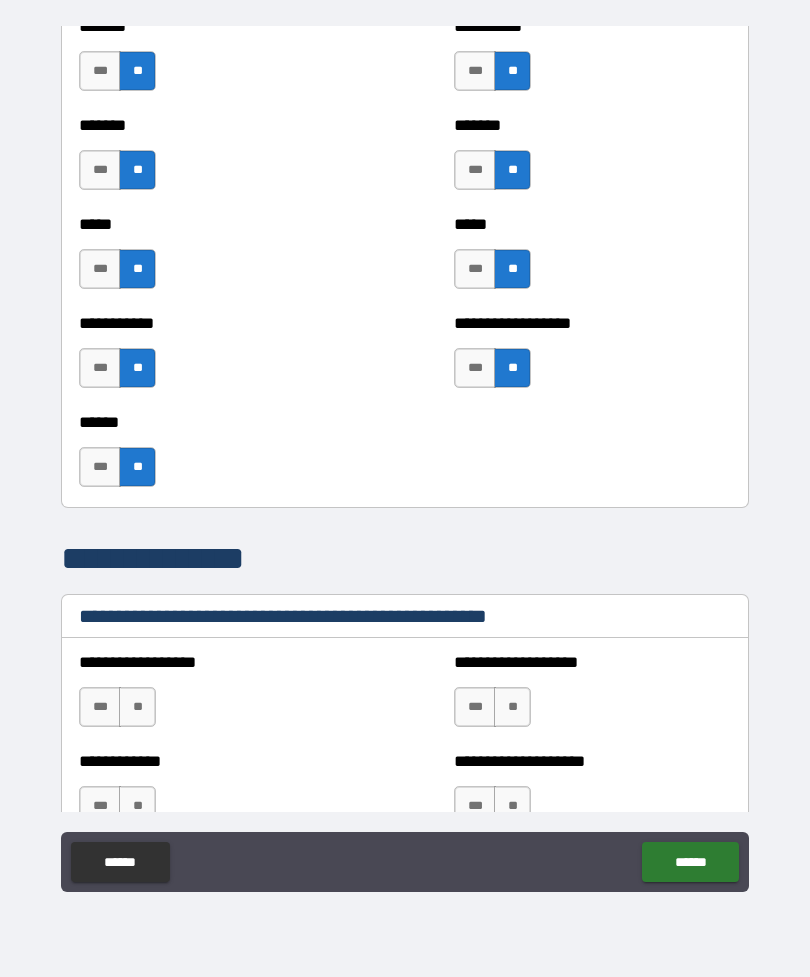 scroll, scrollTop: 1539, scrollLeft: 0, axis: vertical 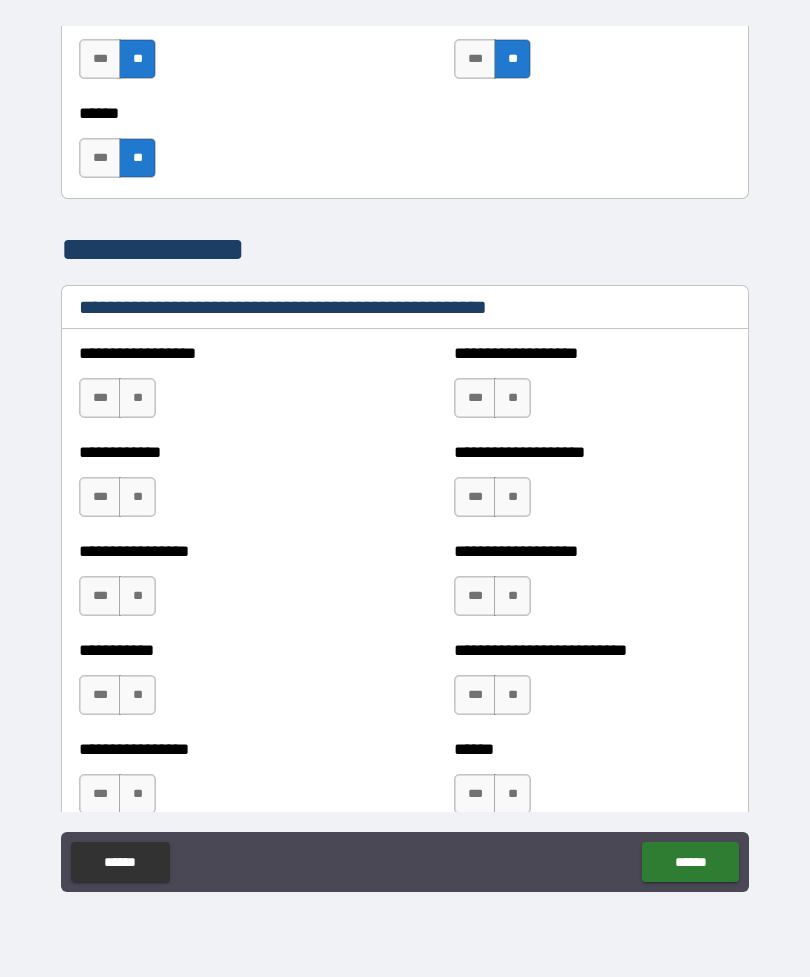 click on "**" at bounding box center [137, 398] 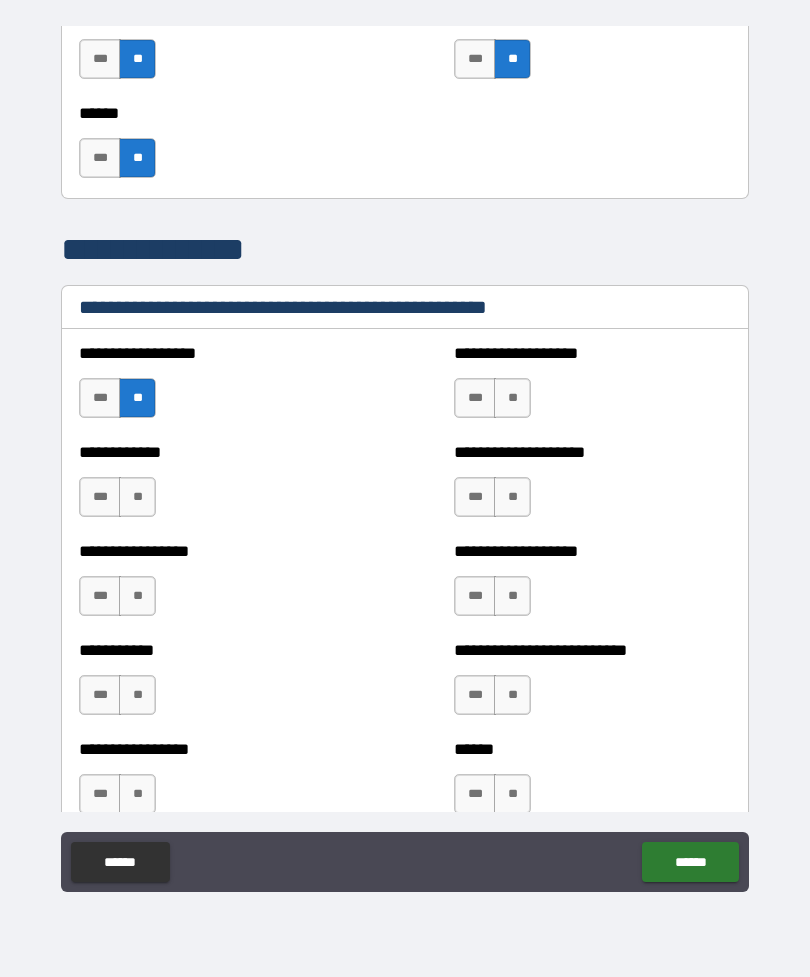 click on "**" at bounding box center (137, 497) 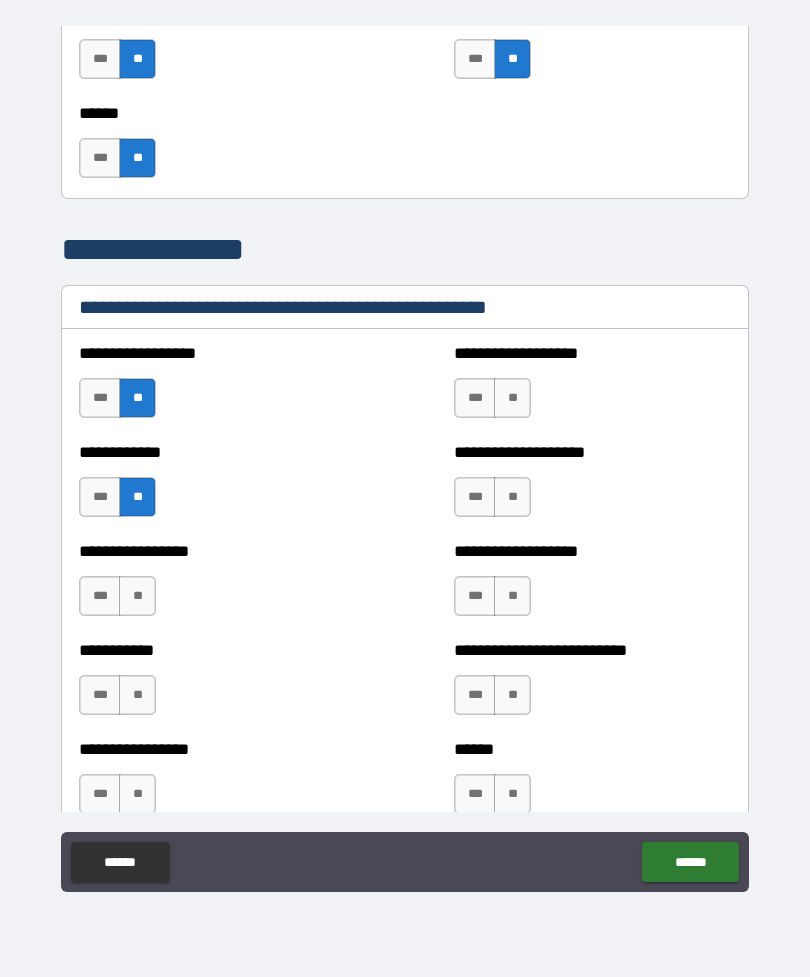 click on "**" at bounding box center (137, 596) 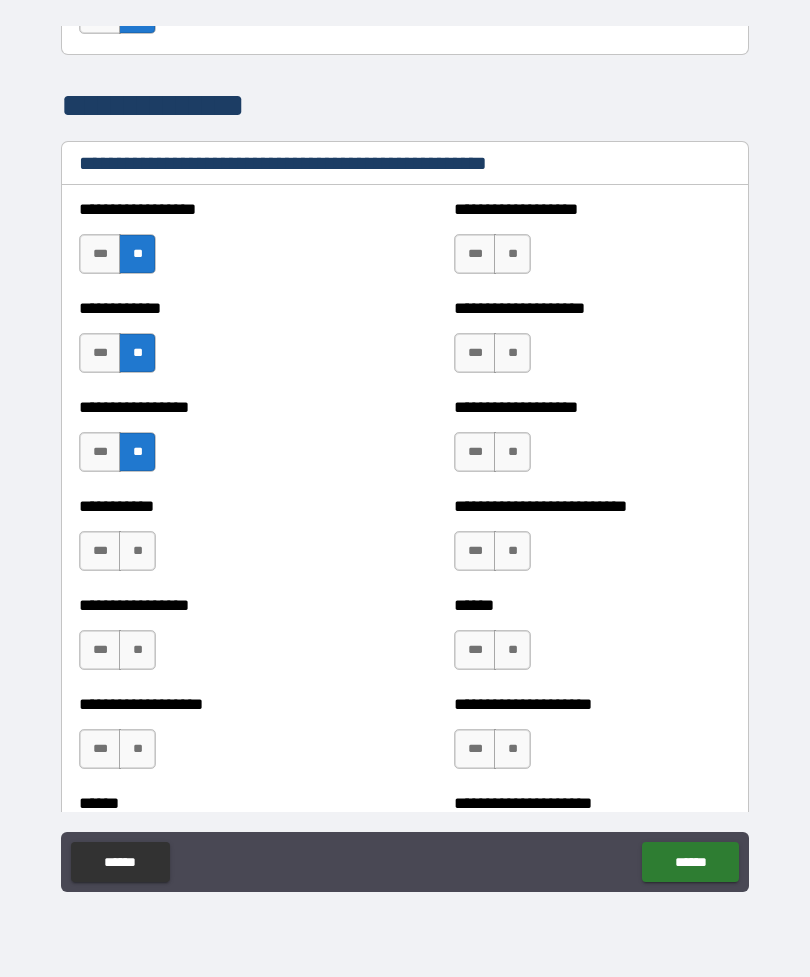 scroll, scrollTop: 2026, scrollLeft: 0, axis: vertical 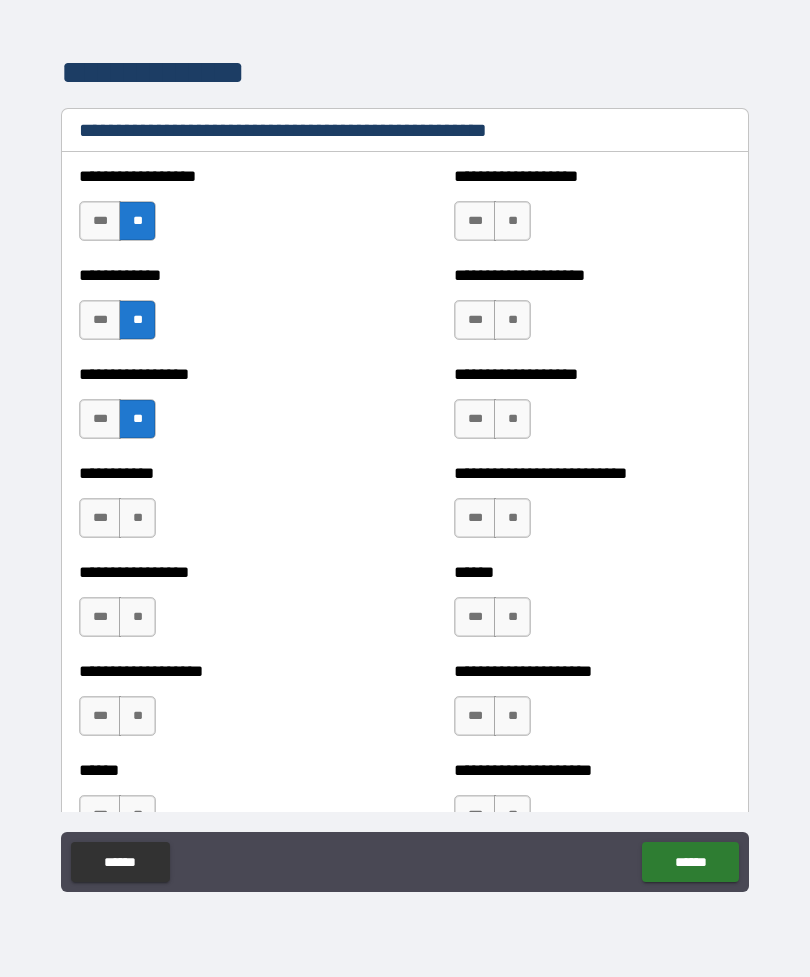 click on "**" at bounding box center (137, 518) 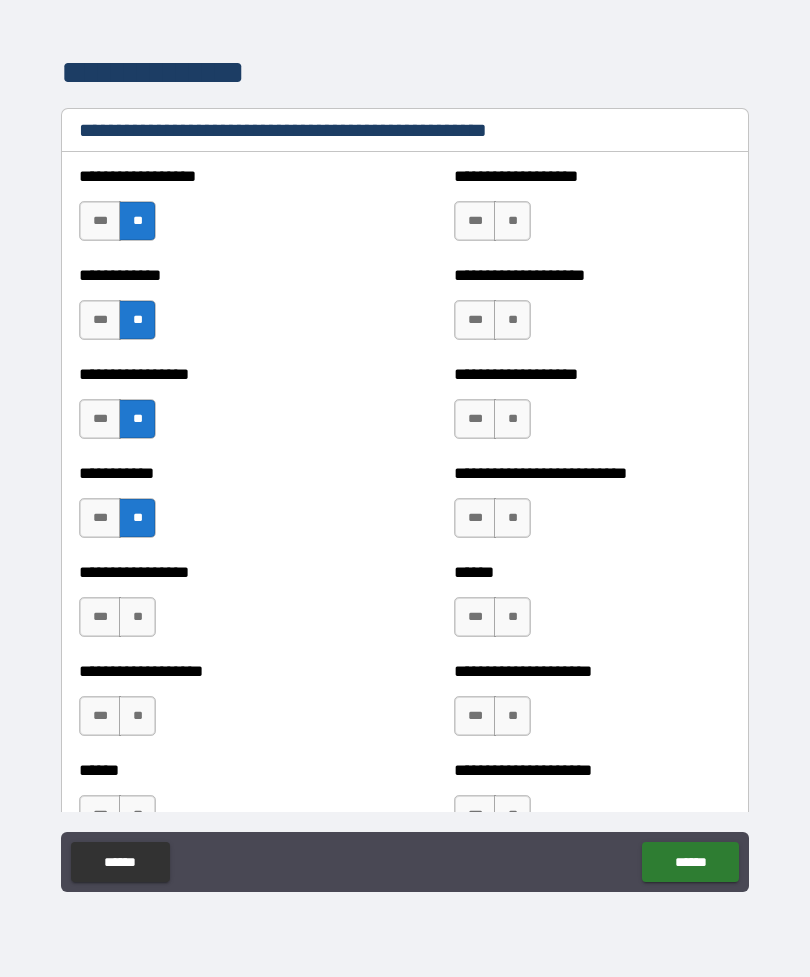 click on "**" at bounding box center (137, 617) 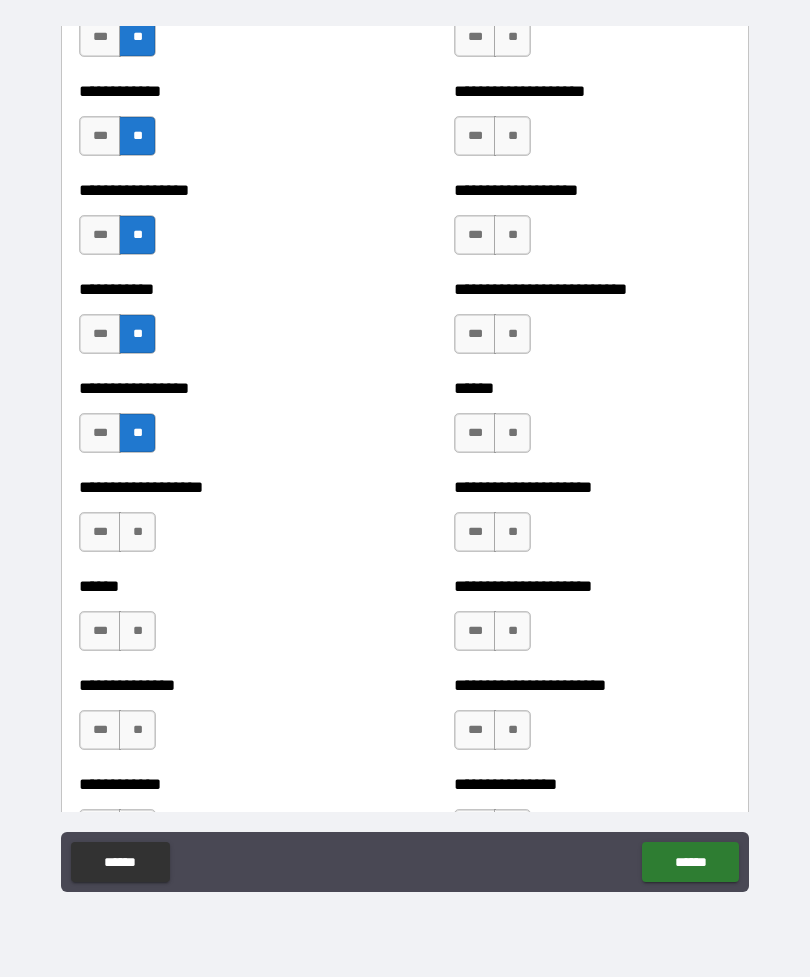 scroll, scrollTop: 2213, scrollLeft: 0, axis: vertical 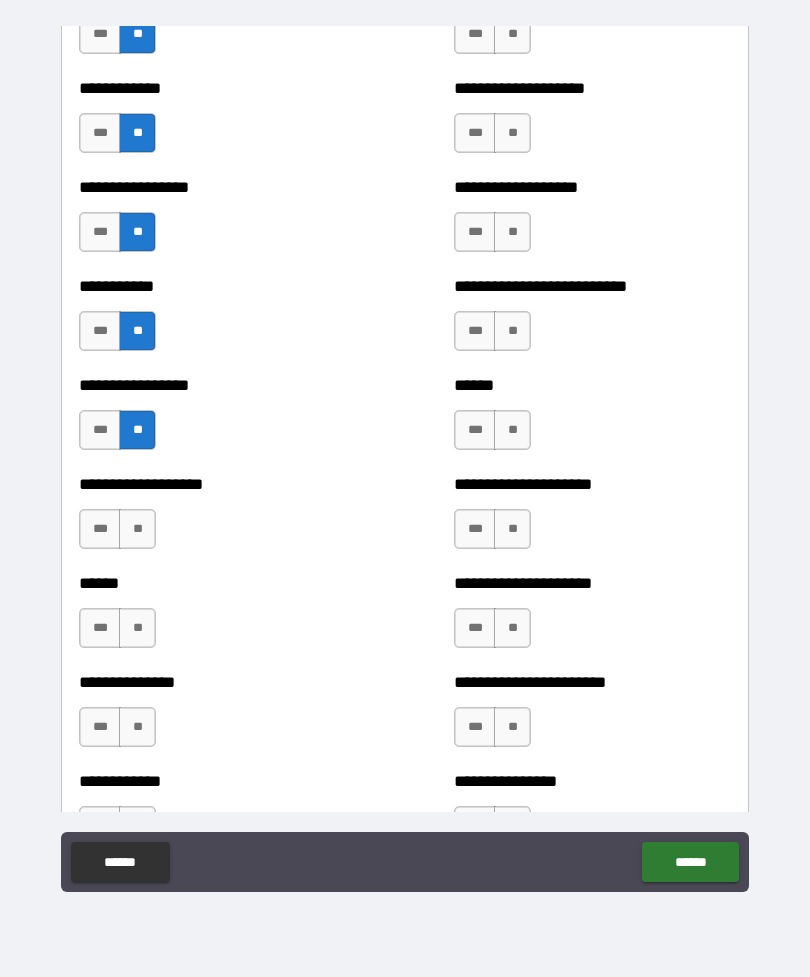 click on "**" at bounding box center (137, 529) 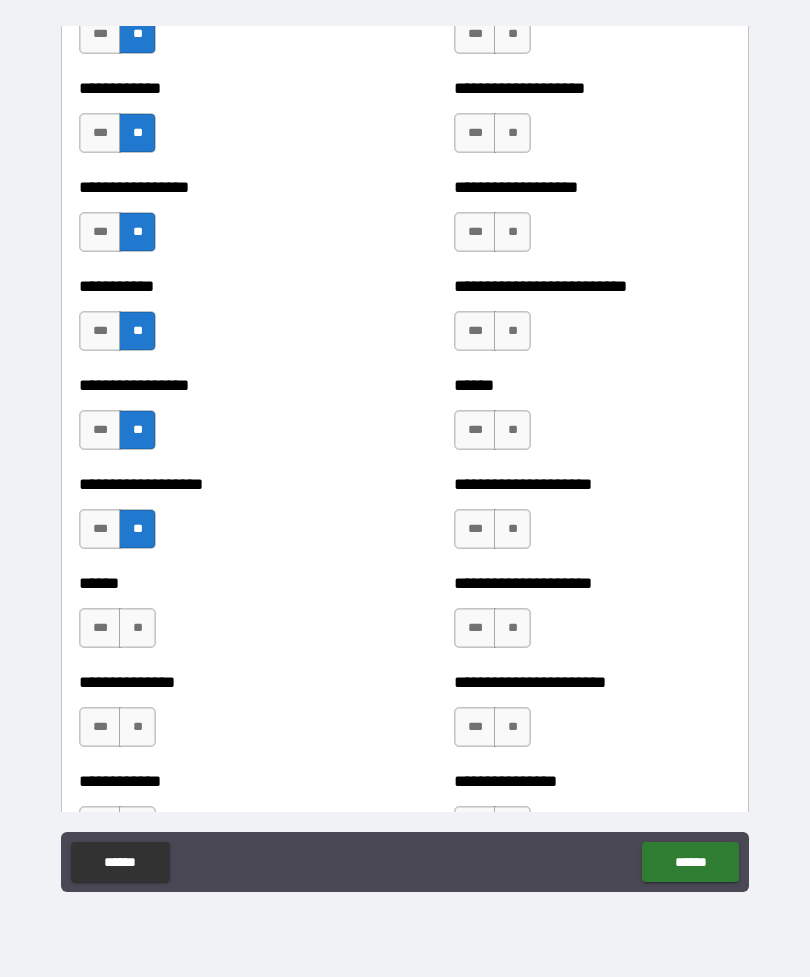 click on "**" at bounding box center [137, 628] 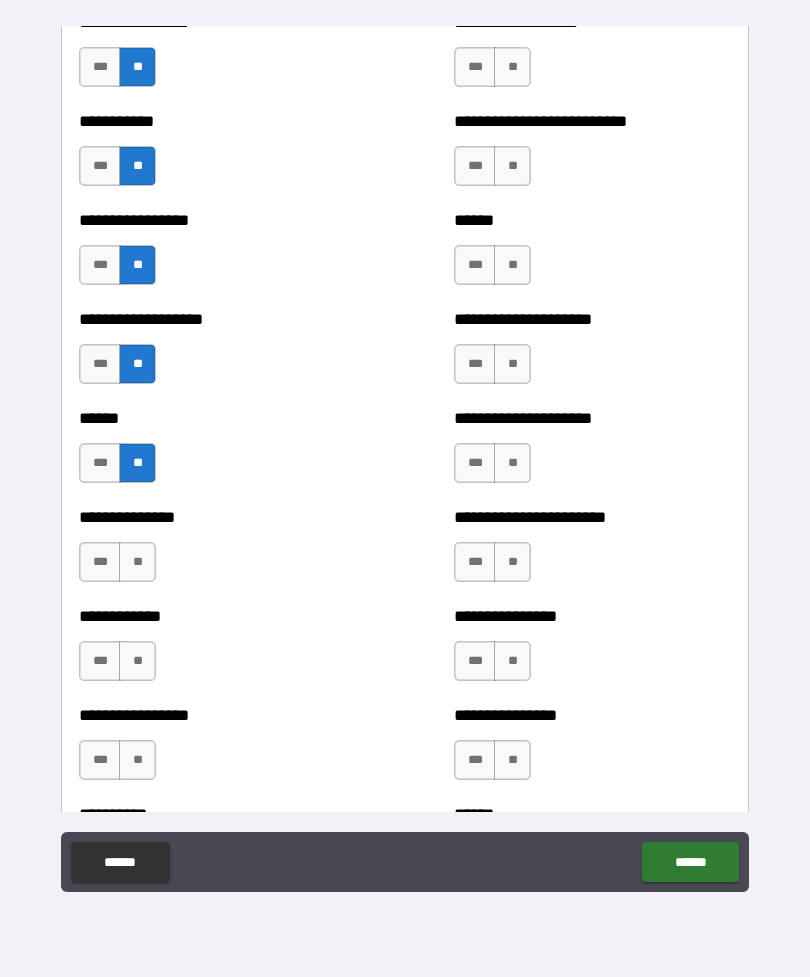 scroll, scrollTop: 2390, scrollLeft: 0, axis: vertical 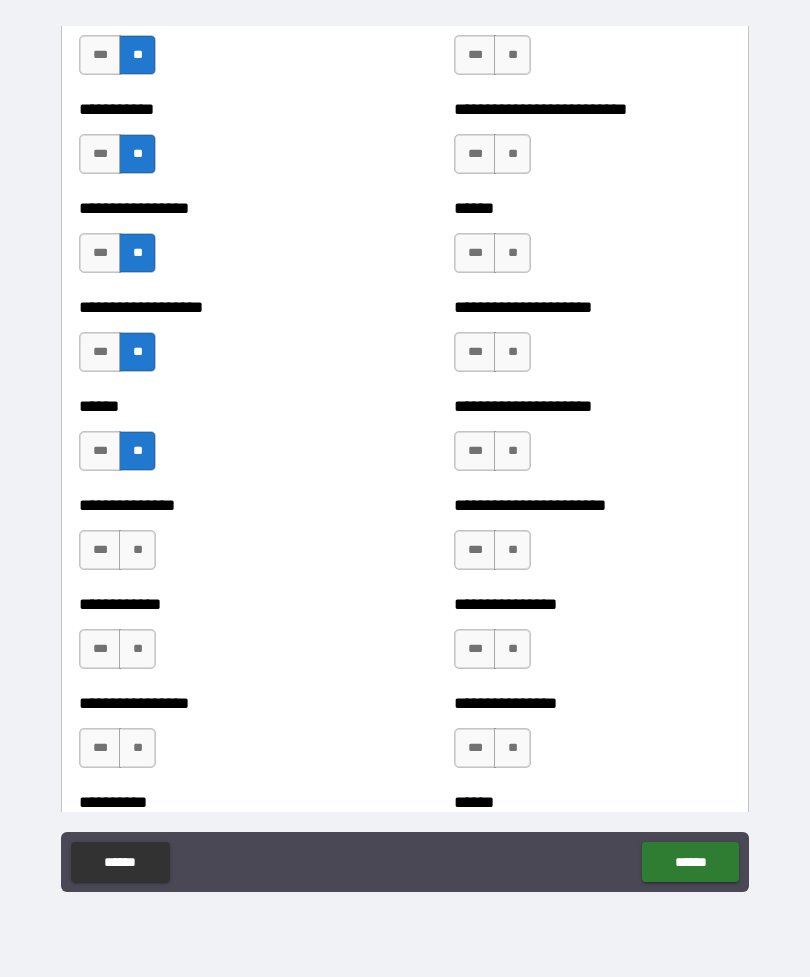 click on "**" at bounding box center [137, 550] 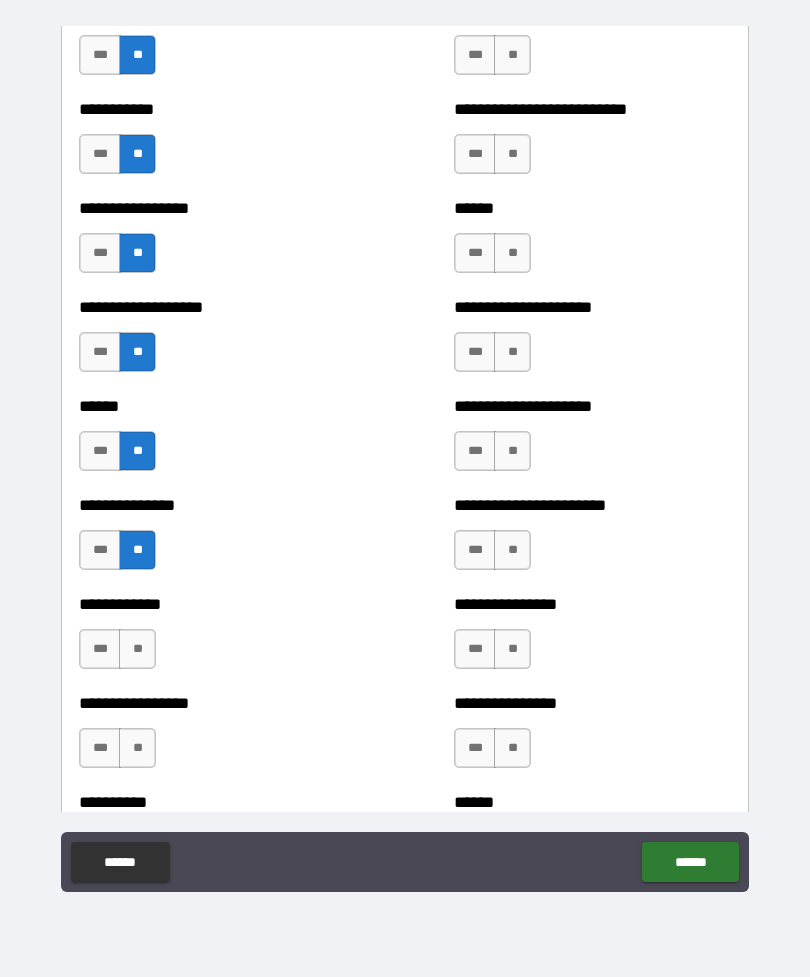click on "**" at bounding box center (137, 649) 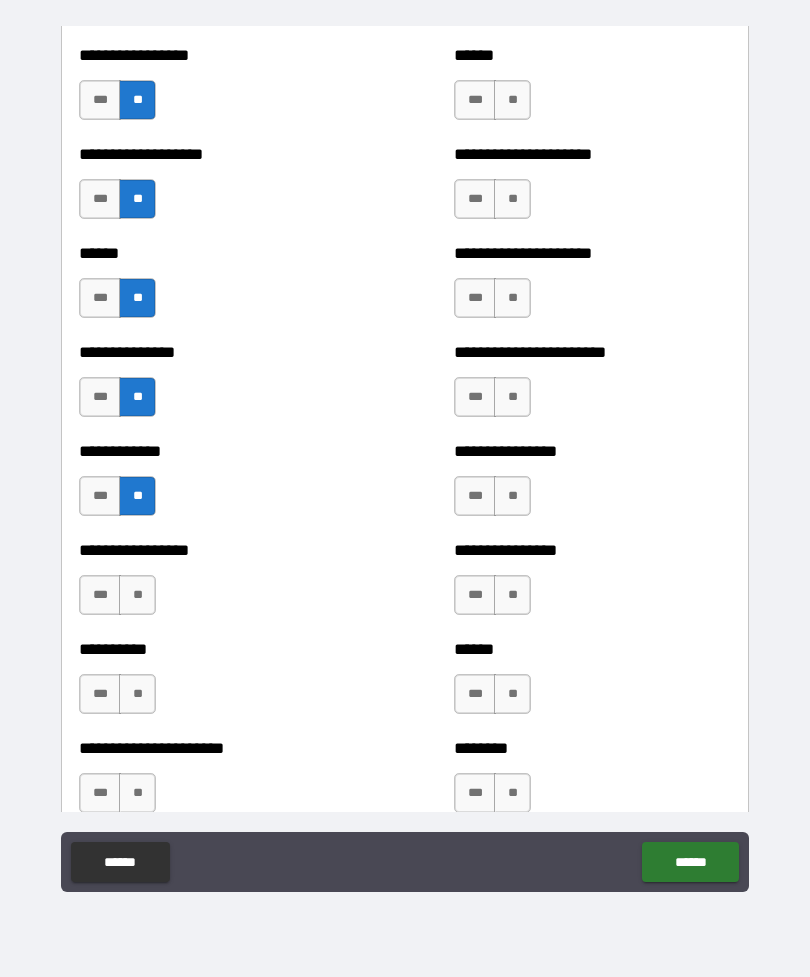 scroll, scrollTop: 2571, scrollLeft: 0, axis: vertical 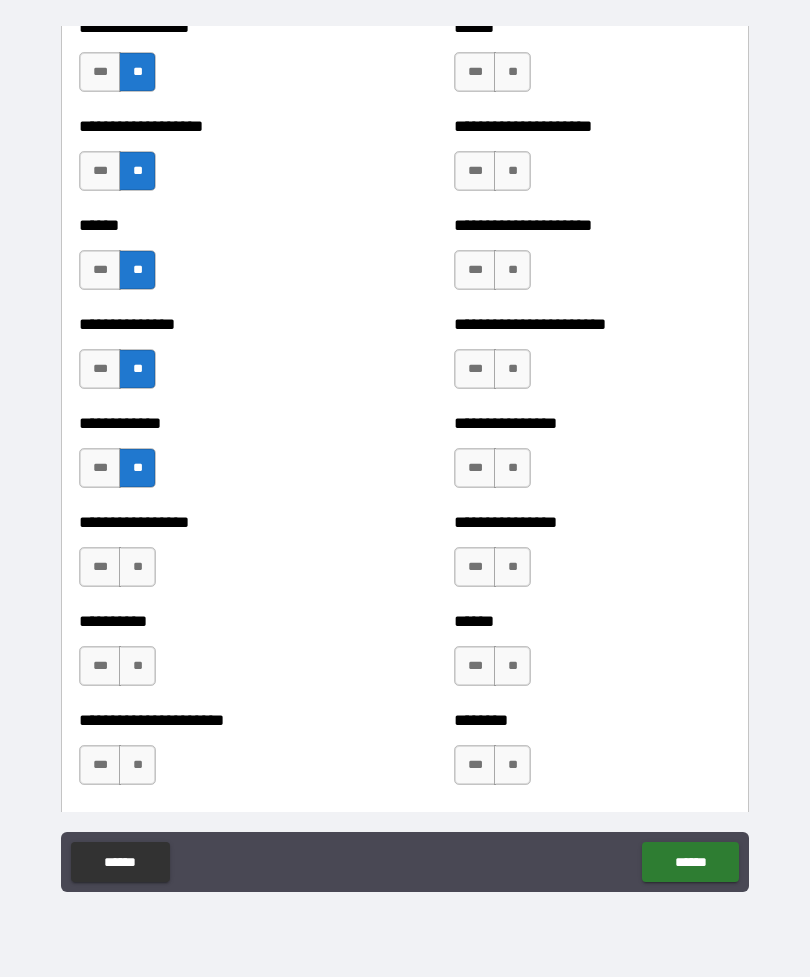 click on "**" at bounding box center [137, 567] 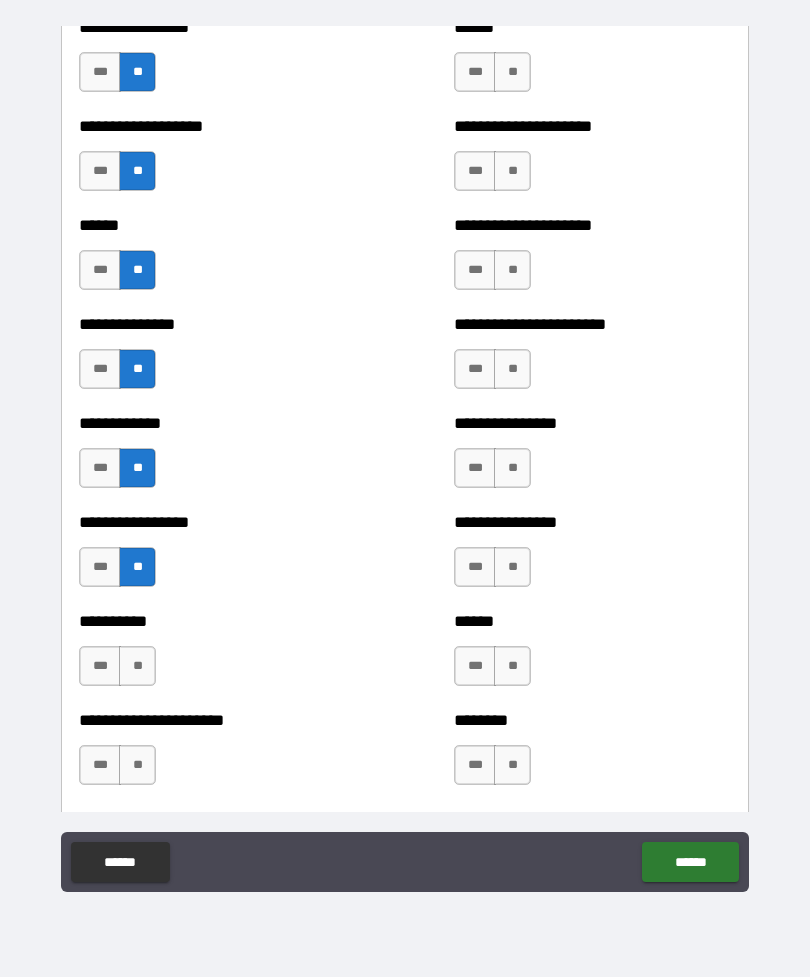 click on "**" at bounding box center (137, 666) 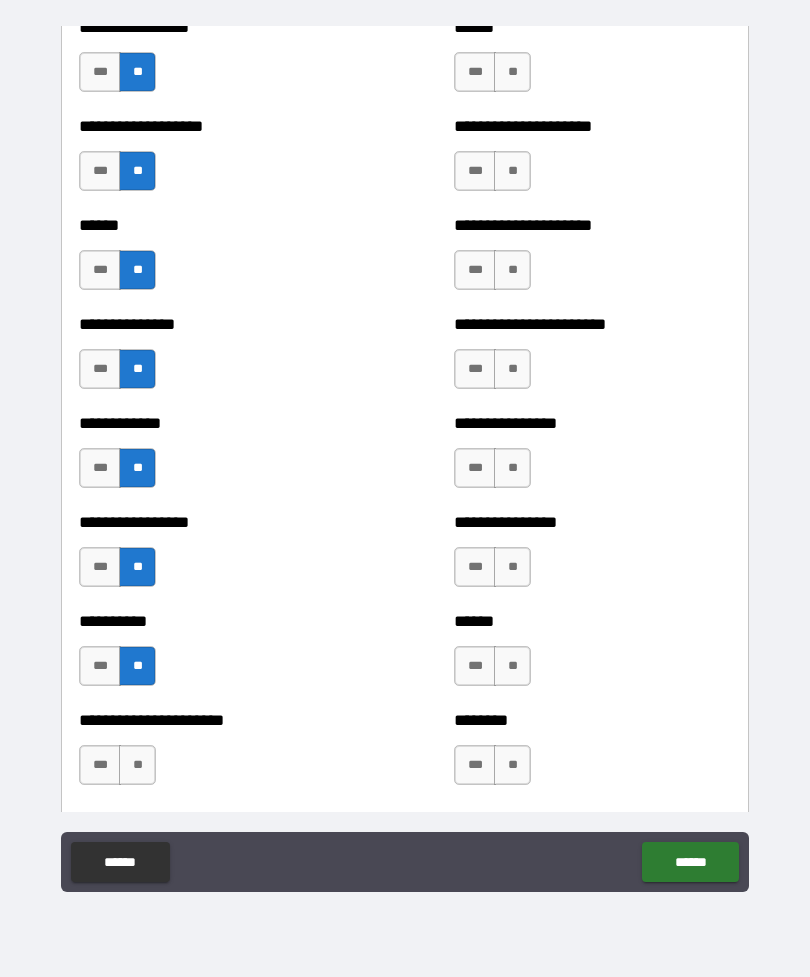 click on "**" at bounding box center (137, 765) 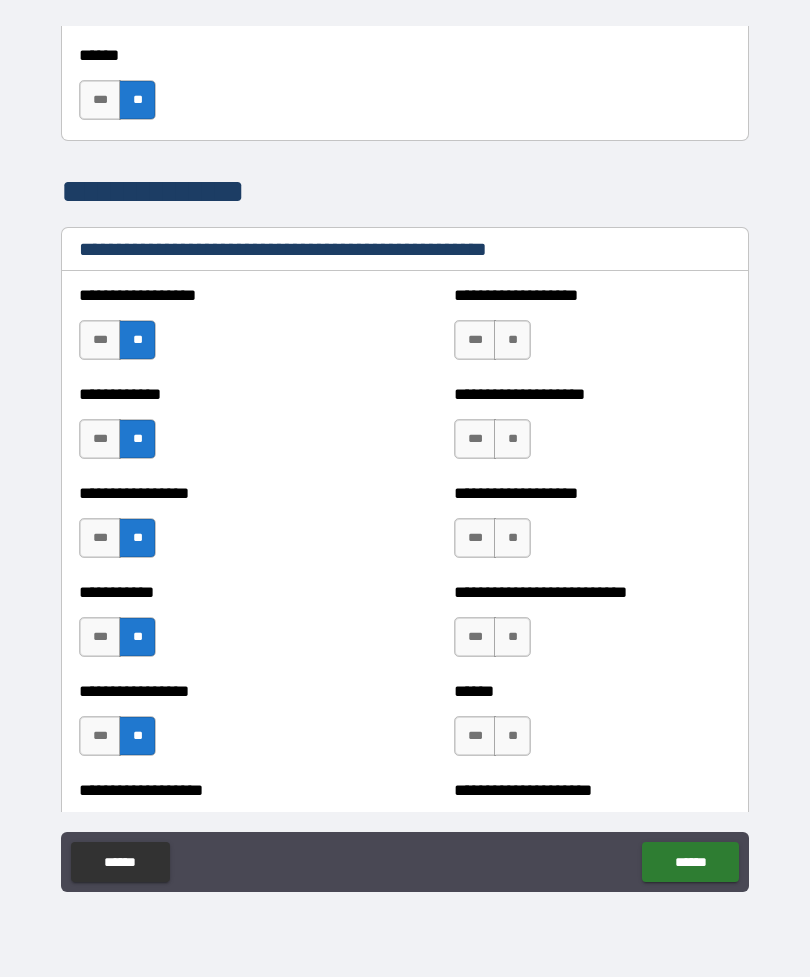 scroll, scrollTop: 1908, scrollLeft: 0, axis: vertical 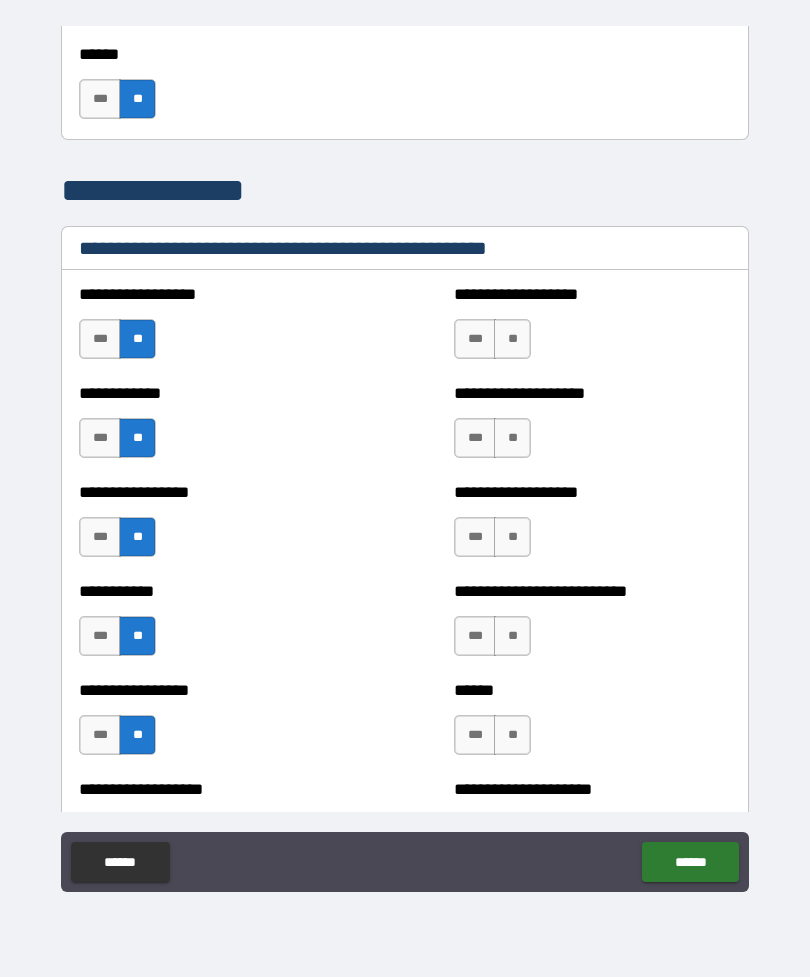 click on "**" at bounding box center (512, 339) 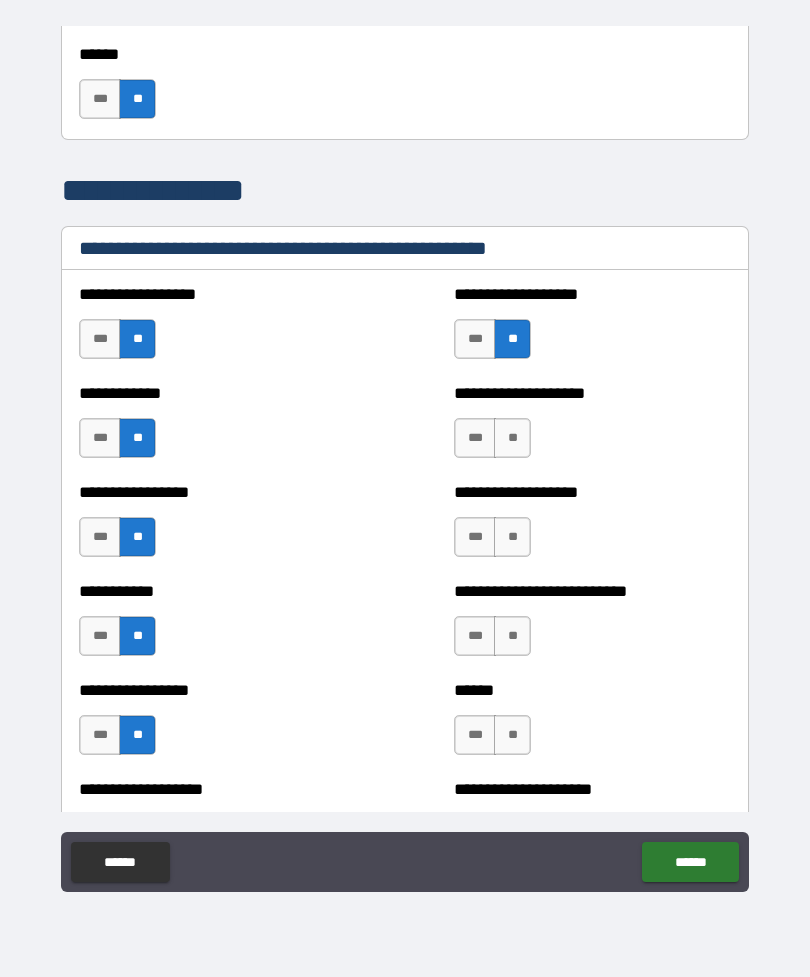 click on "**" at bounding box center [512, 438] 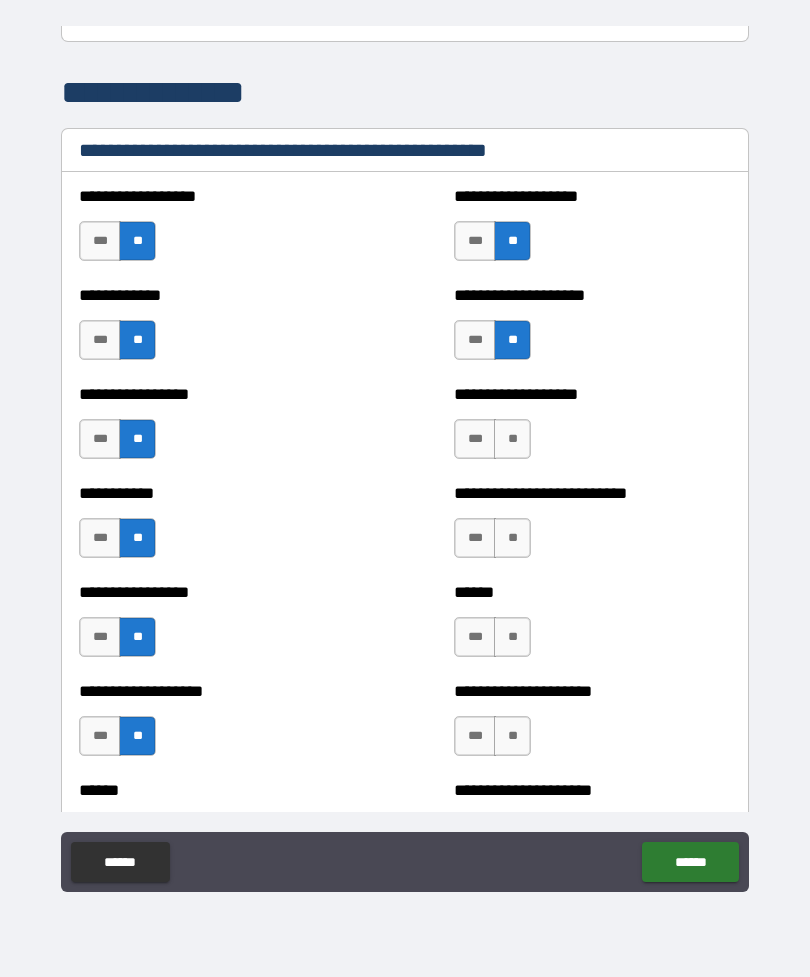 scroll, scrollTop: 2007, scrollLeft: 0, axis: vertical 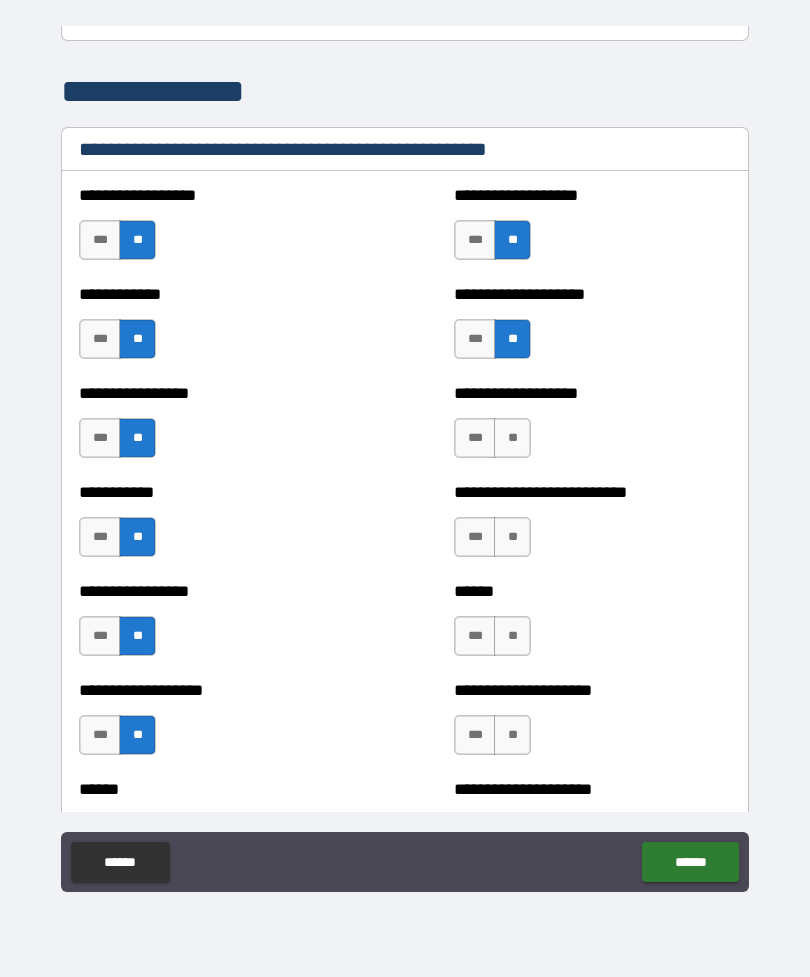 click on "**" at bounding box center [512, 438] 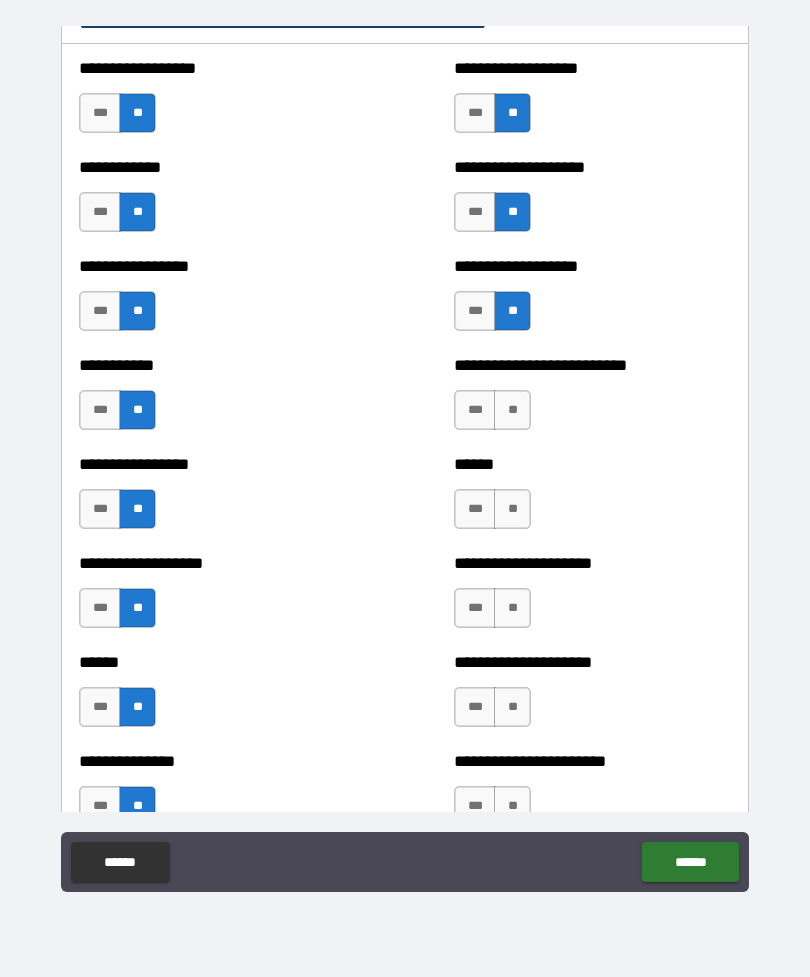 scroll, scrollTop: 2142, scrollLeft: 0, axis: vertical 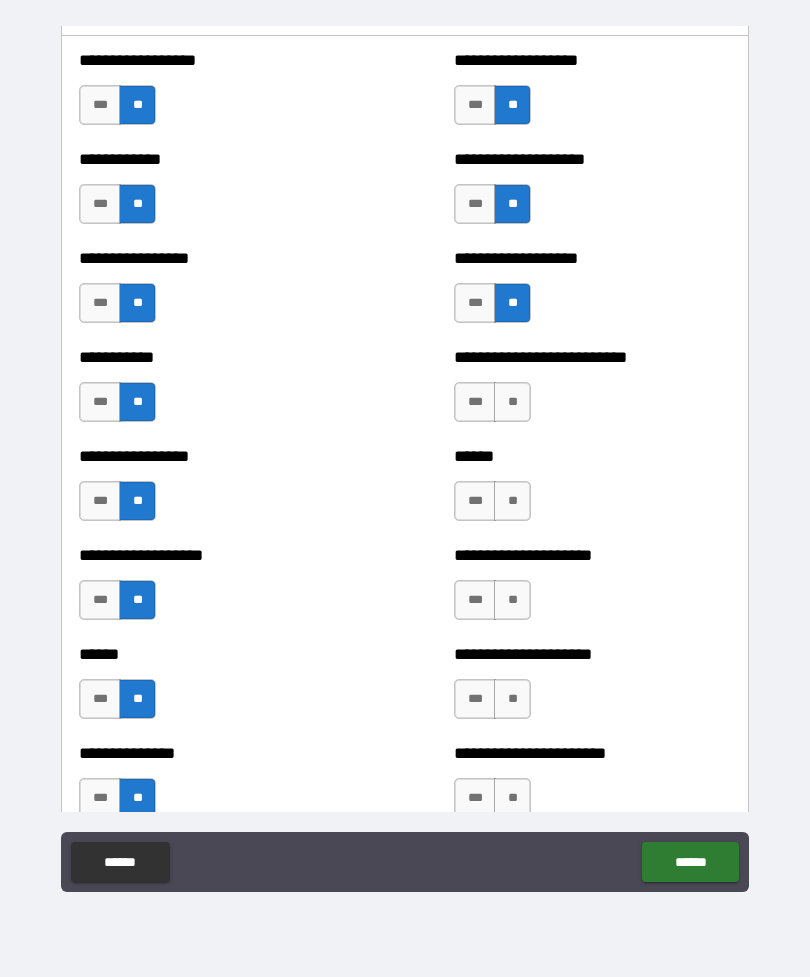 click on "**" at bounding box center (512, 402) 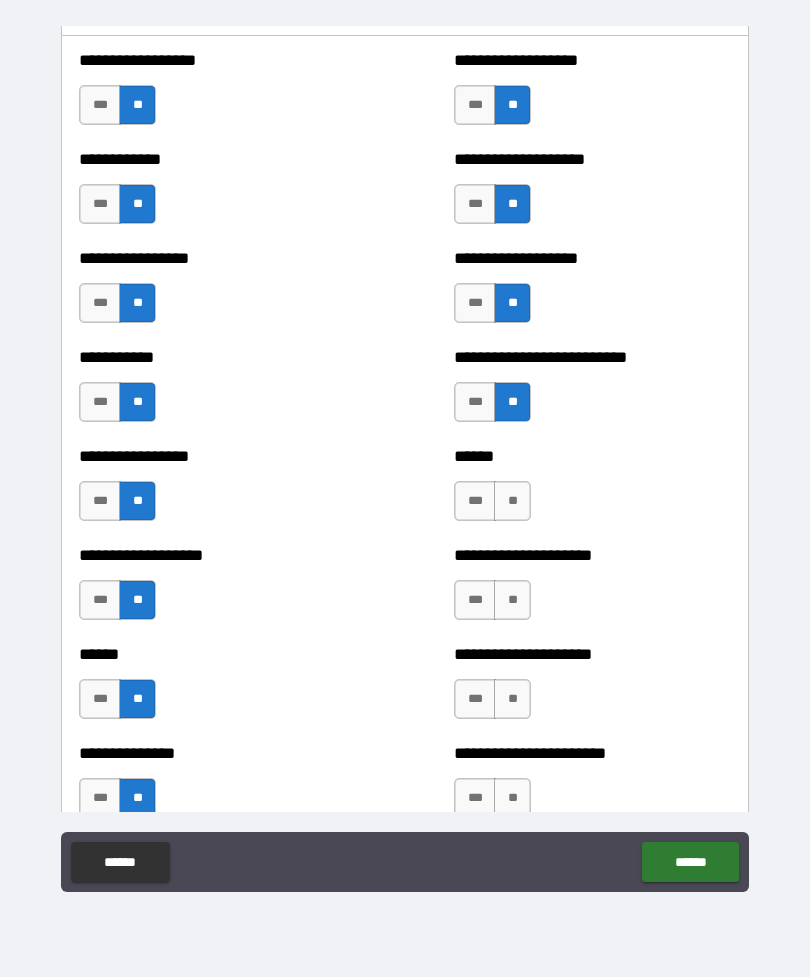click on "**" at bounding box center [512, 501] 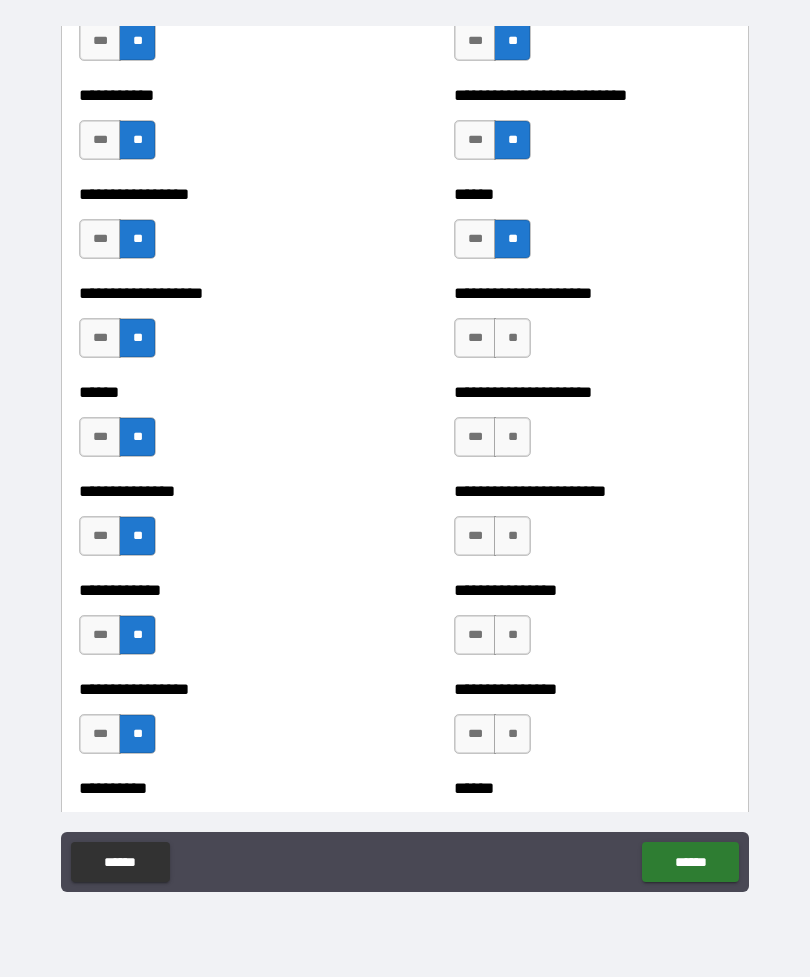 scroll, scrollTop: 2405, scrollLeft: 0, axis: vertical 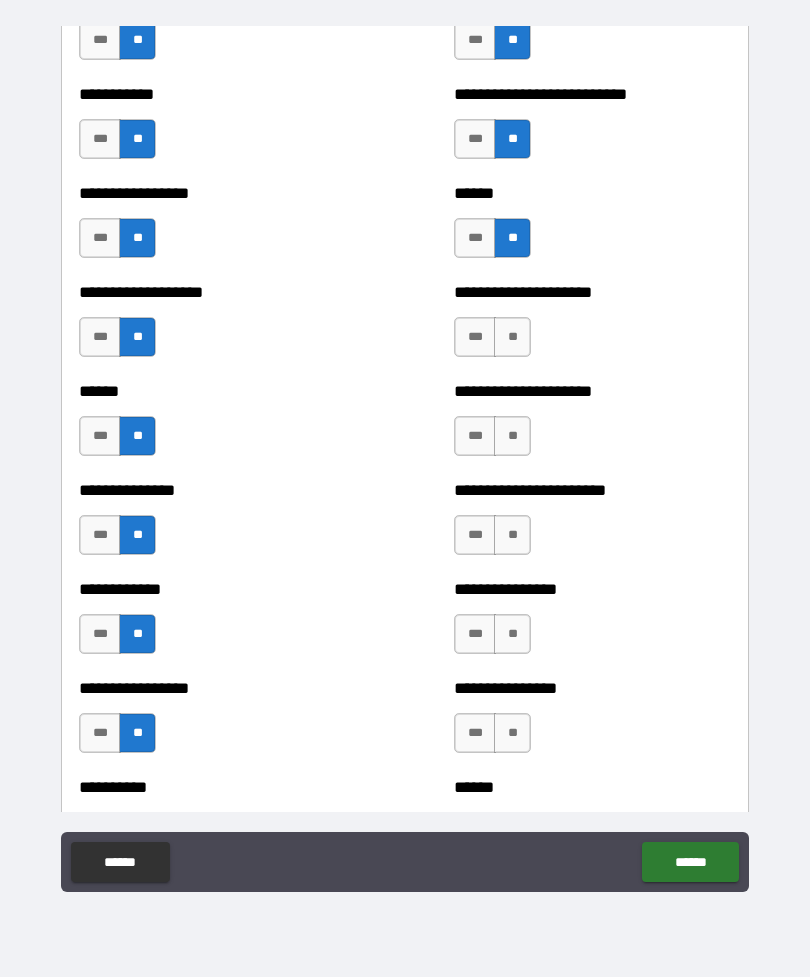 click on "**" at bounding box center (512, 337) 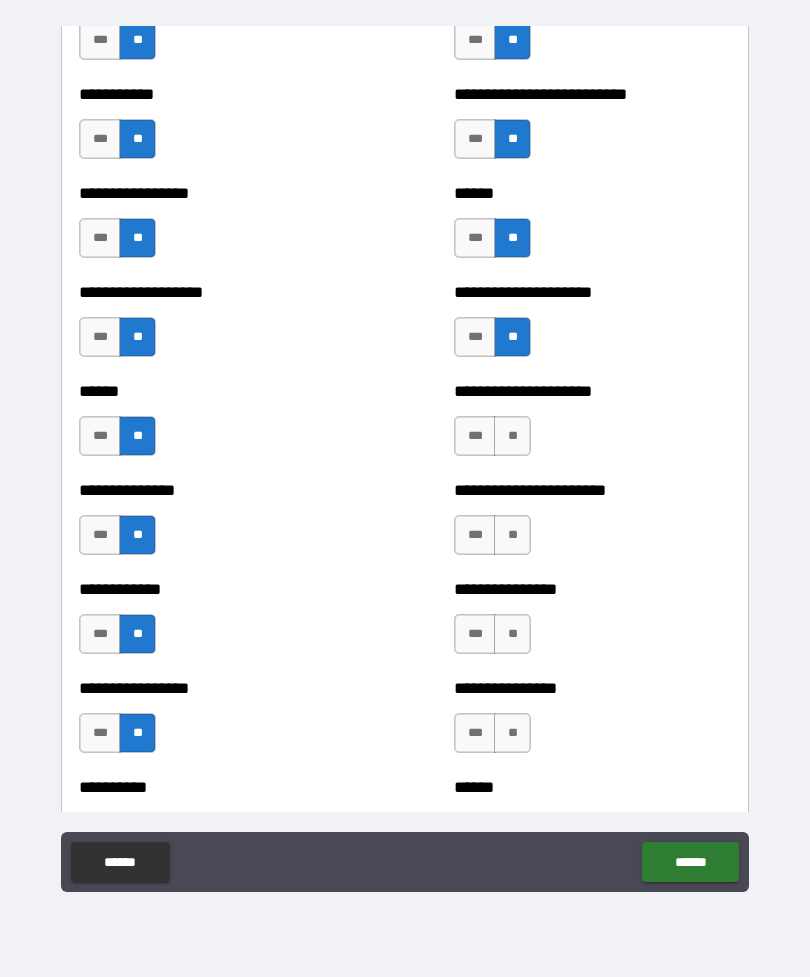 click on "**" at bounding box center (512, 436) 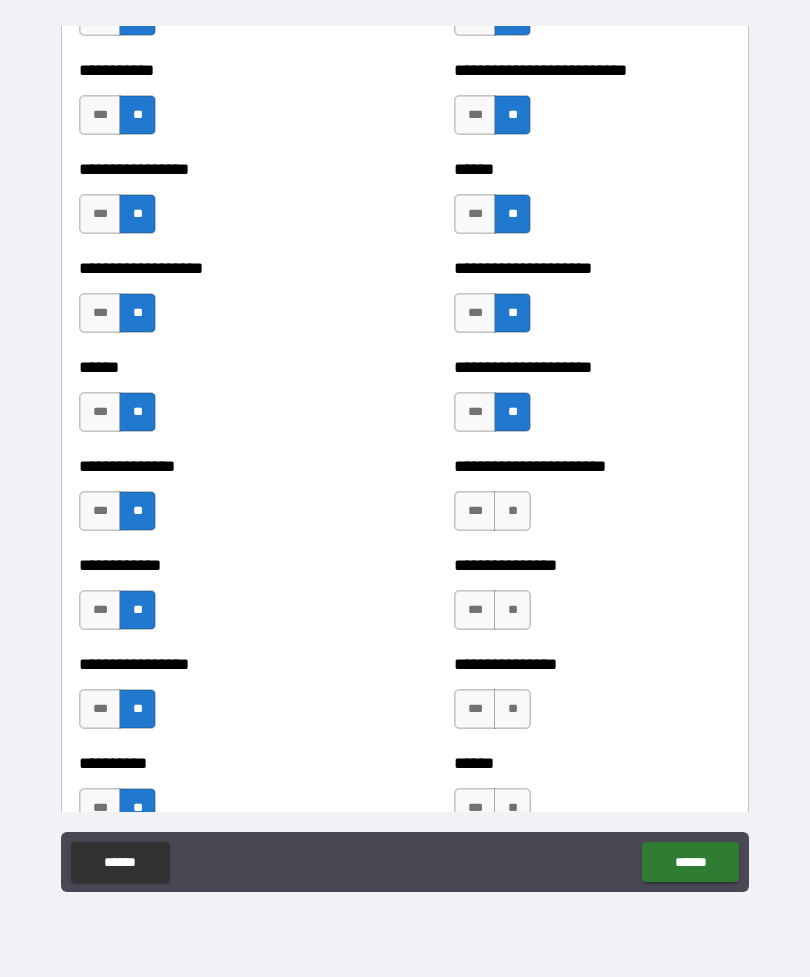 scroll, scrollTop: 2435, scrollLeft: 0, axis: vertical 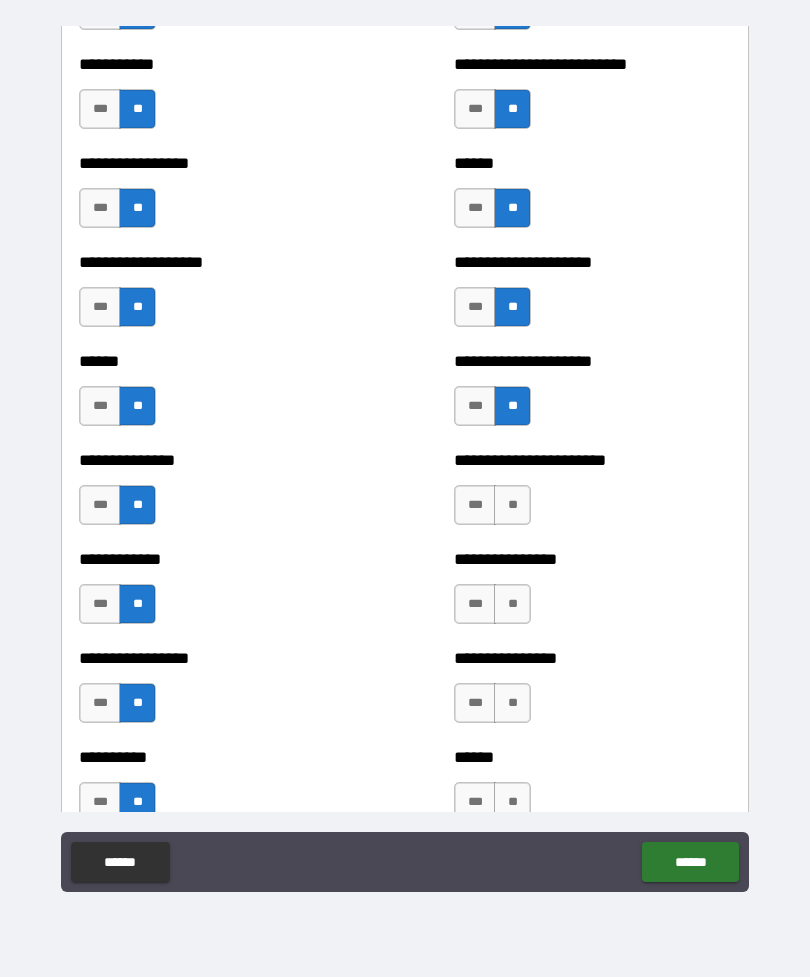 click on "**" at bounding box center [512, 505] 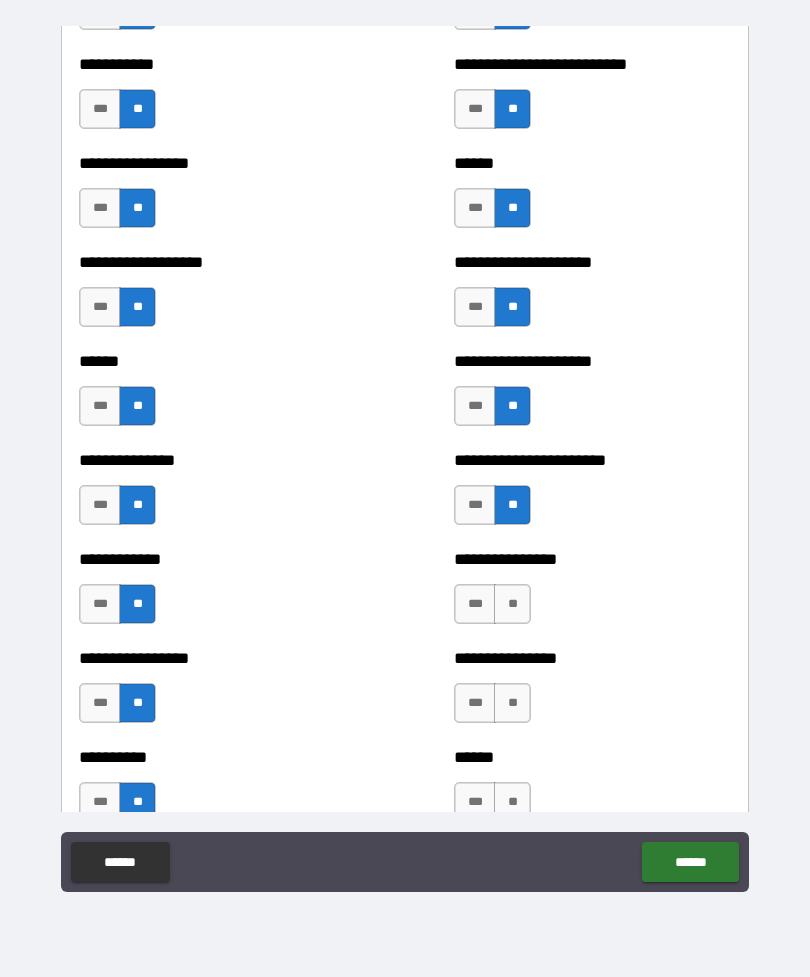click on "**" at bounding box center [512, 604] 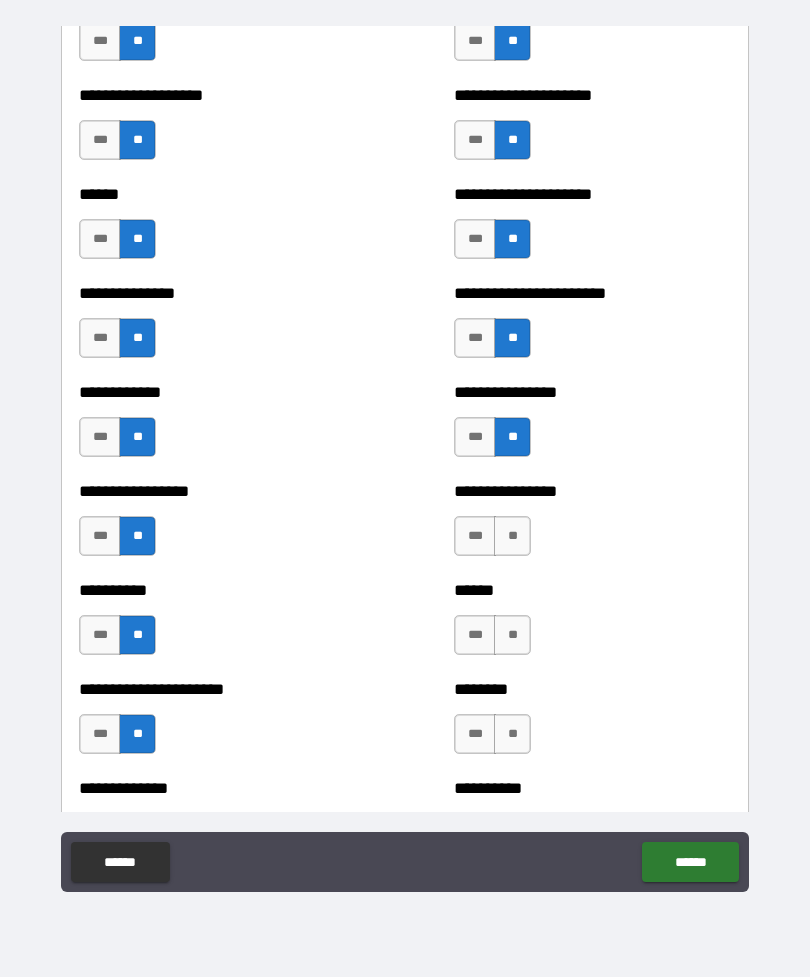 click on "**" at bounding box center [512, 536] 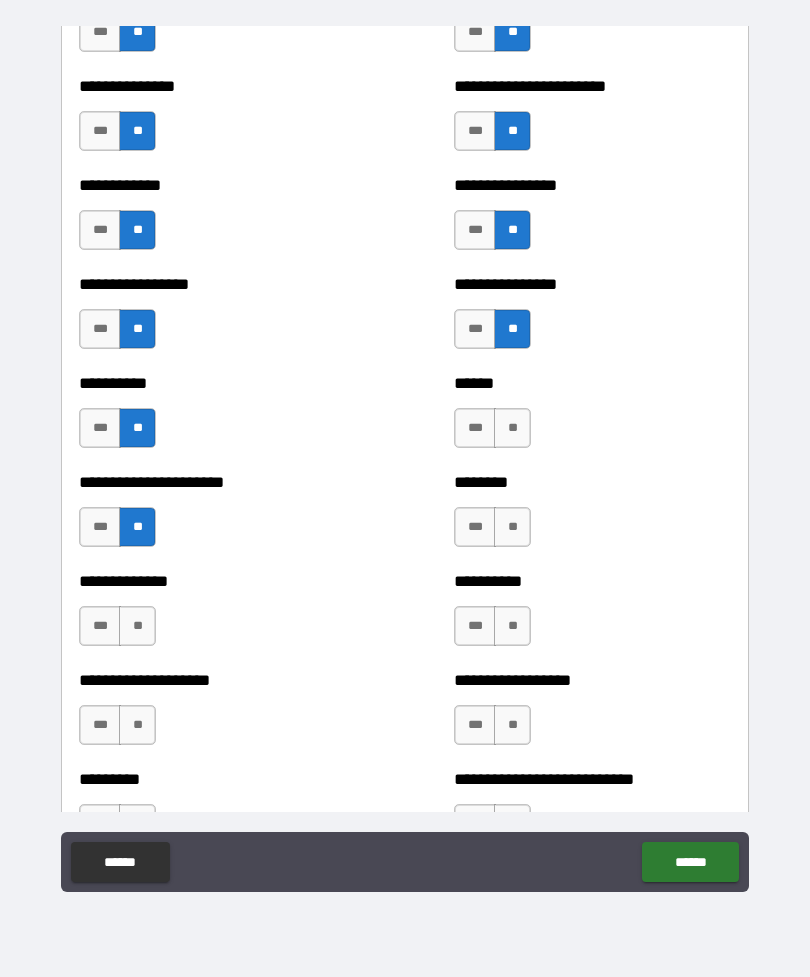 scroll, scrollTop: 2817, scrollLeft: 0, axis: vertical 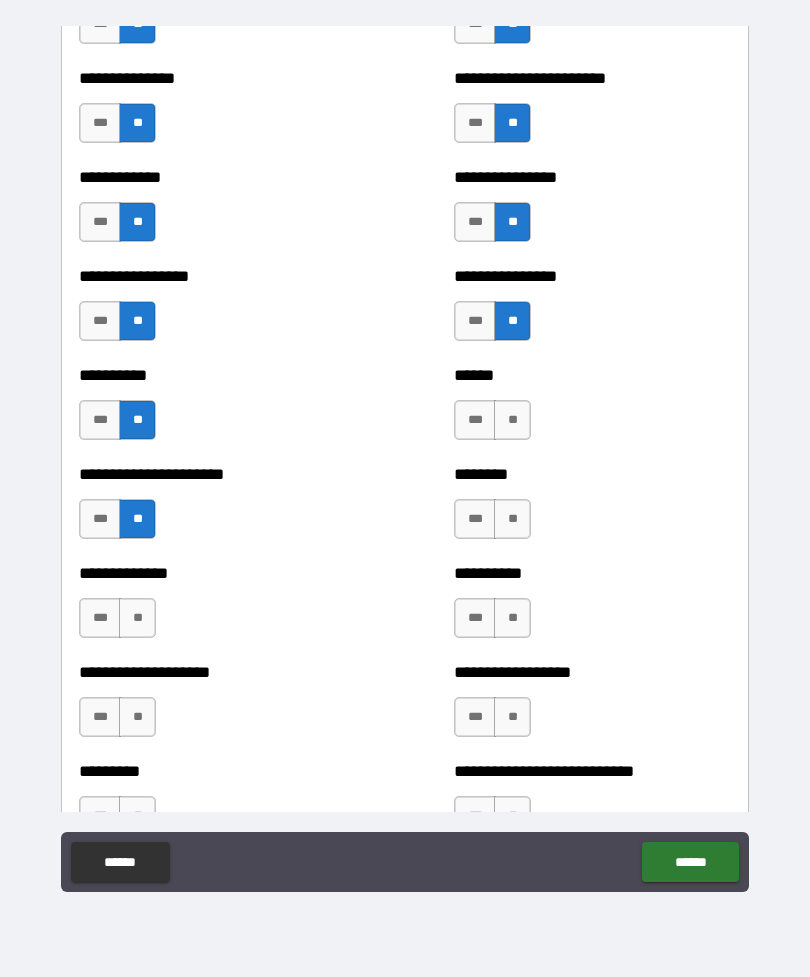 click on "***" at bounding box center (475, 420) 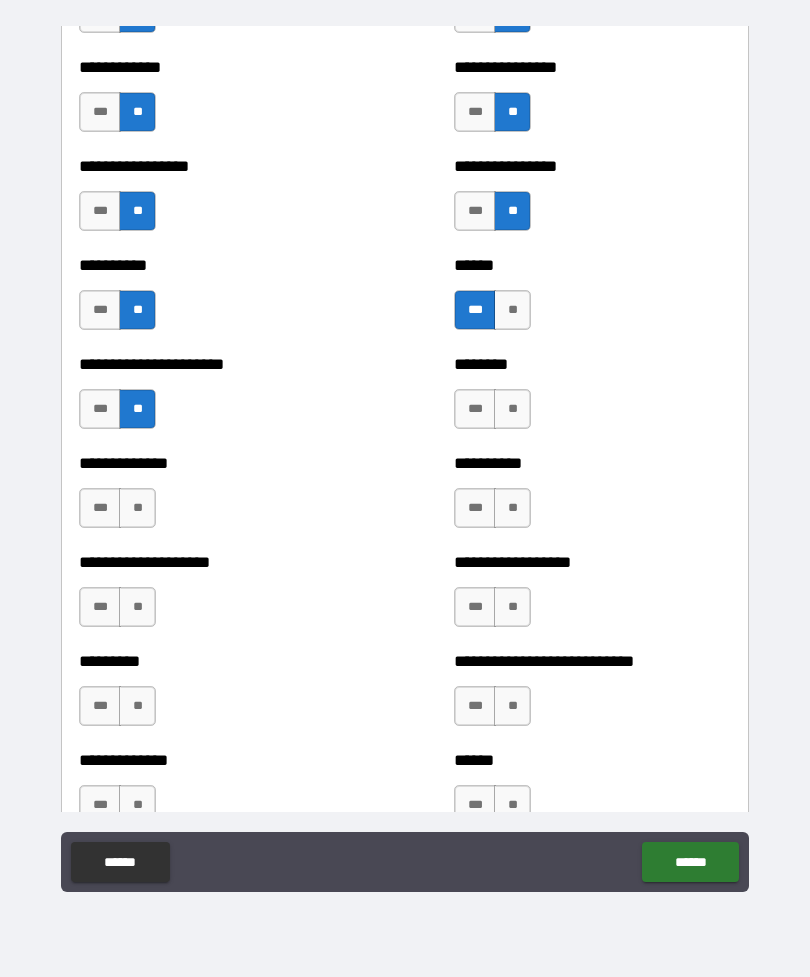 scroll, scrollTop: 2938, scrollLeft: 0, axis: vertical 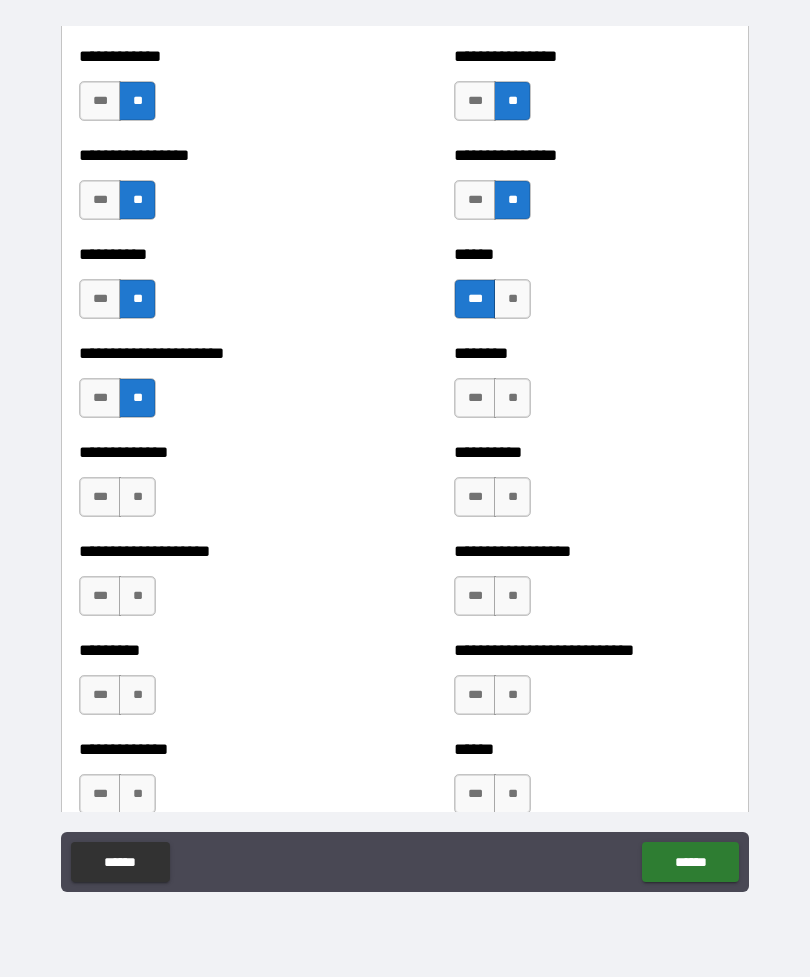 click on "**" at bounding box center [512, 398] 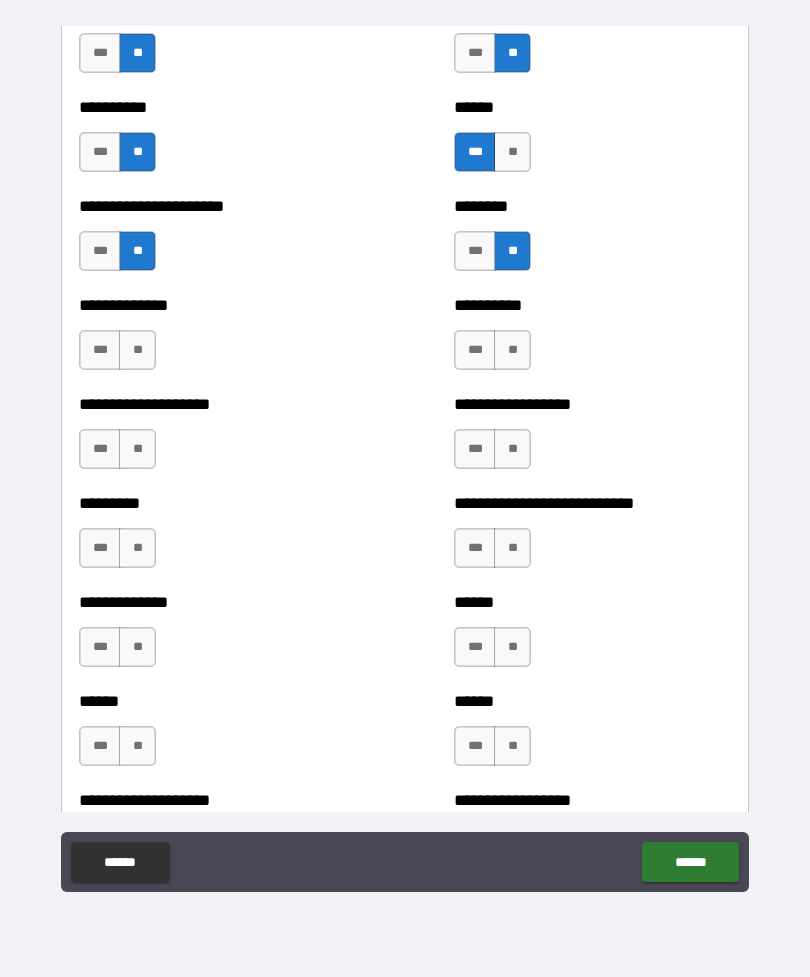 scroll, scrollTop: 3092, scrollLeft: 0, axis: vertical 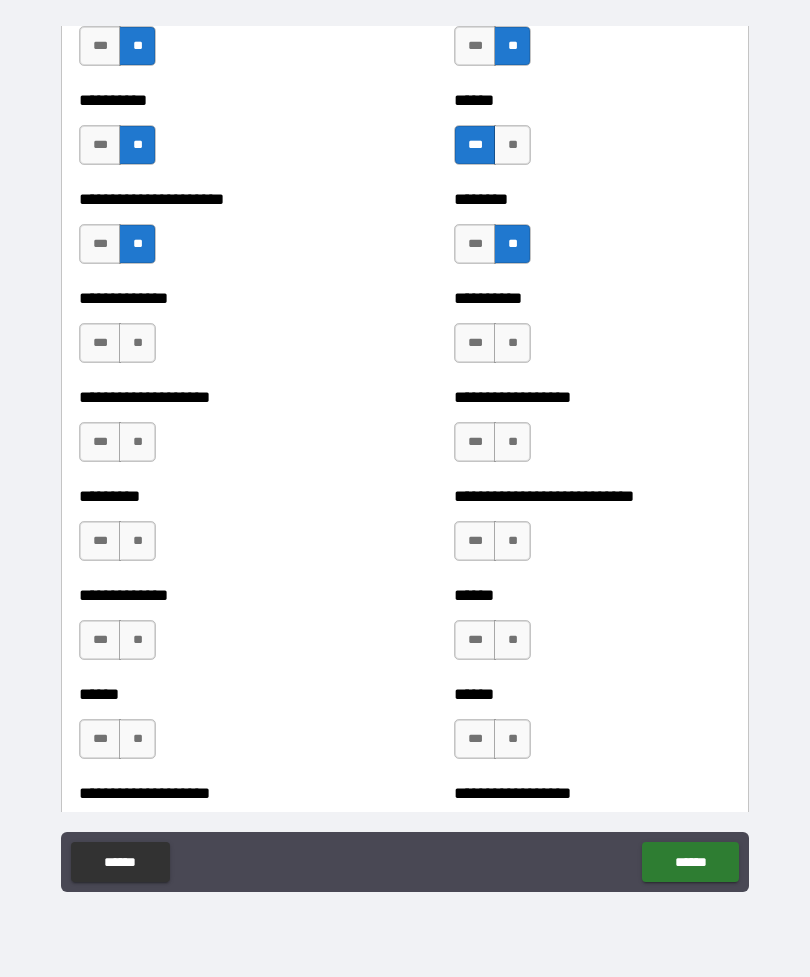 click on "**" at bounding box center [137, 343] 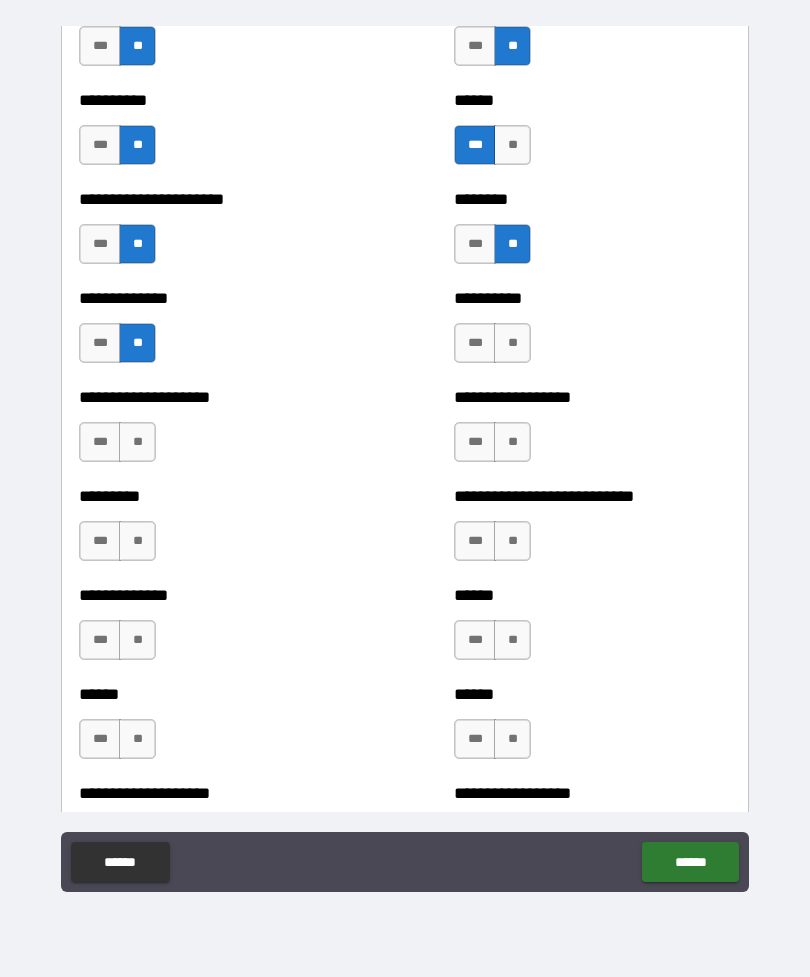 click on "**" at bounding box center (137, 442) 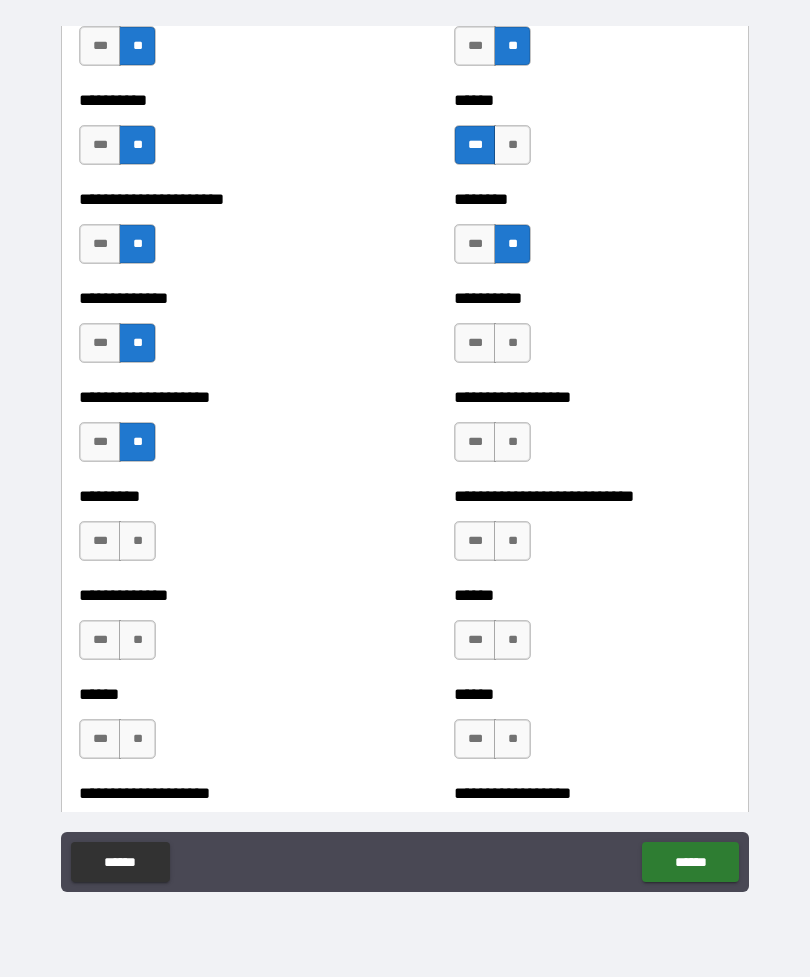 click on "**" at bounding box center [137, 541] 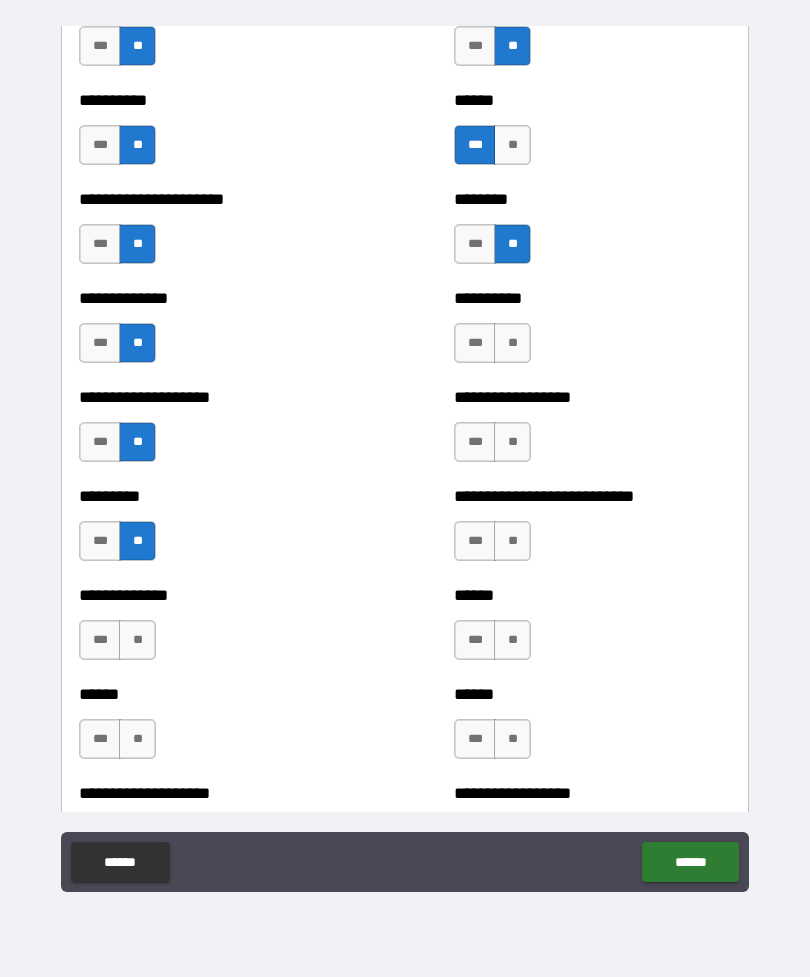 click on "**" at bounding box center [137, 640] 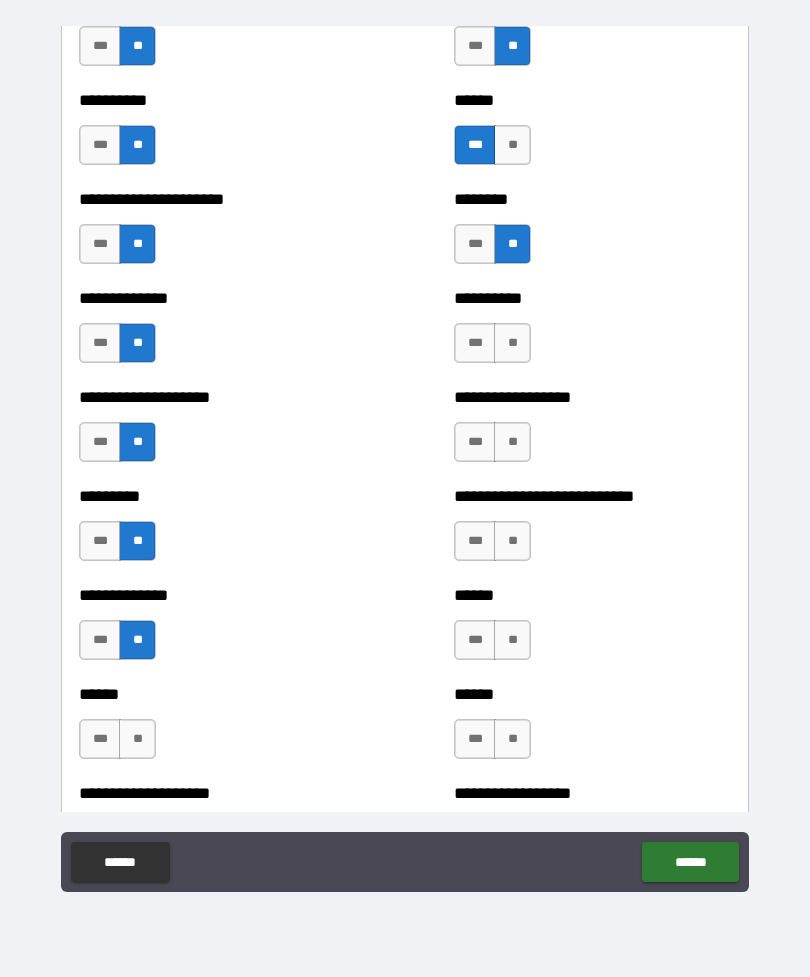 click on "**" at bounding box center (137, 739) 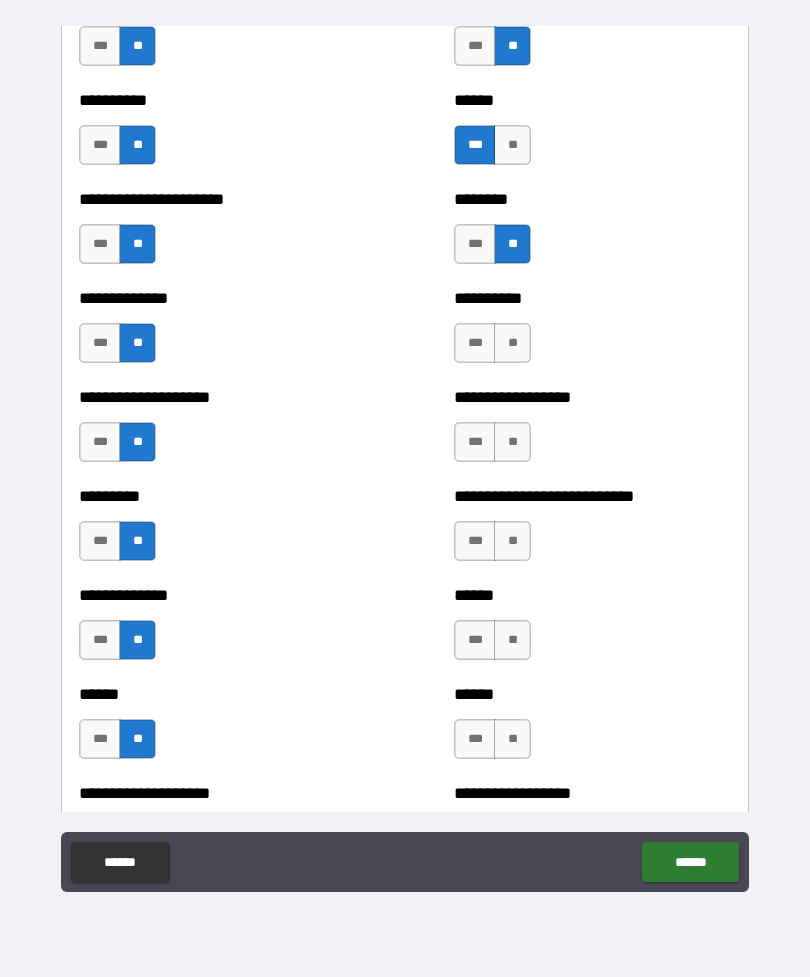 click on "**" at bounding box center [512, 343] 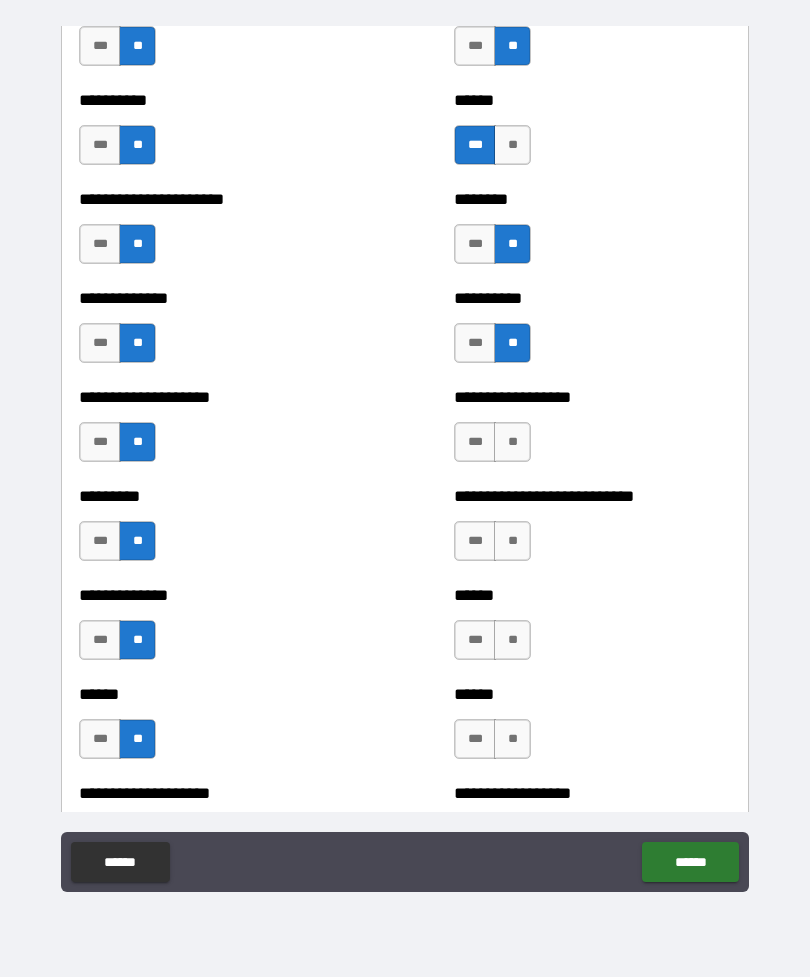 click on "**" at bounding box center [512, 442] 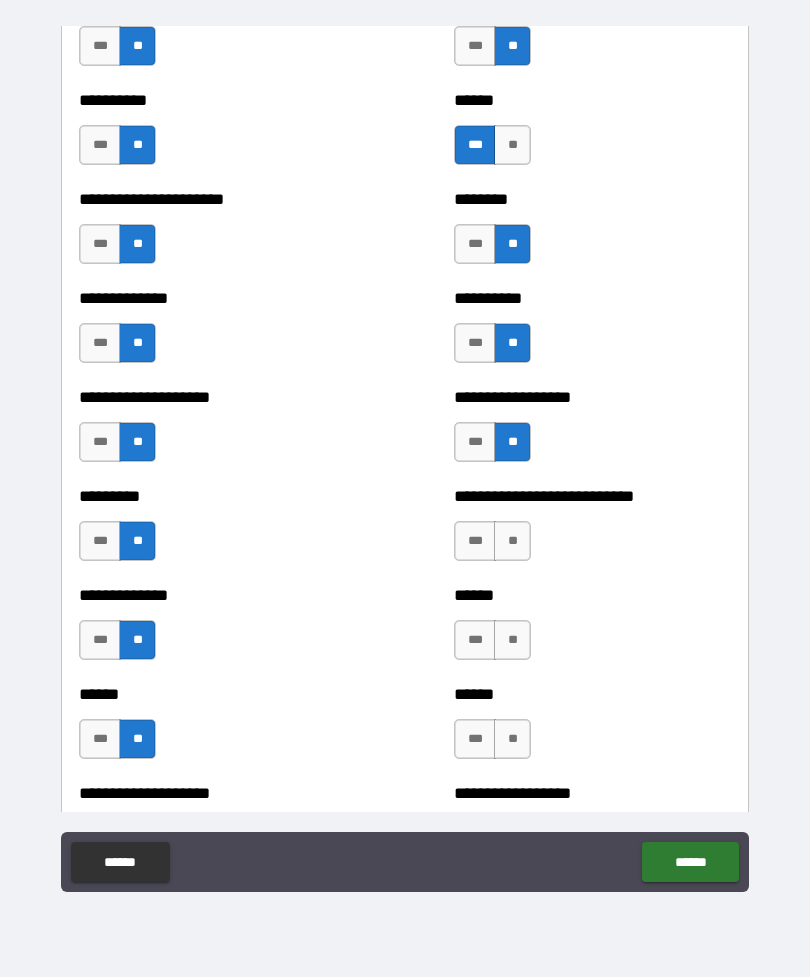 click on "**" at bounding box center (512, 541) 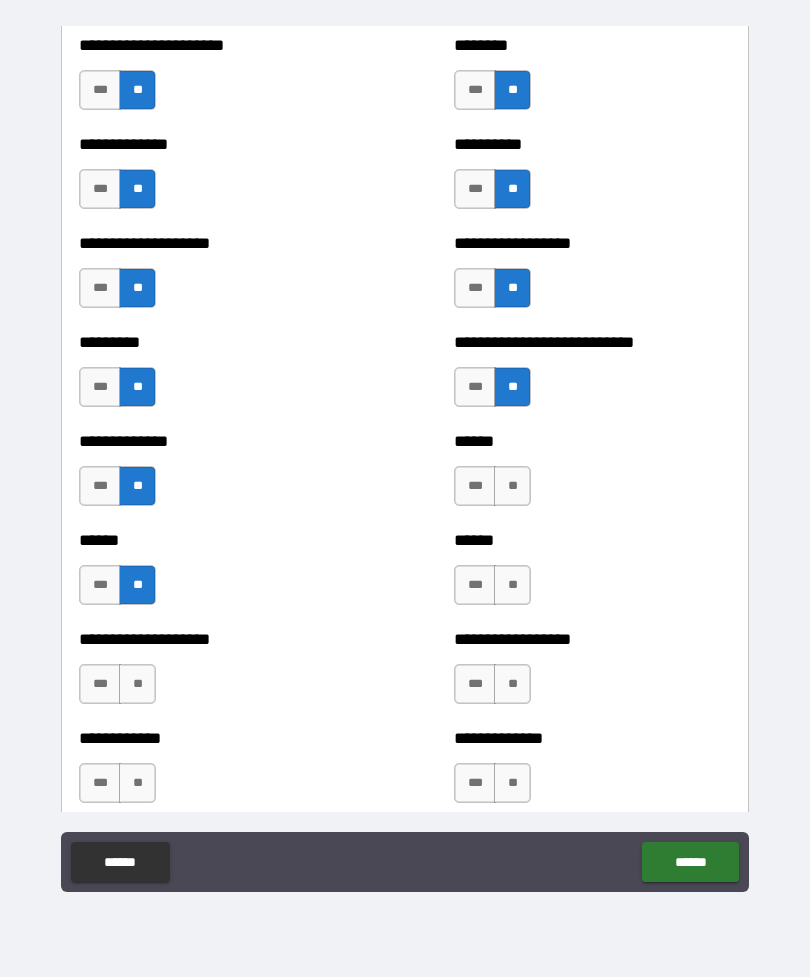 click on "**" at bounding box center [512, 486] 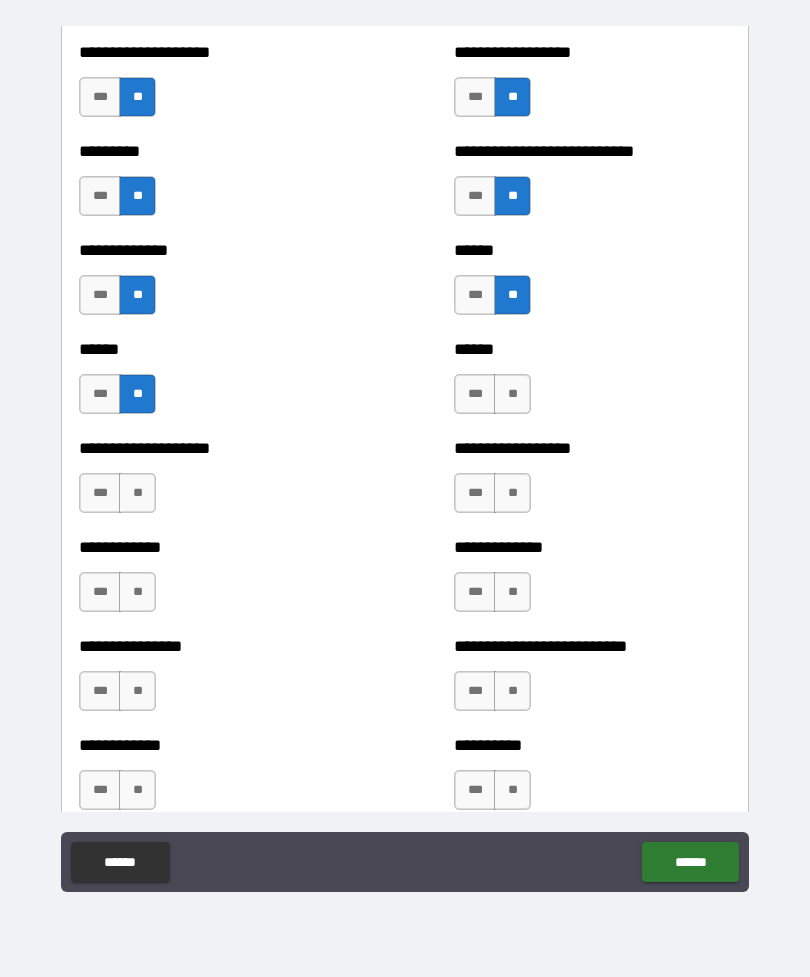 scroll, scrollTop: 3440, scrollLeft: 0, axis: vertical 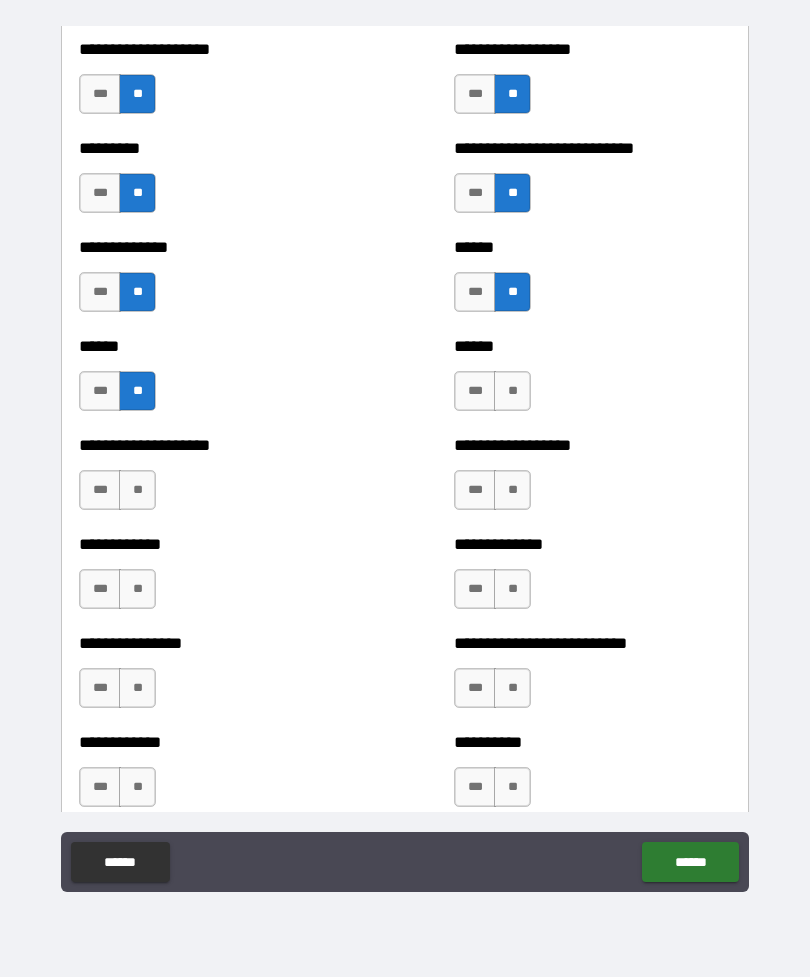 click on "**" at bounding box center (512, 391) 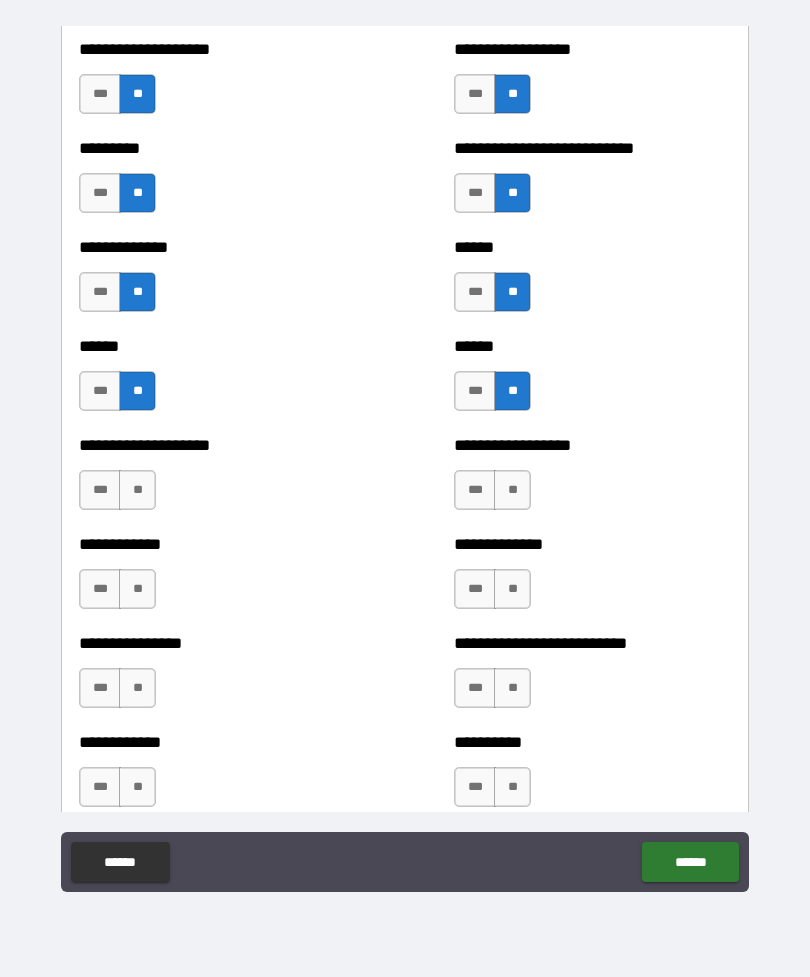 click on "**" at bounding box center [512, 490] 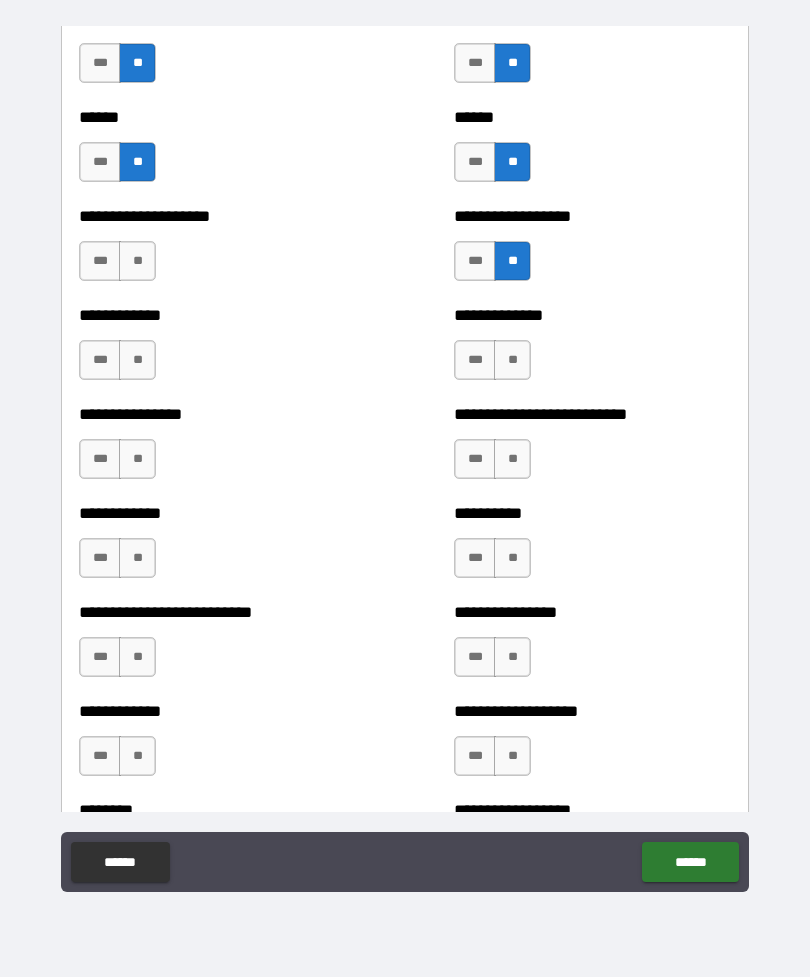 scroll, scrollTop: 3671, scrollLeft: 0, axis: vertical 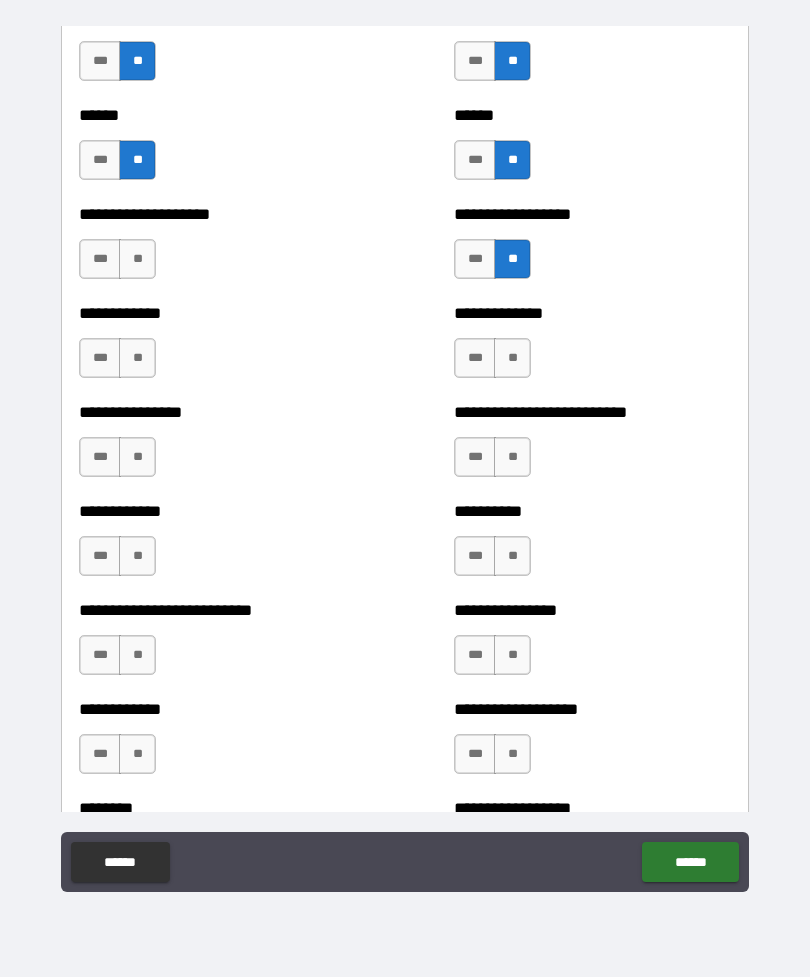 click on "**" at bounding box center [512, 358] 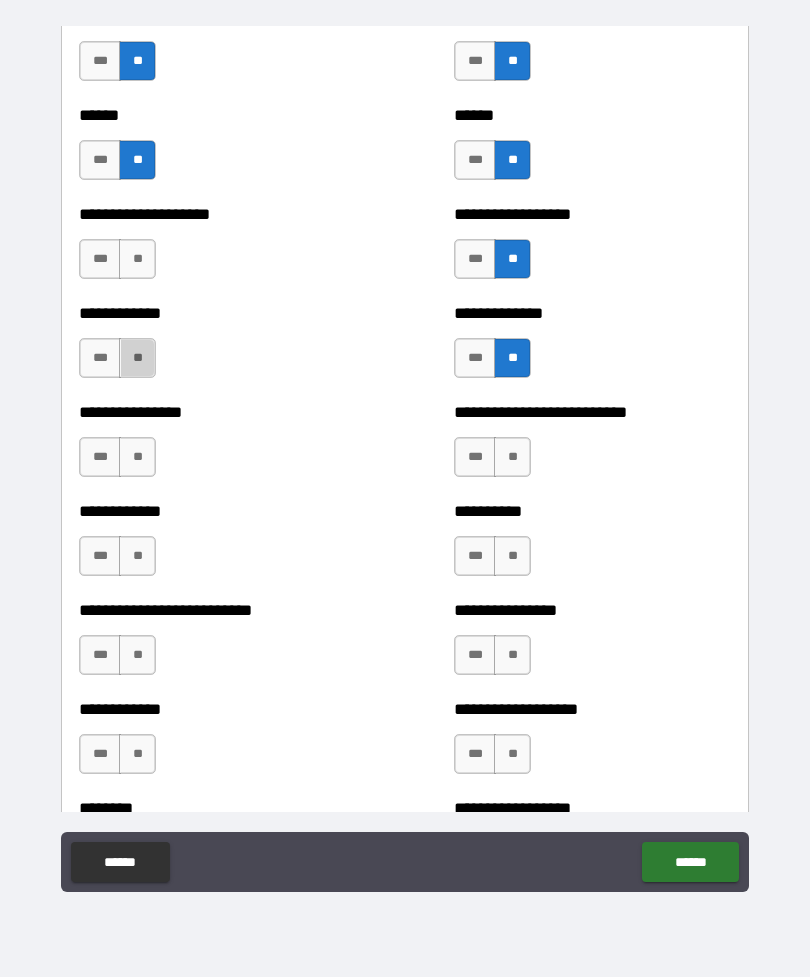 click on "**" at bounding box center (137, 358) 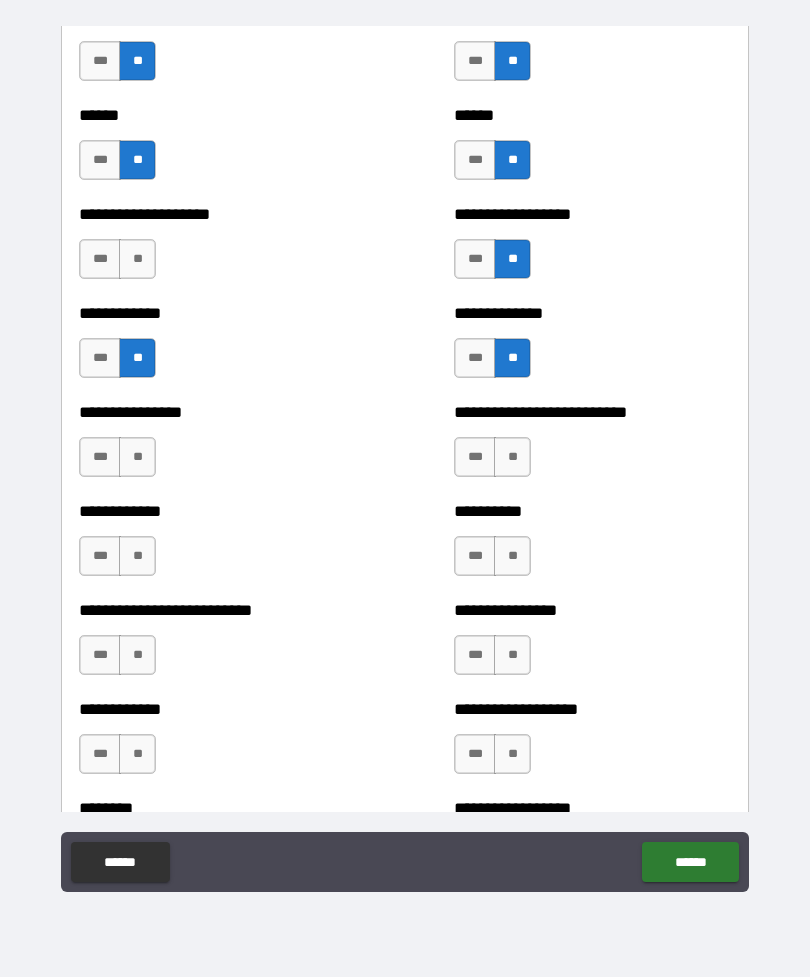 click on "**" at bounding box center (137, 259) 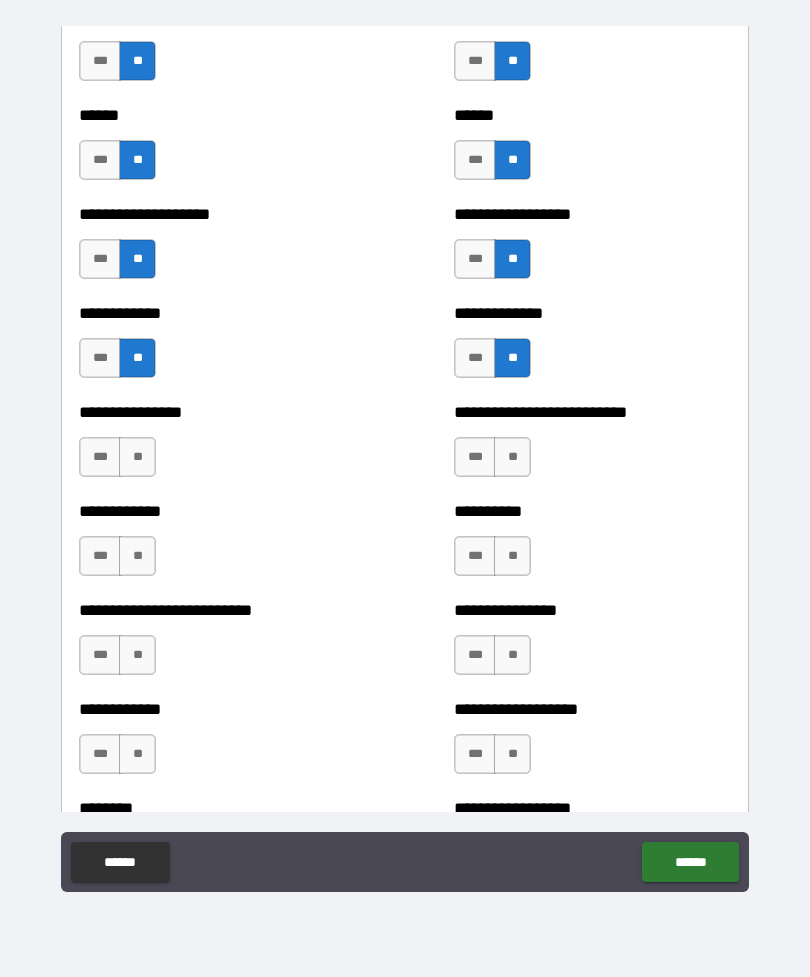 click on "**" at bounding box center [137, 457] 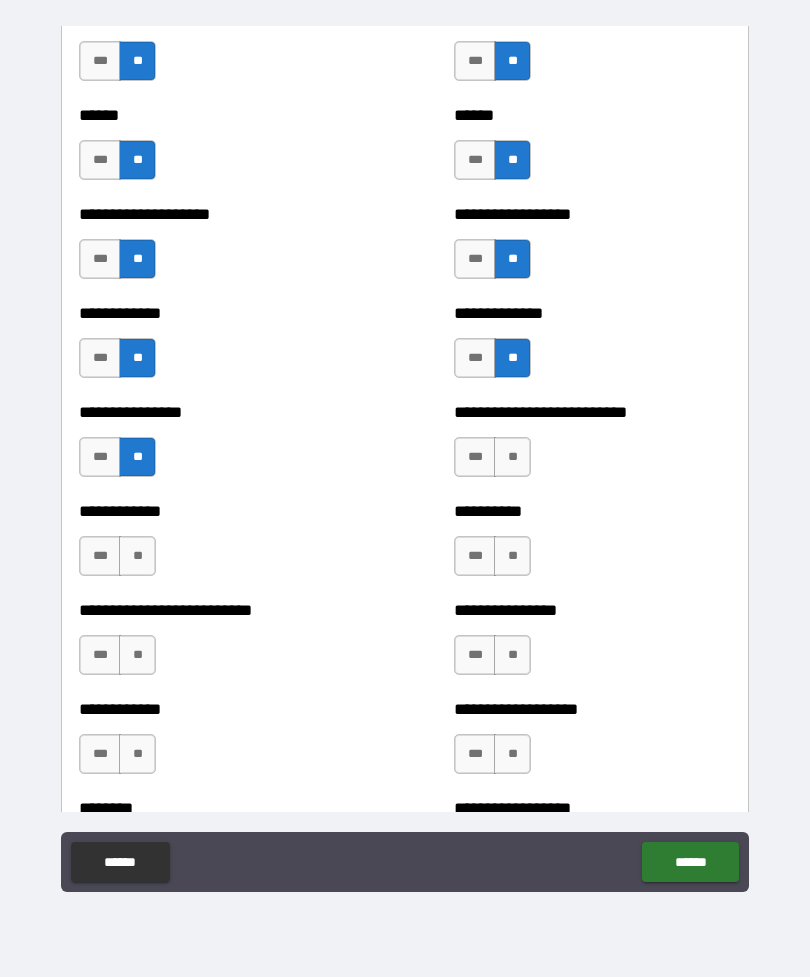 click on "**" at bounding box center [137, 556] 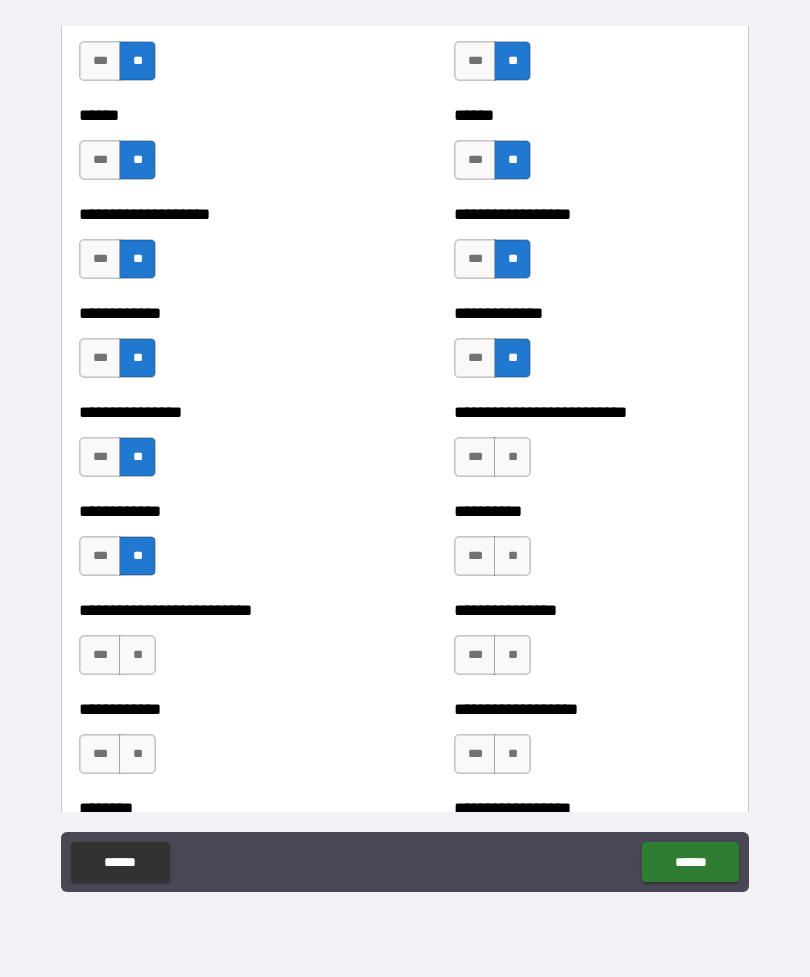 click on "**" at bounding box center (137, 655) 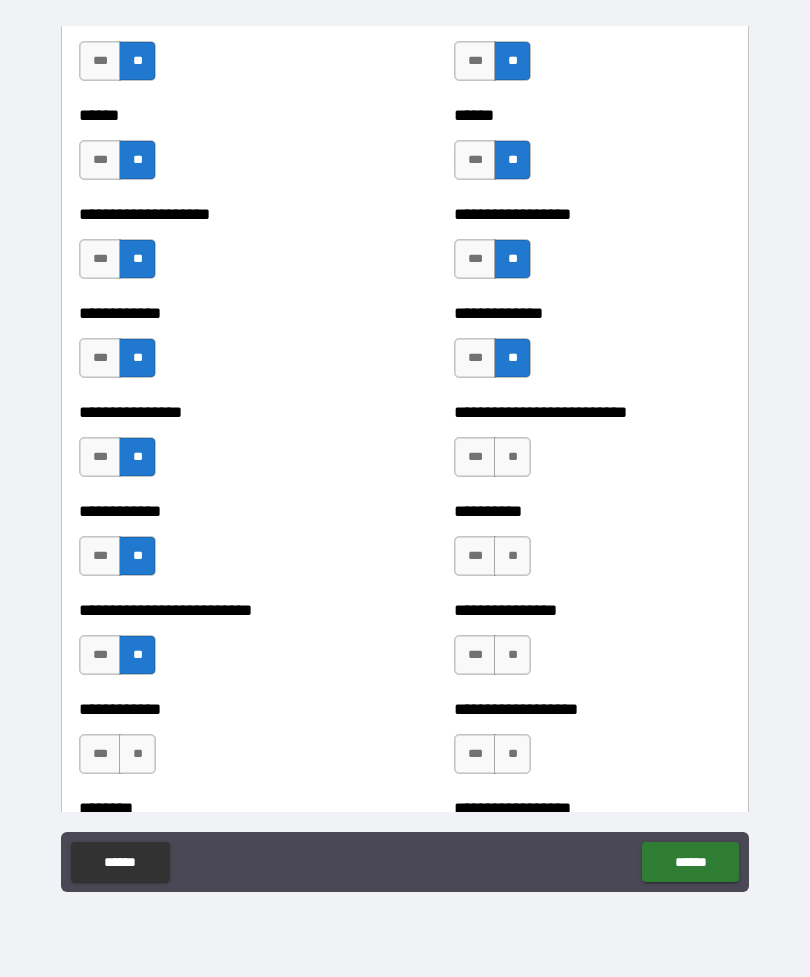 click on "**" at bounding box center [512, 457] 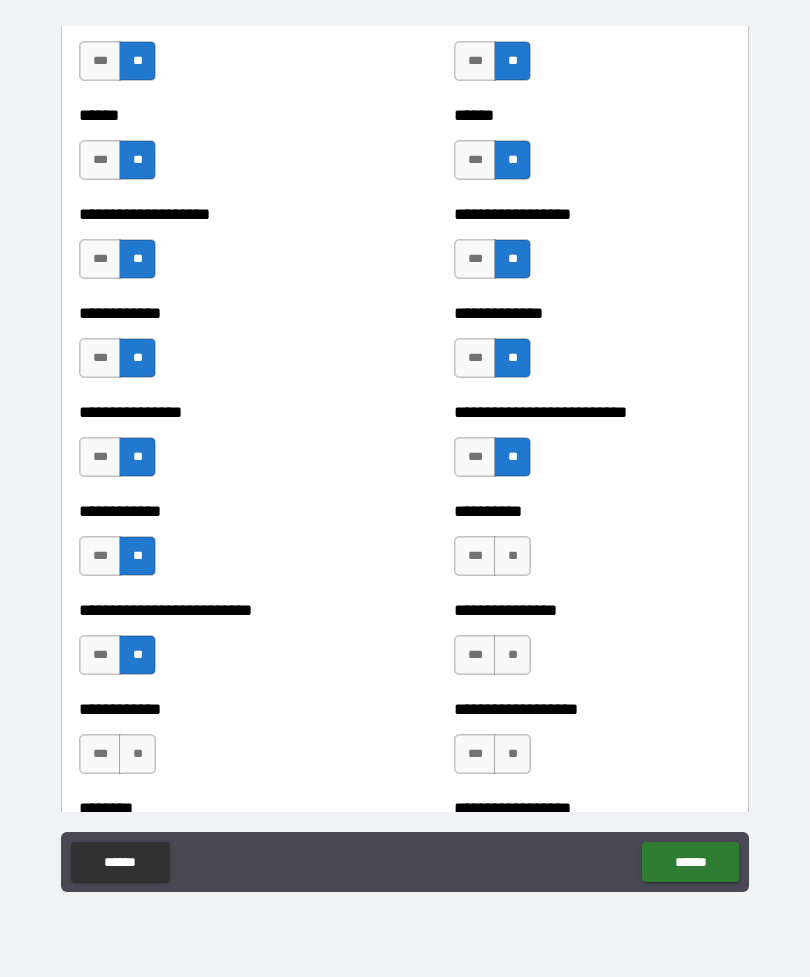 click on "**" at bounding box center (512, 556) 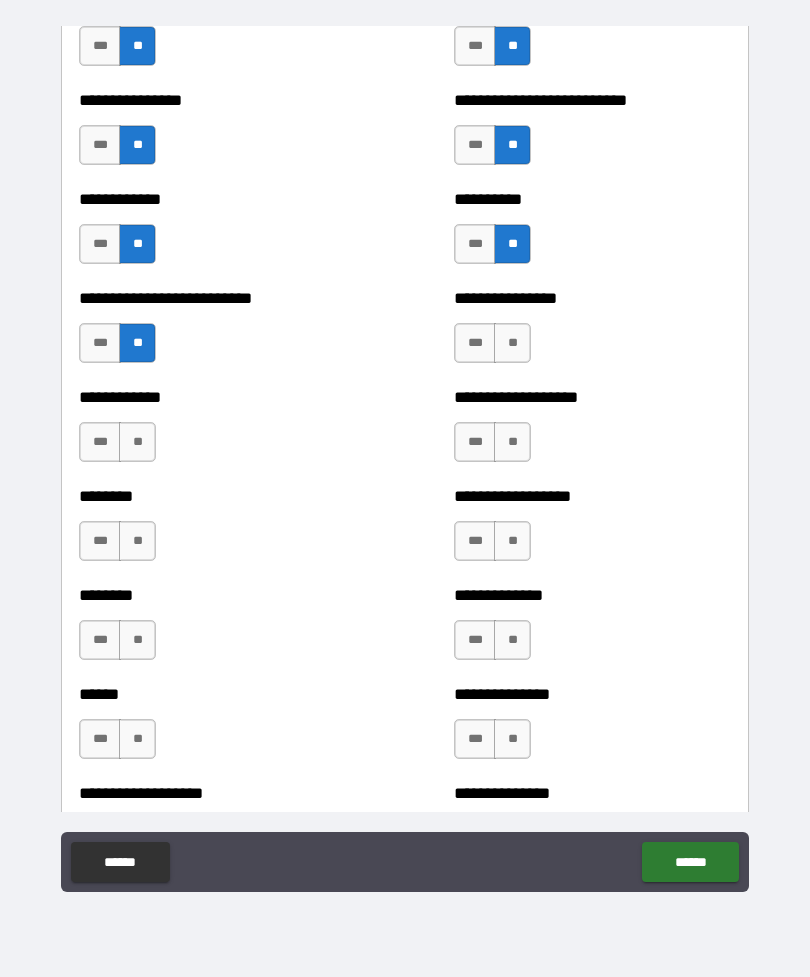 scroll, scrollTop: 3990, scrollLeft: 0, axis: vertical 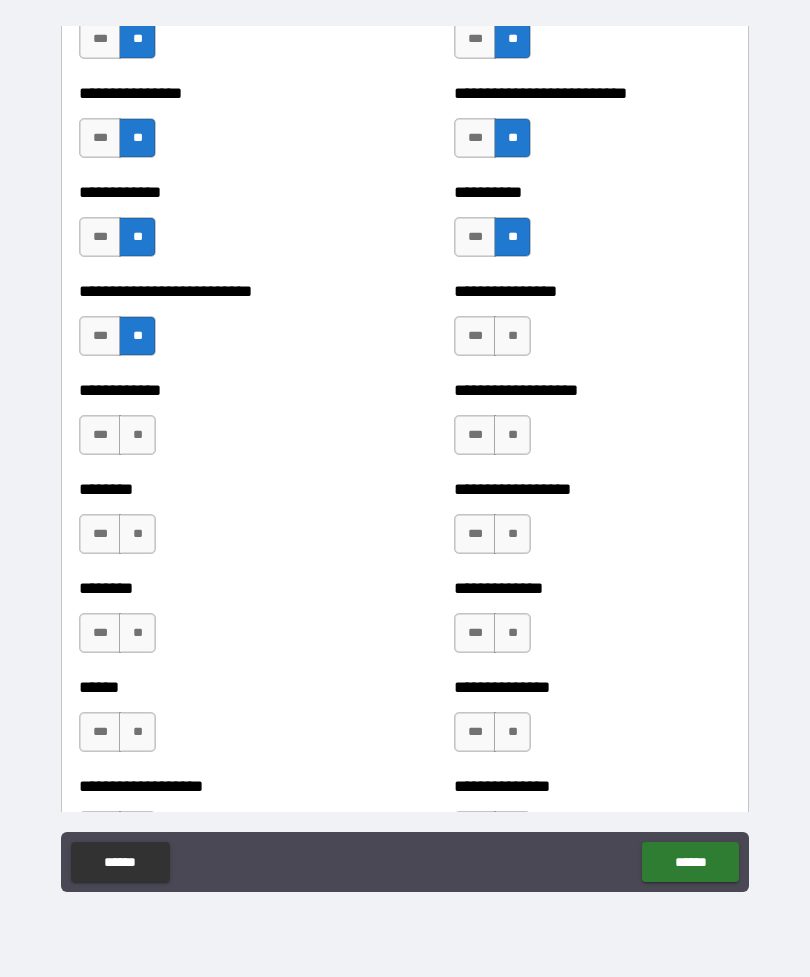 click on "**" at bounding box center (512, 336) 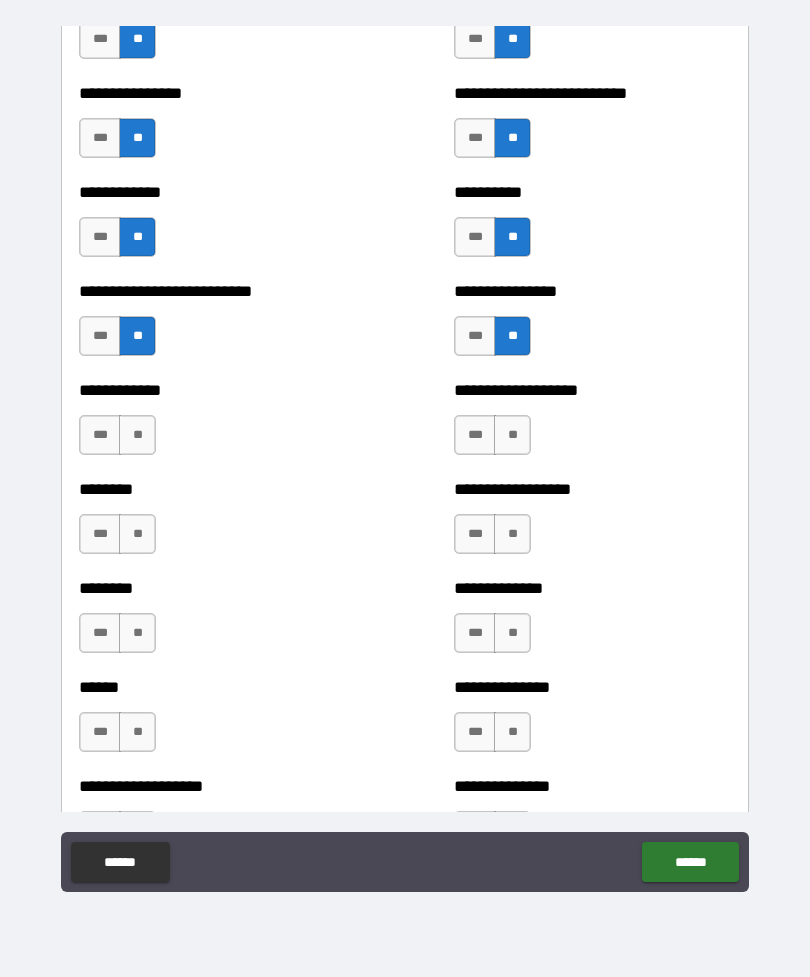 click on "**" at bounding box center (512, 435) 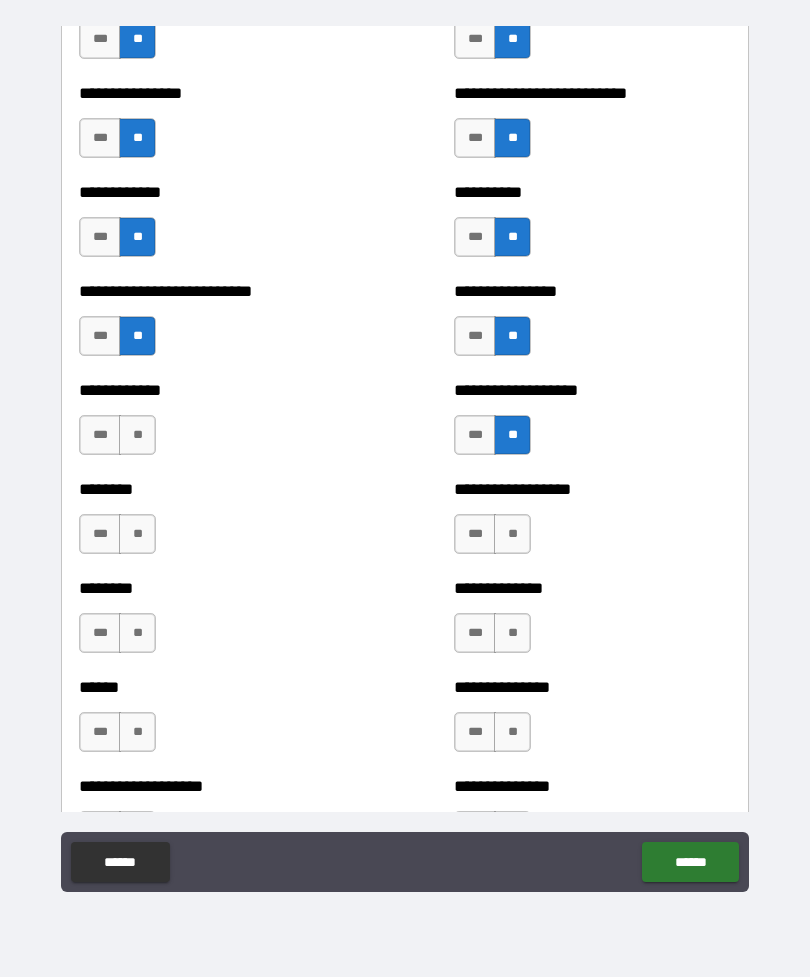 click on "**" at bounding box center (137, 435) 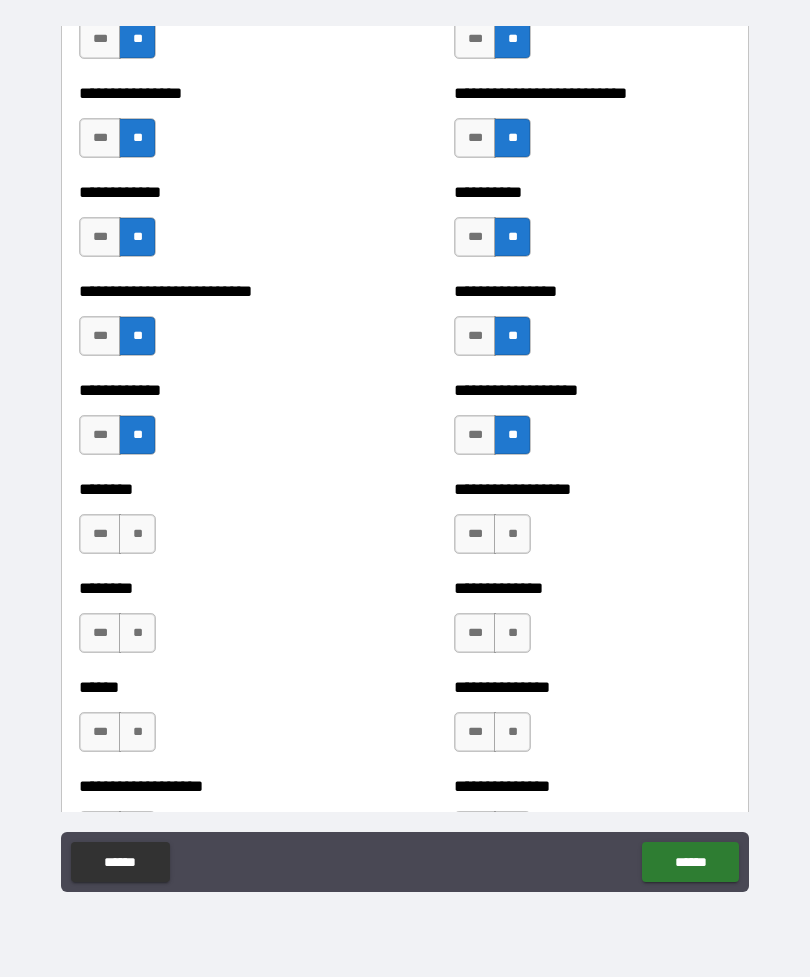 click on "**" at bounding box center (137, 534) 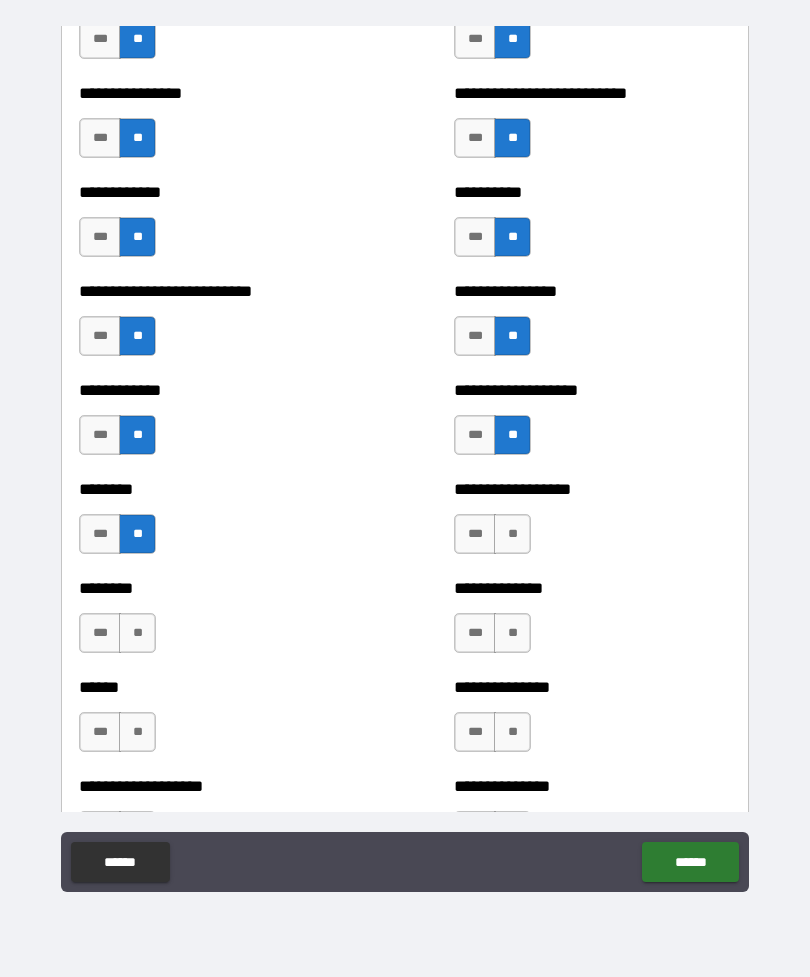 click on "**" at bounding box center [137, 633] 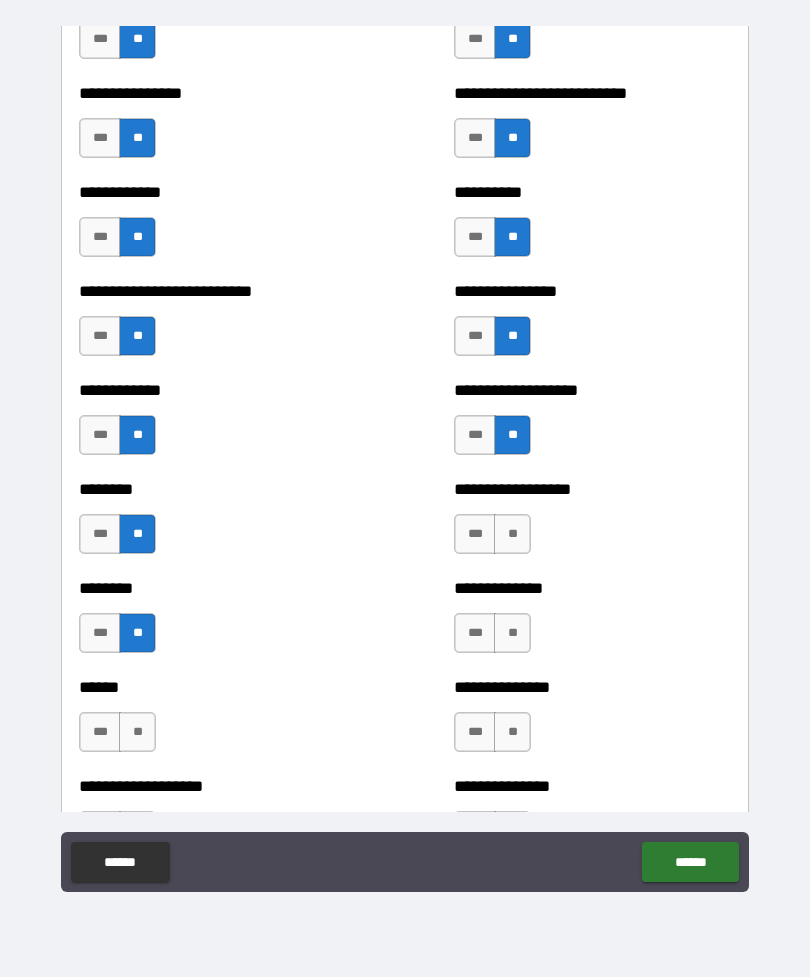 click on "**" at bounding box center (512, 534) 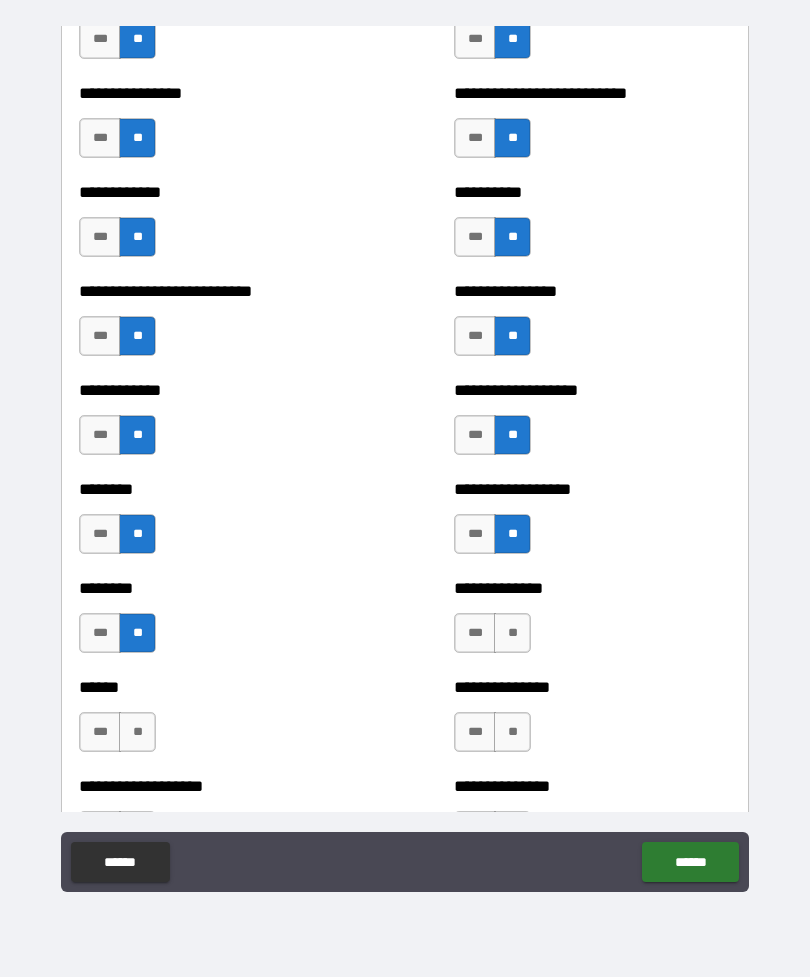 click on "**" at bounding box center [512, 633] 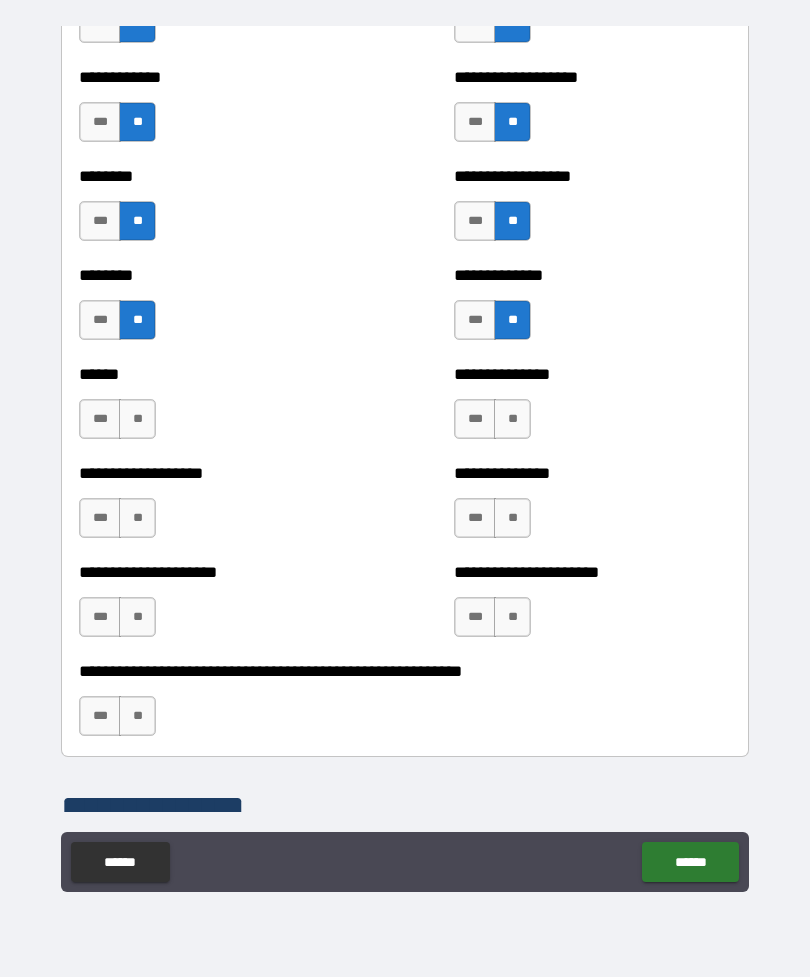 scroll, scrollTop: 4311, scrollLeft: 0, axis: vertical 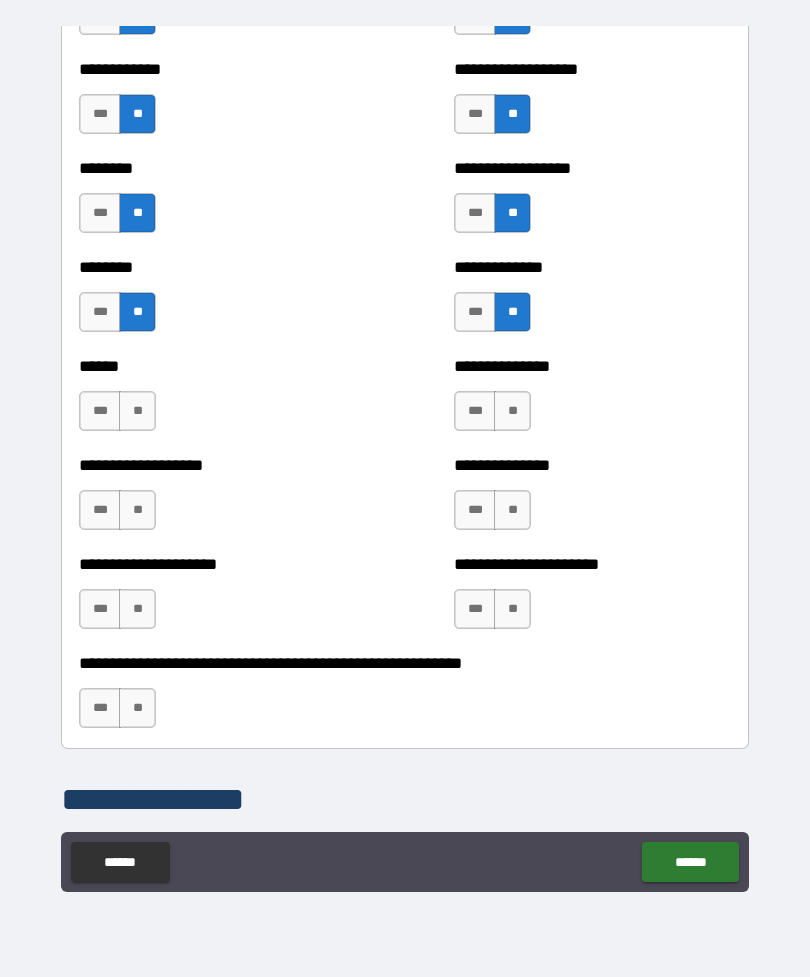 click on "**" at bounding box center (512, 411) 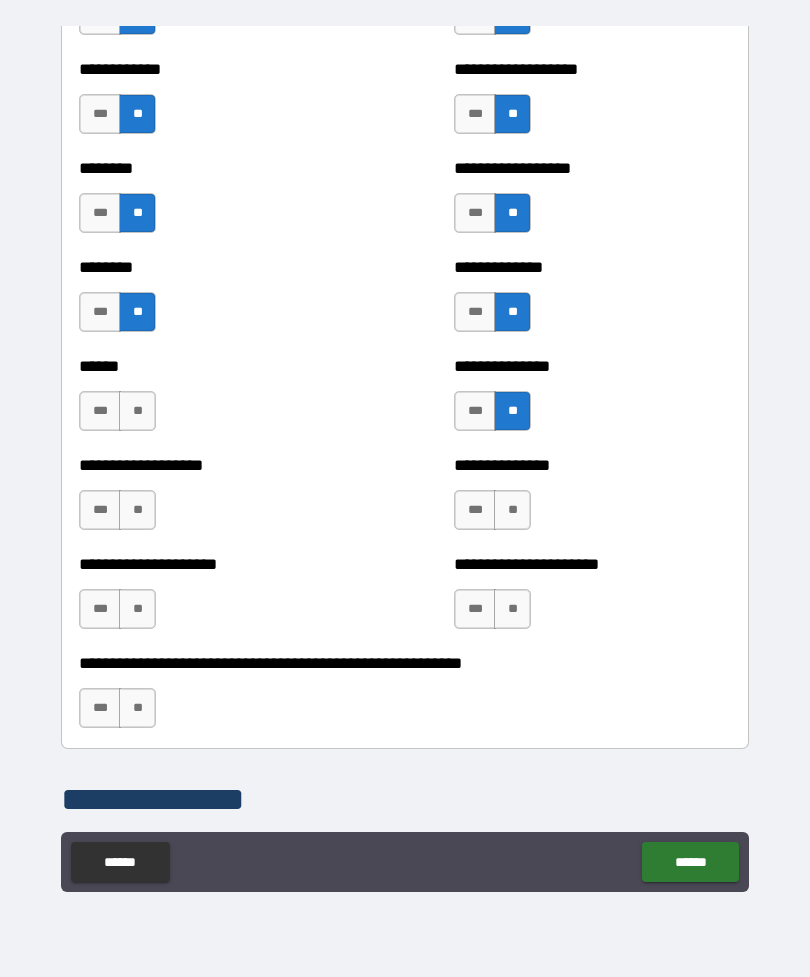 click on "**" at bounding box center [137, 411] 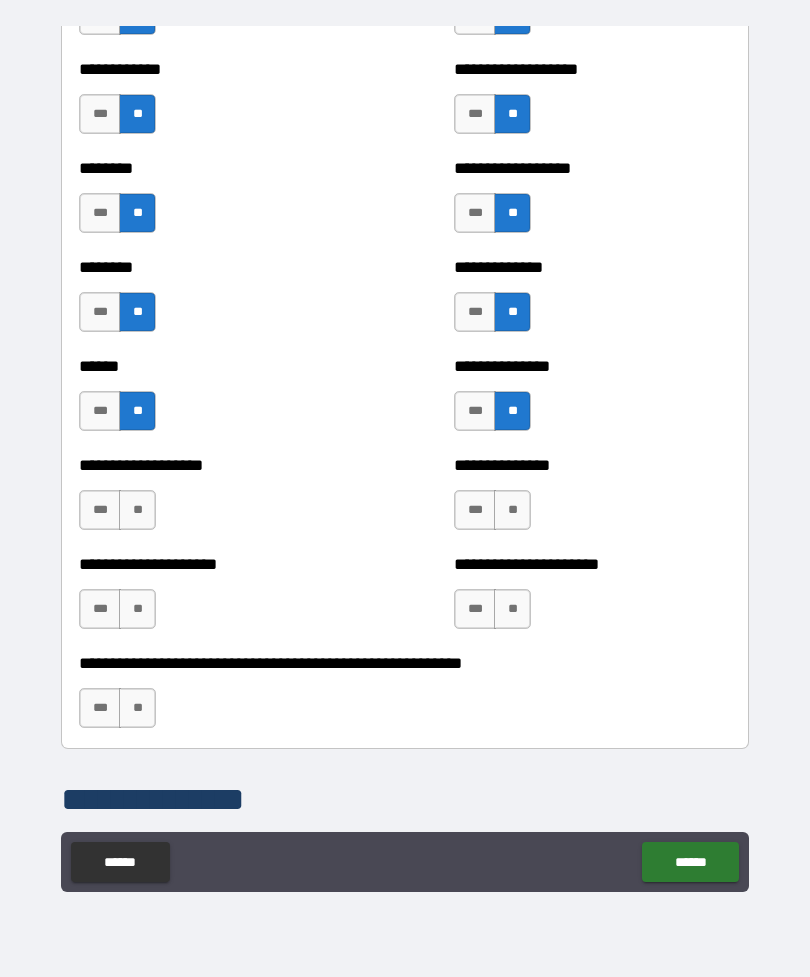 click on "**" at bounding box center [137, 510] 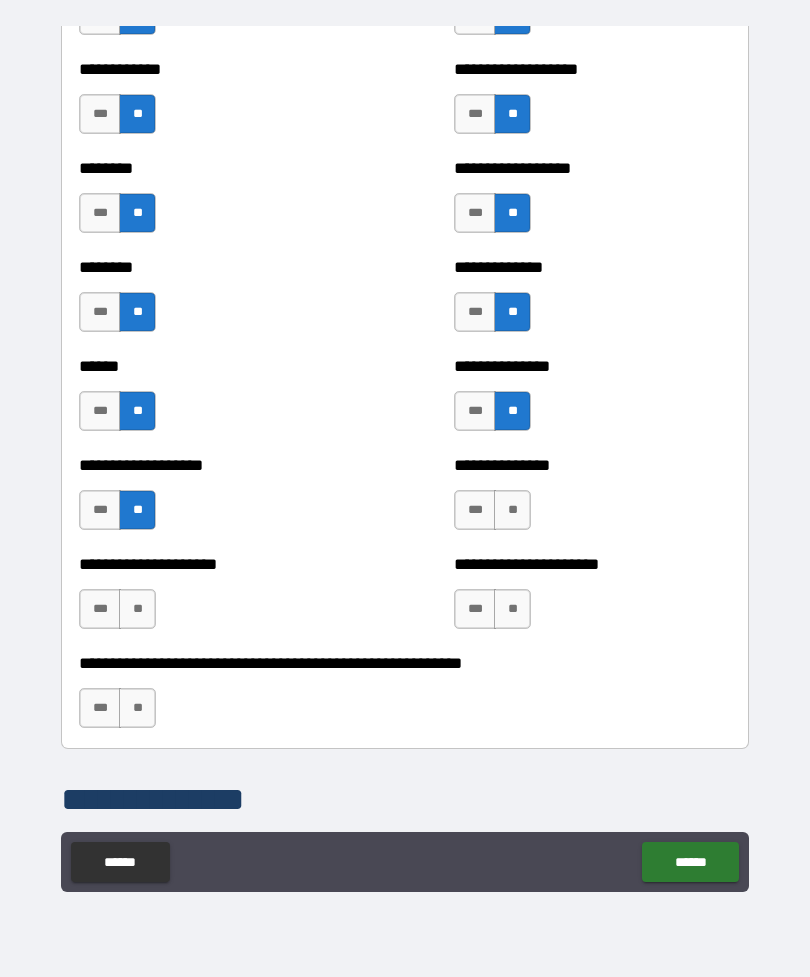 click on "**" at bounding box center [512, 510] 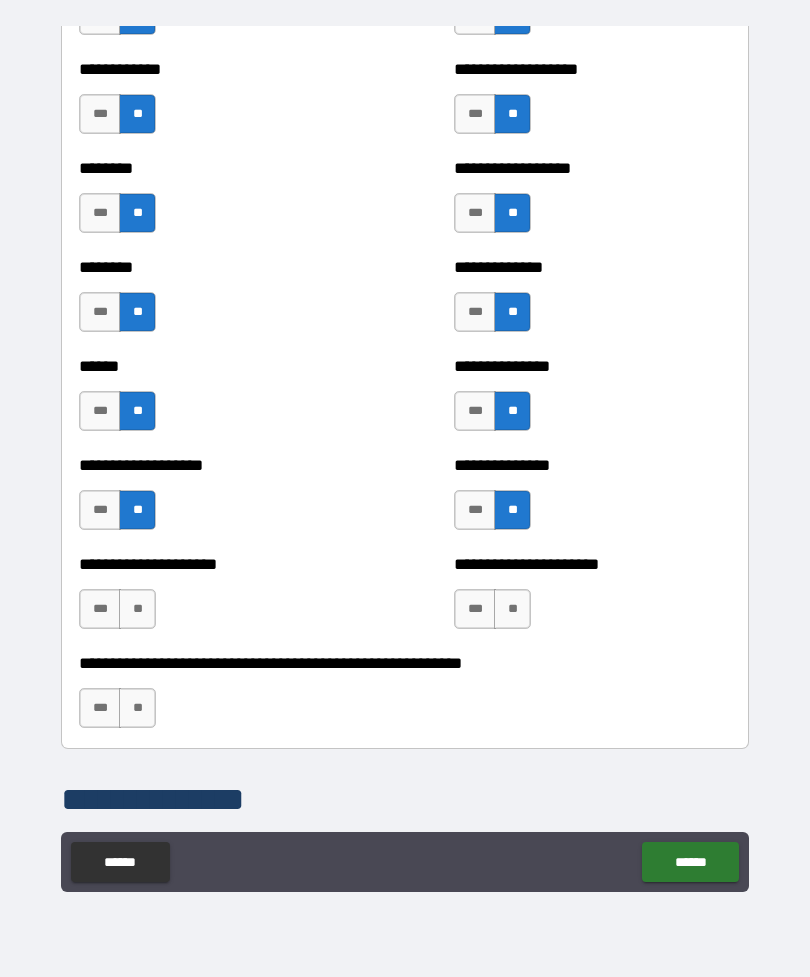 click on "**" at bounding box center (512, 609) 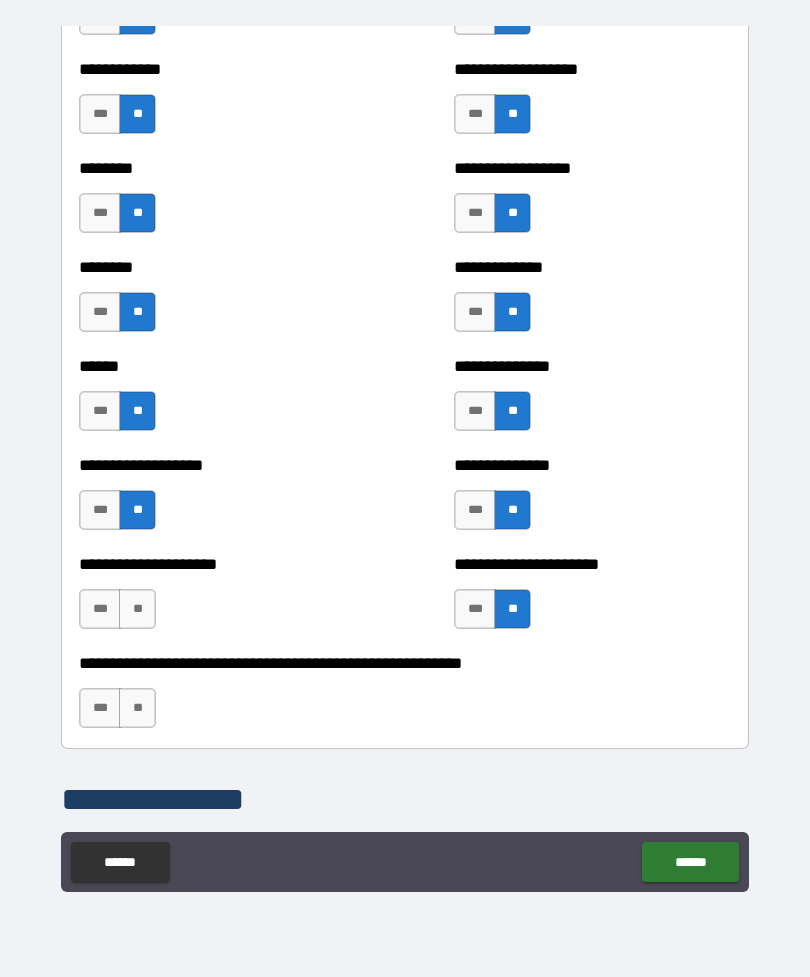 click on "**" at bounding box center (137, 609) 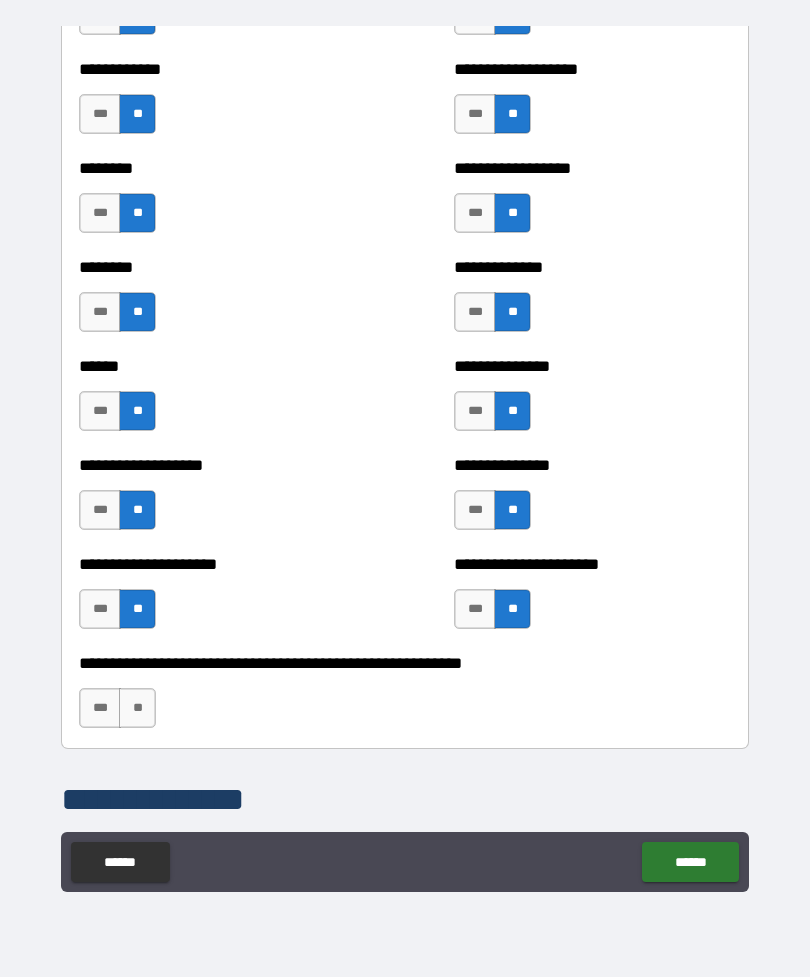 click on "**" at bounding box center (137, 708) 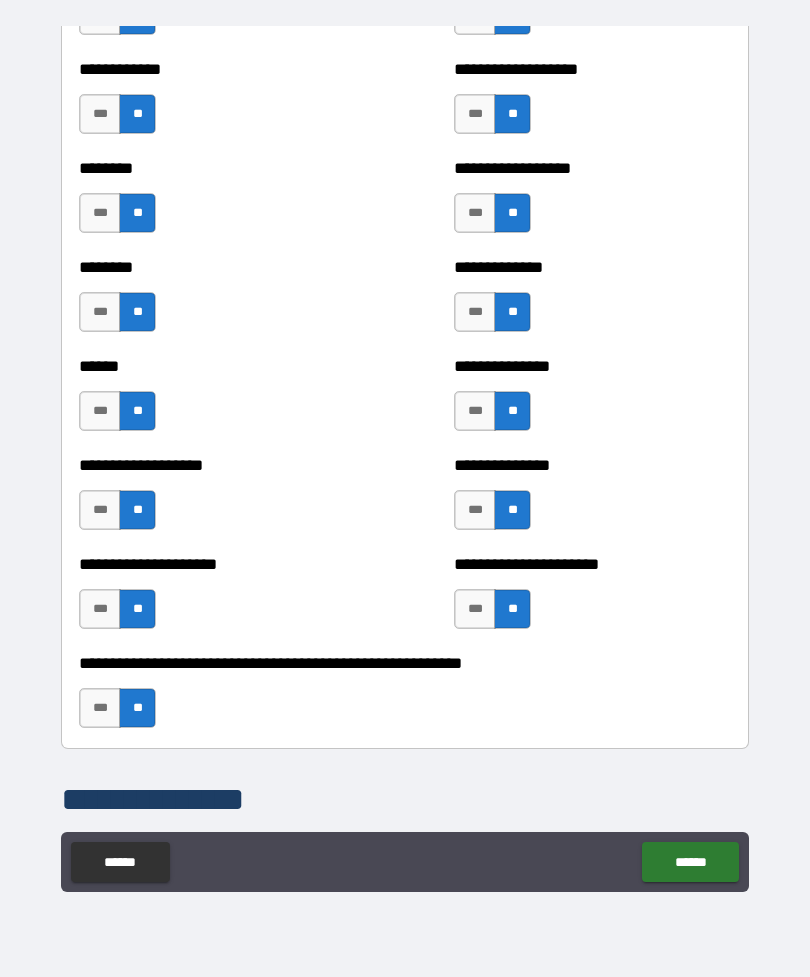 click on "**" at bounding box center (512, 609) 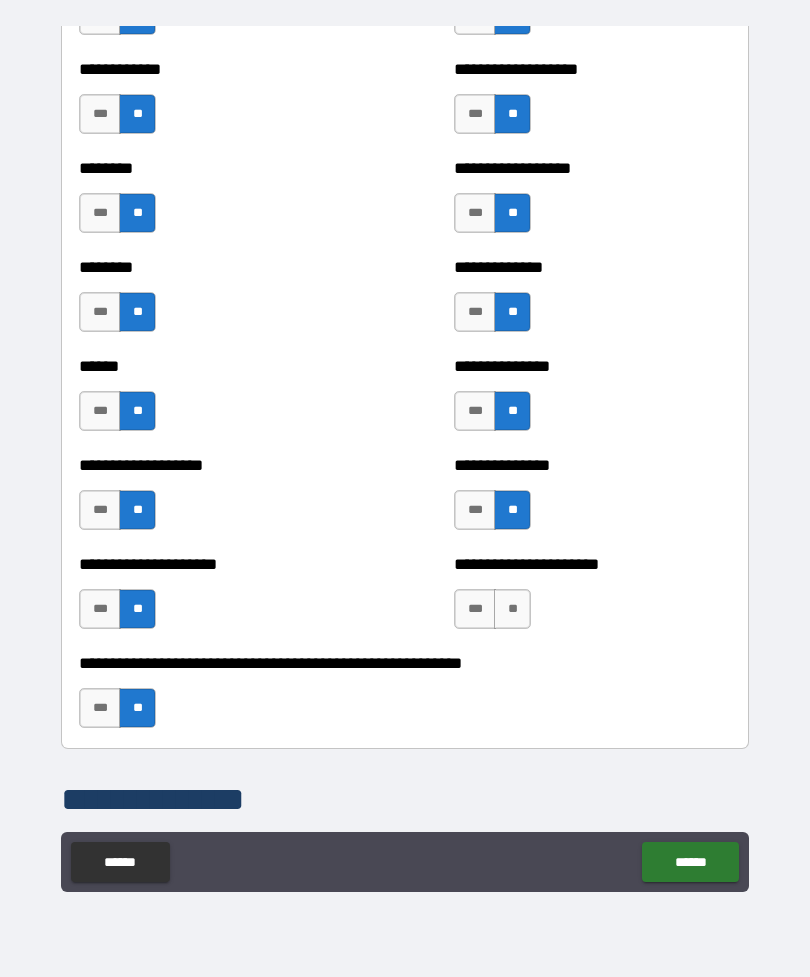 click on "**" at bounding box center (512, 609) 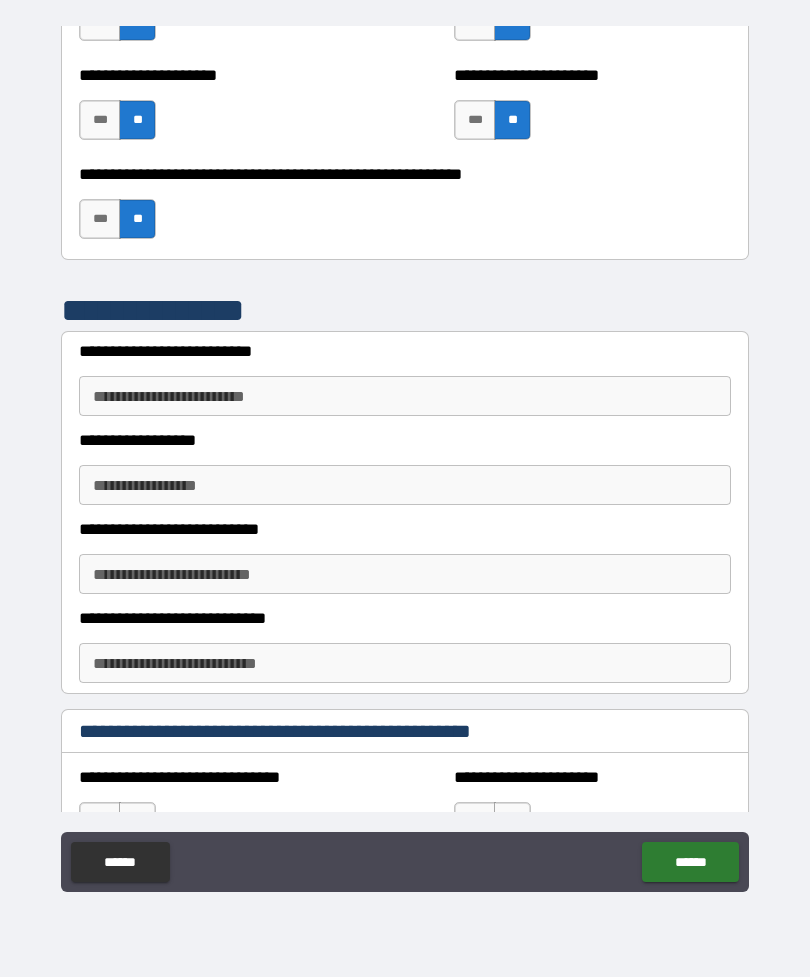 scroll, scrollTop: 4802, scrollLeft: 0, axis: vertical 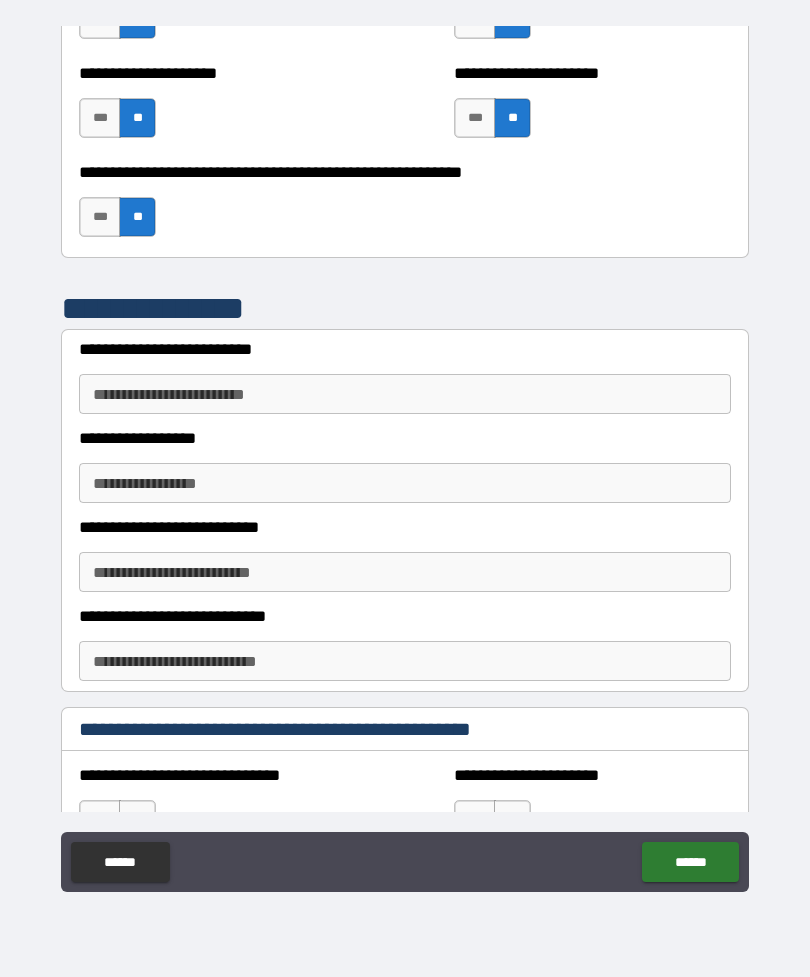 click on "**********" at bounding box center [405, 394] 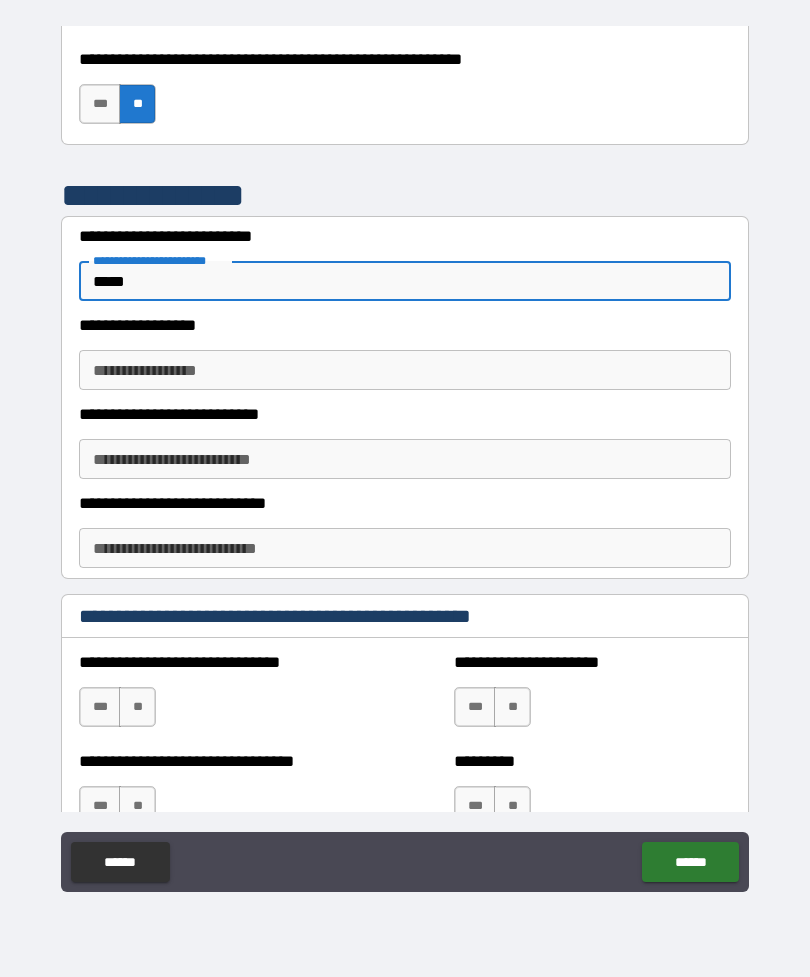 scroll, scrollTop: 4944, scrollLeft: 0, axis: vertical 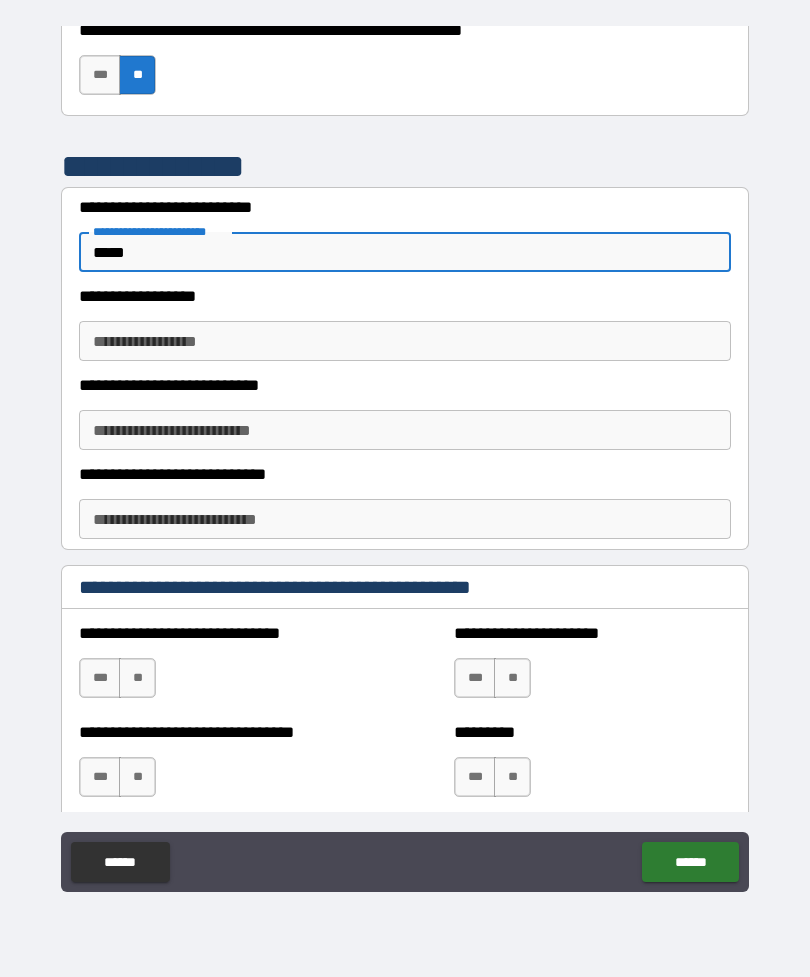 type on "*****" 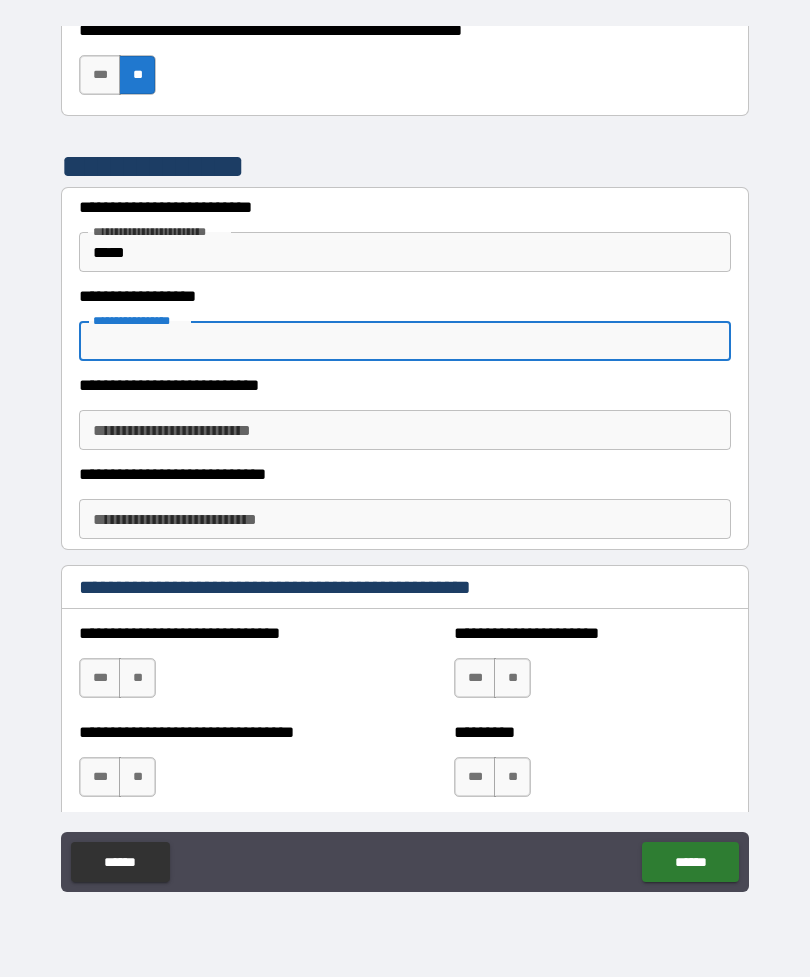 click on "**********" at bounding box center [405, 430] 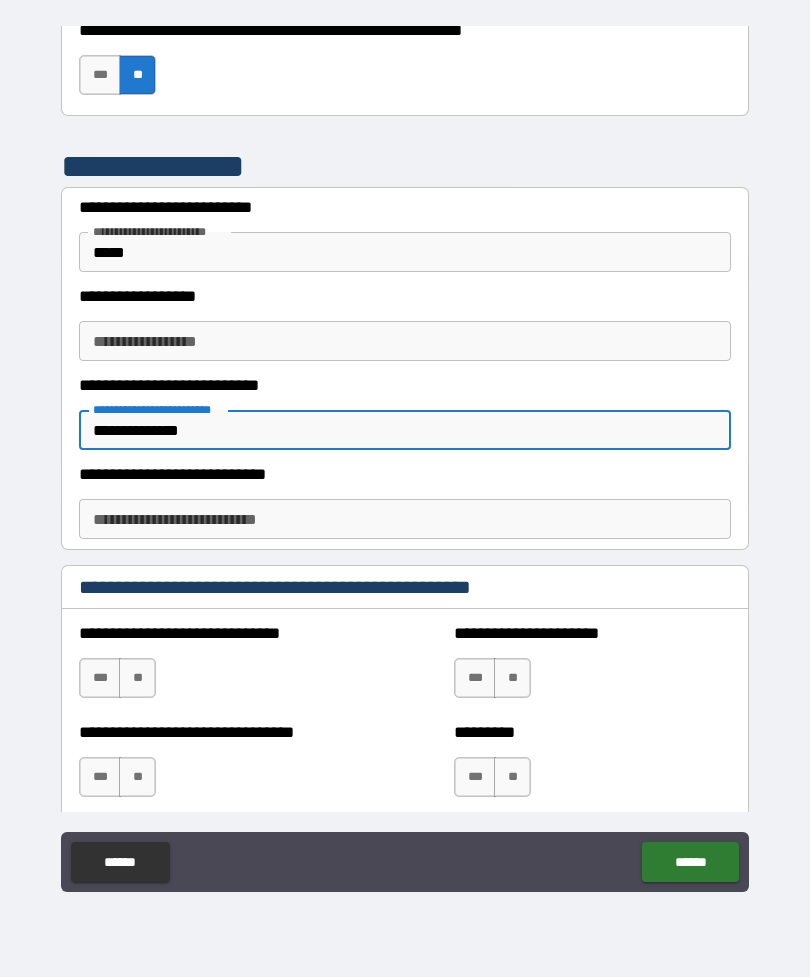 click on "**********" at bounding box center [405, 519] 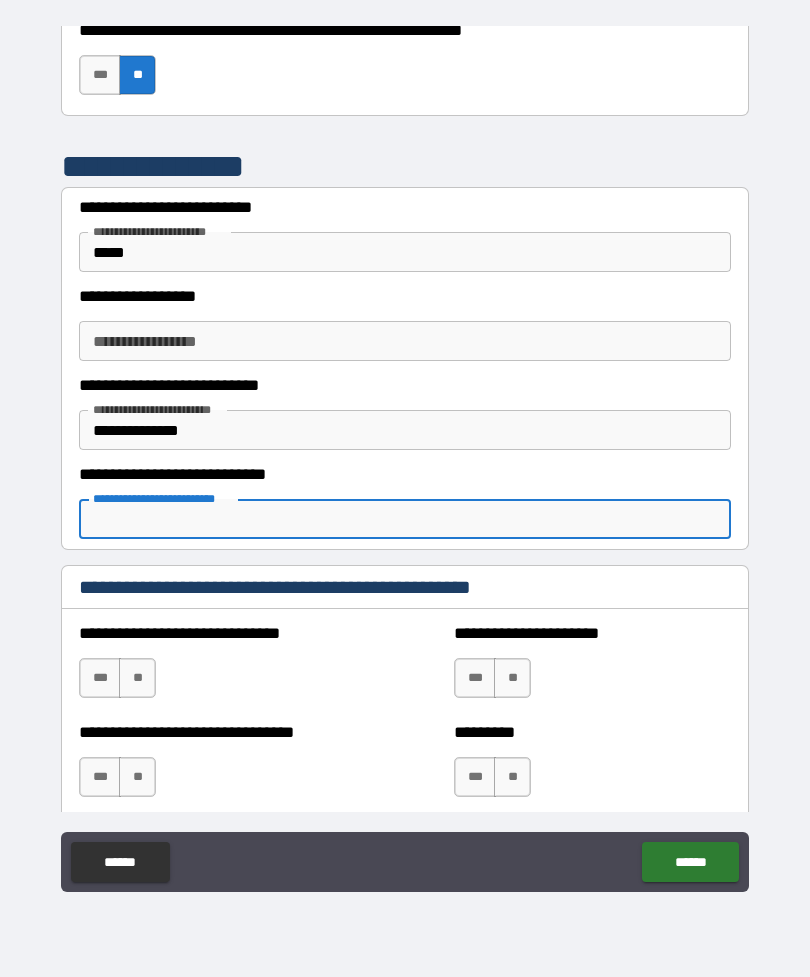 click on "**********" at bounding box center [405, 430] 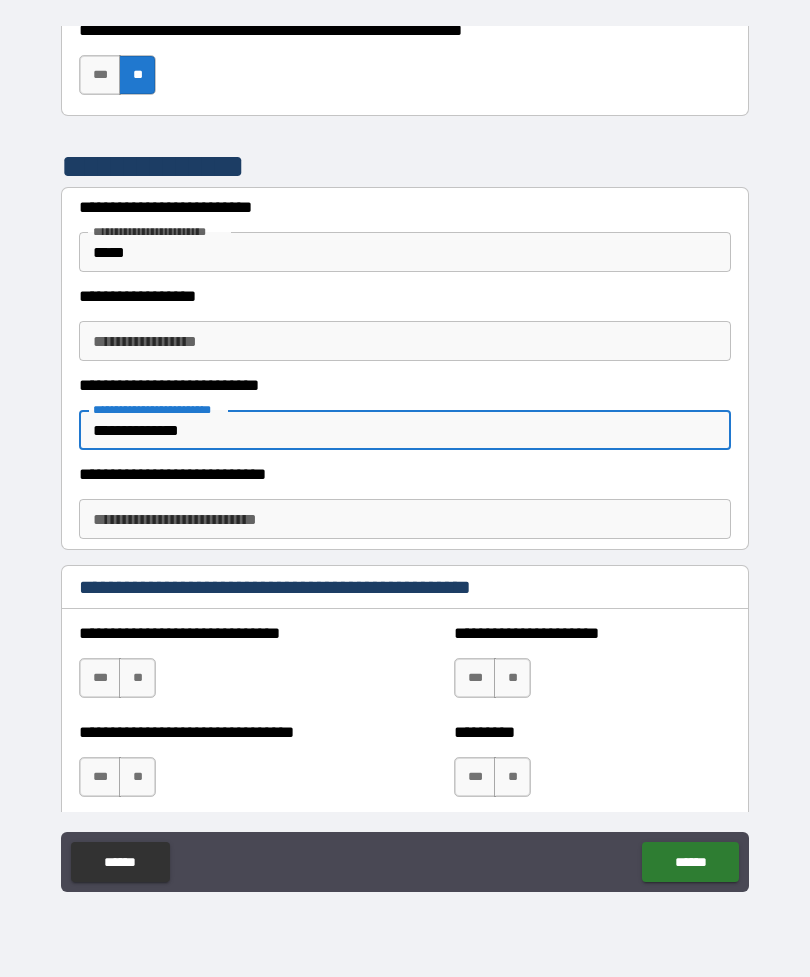 click on "**********" at bounding box center [405, 430] 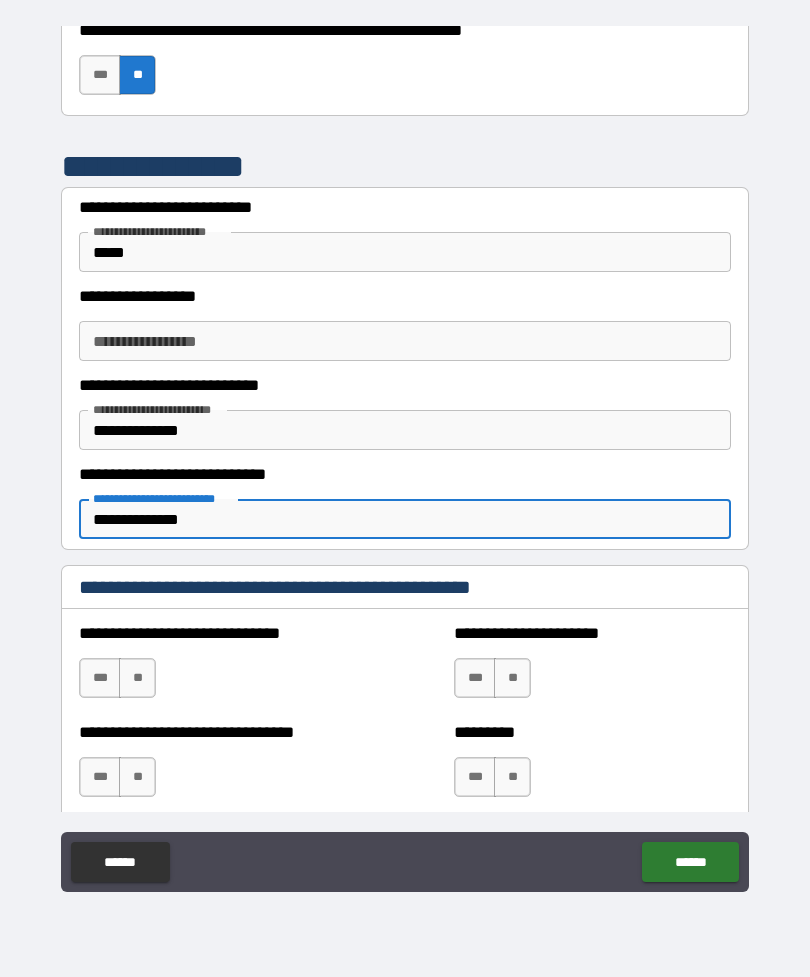 type on "**********" 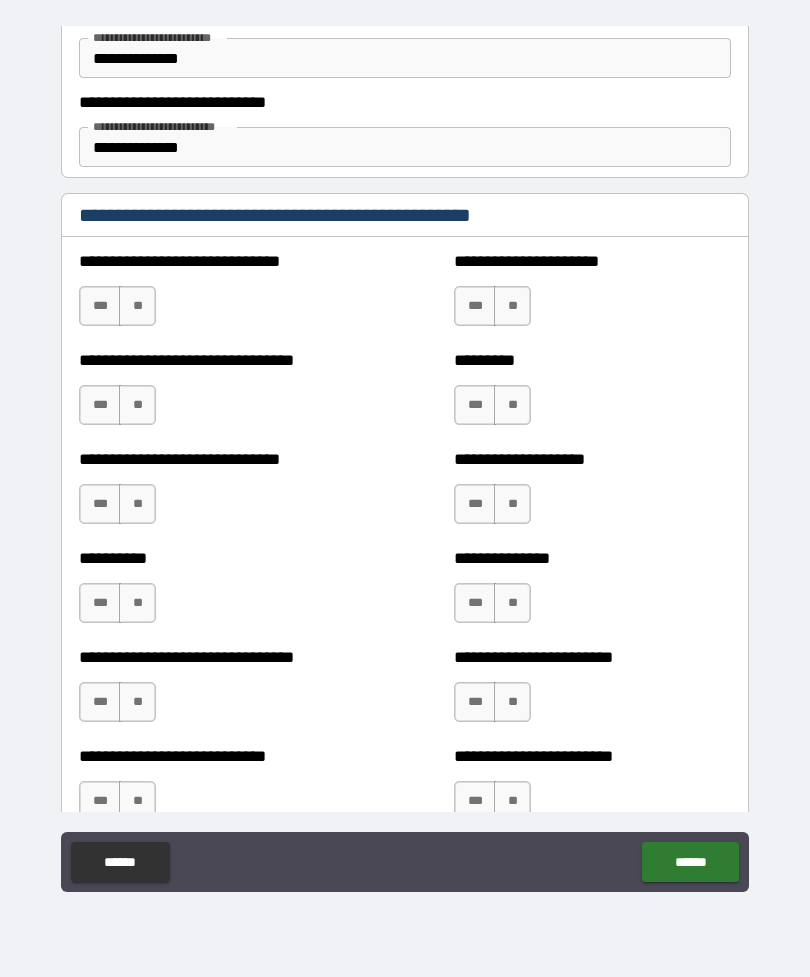 scroll, scrollTop: 5326, scrollLeft: 0, axis: vertical 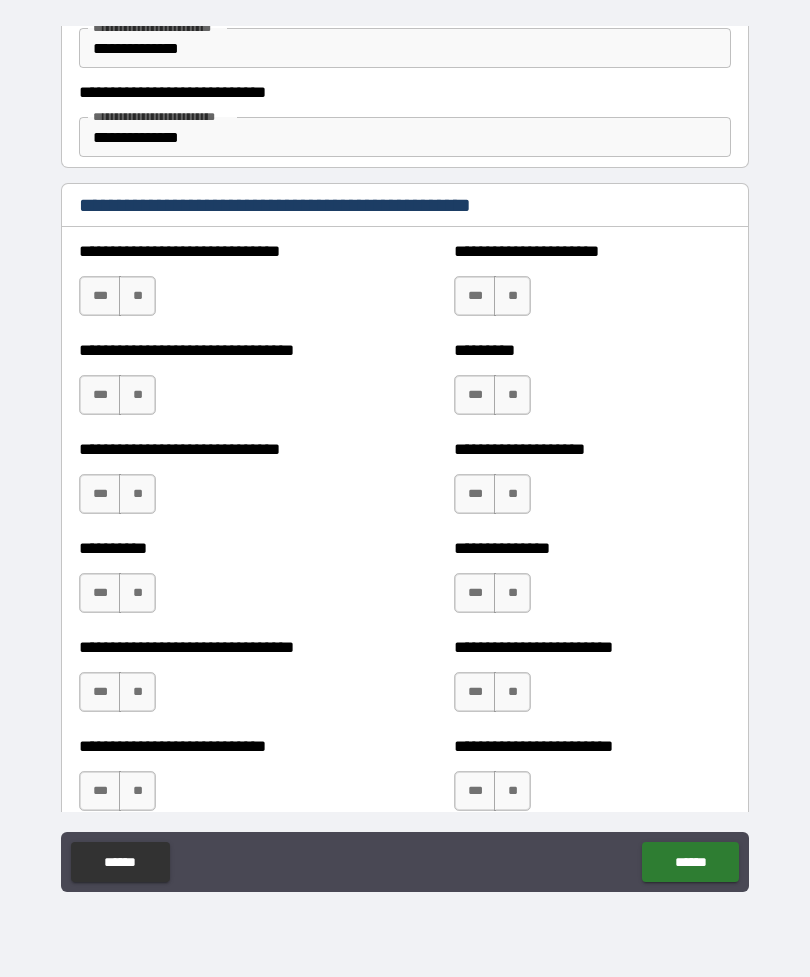 click on "**" at bounding box center (137, 296) 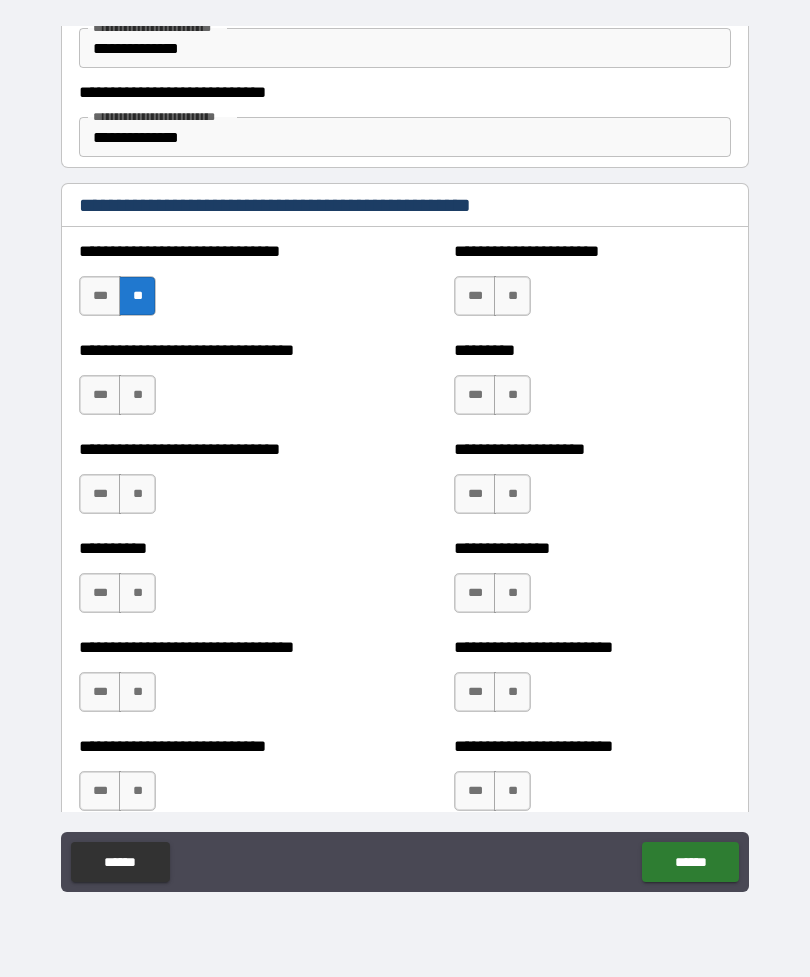click on "**" at bounding box center (137, 395) 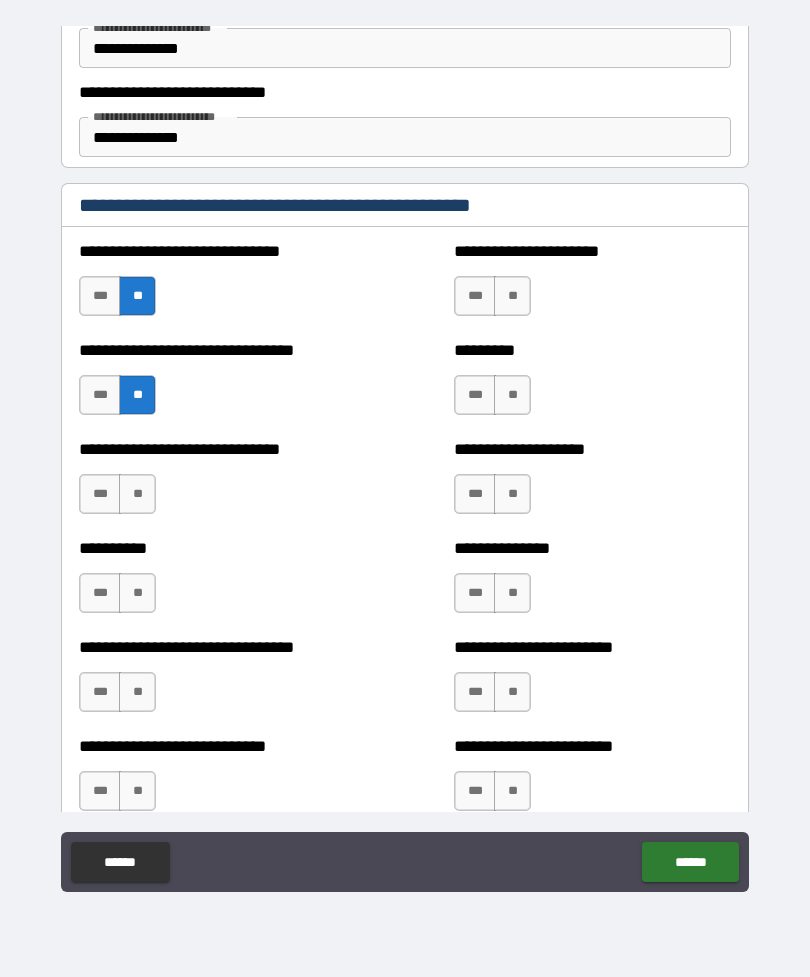 click on "**" at bounding box center (137, 494) 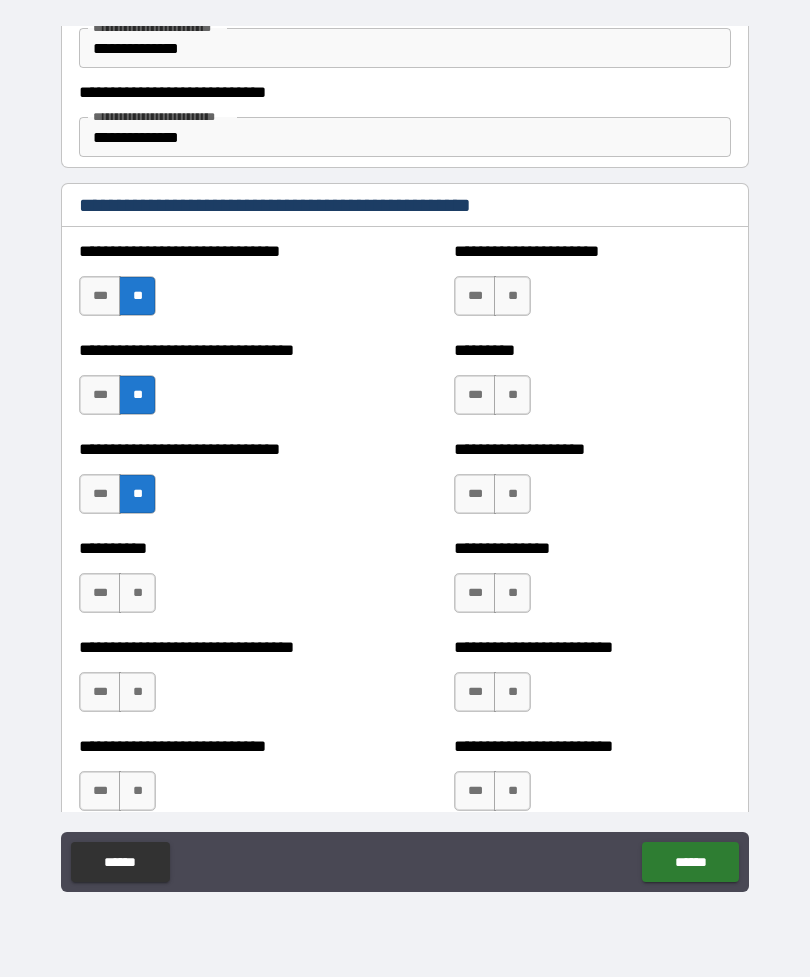 click on "**" at bounding box center (137, 593) 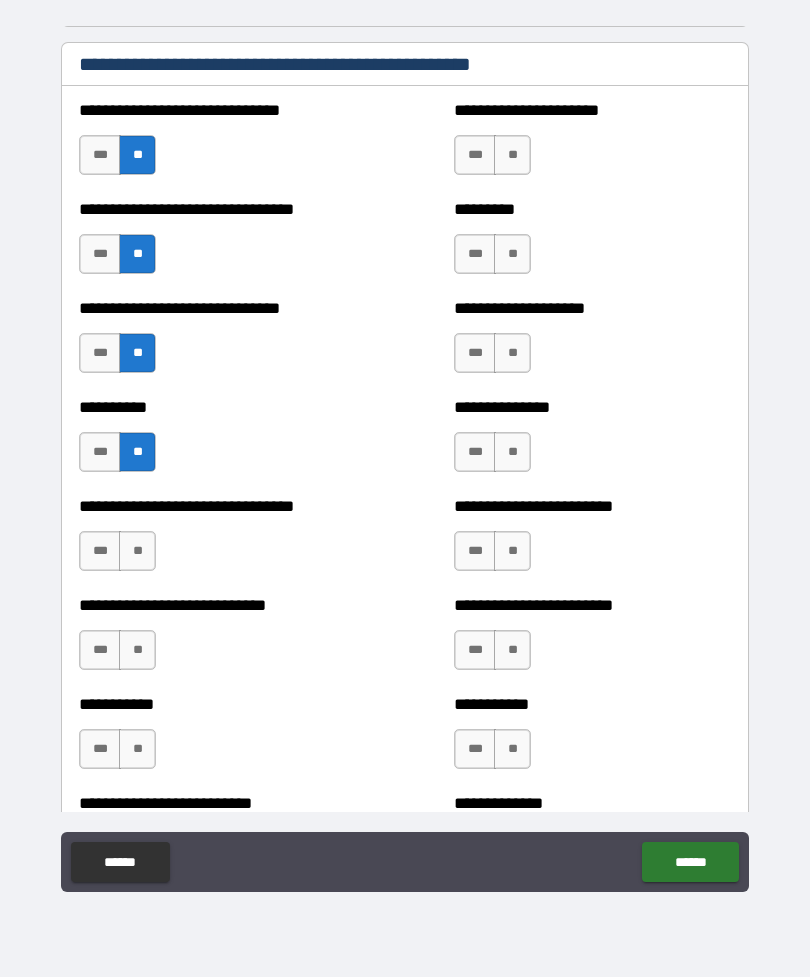 scroll, scrollTop: 5479, scrollLeft: 0, axis: vertical 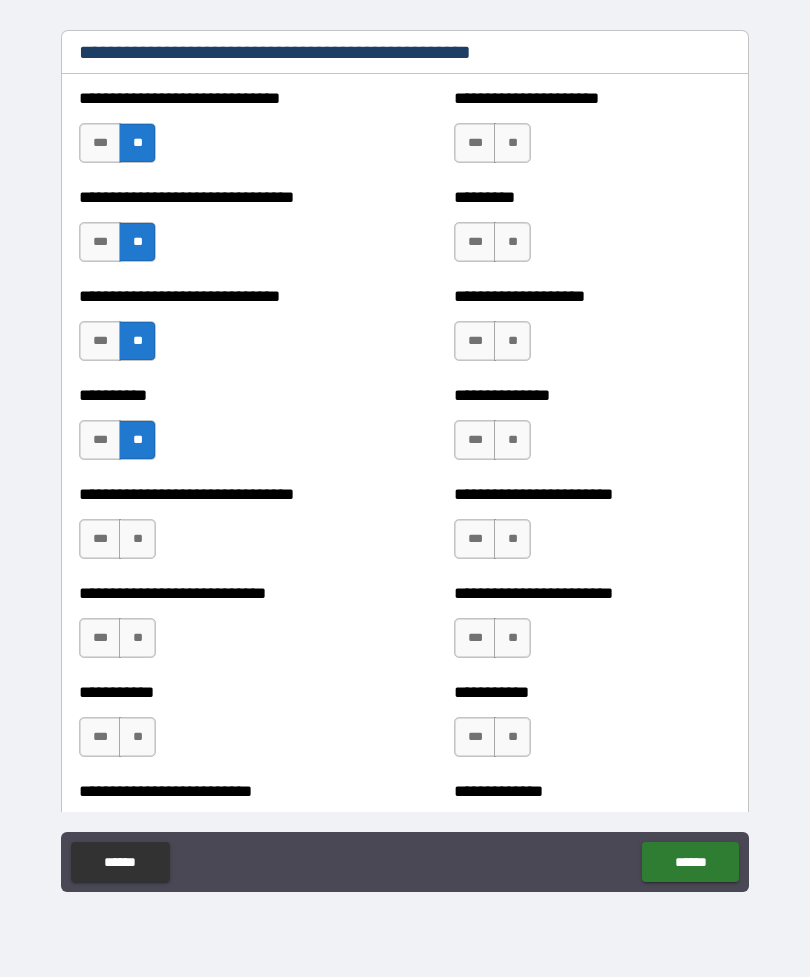 click on "**" at bounding box center [137, 539] 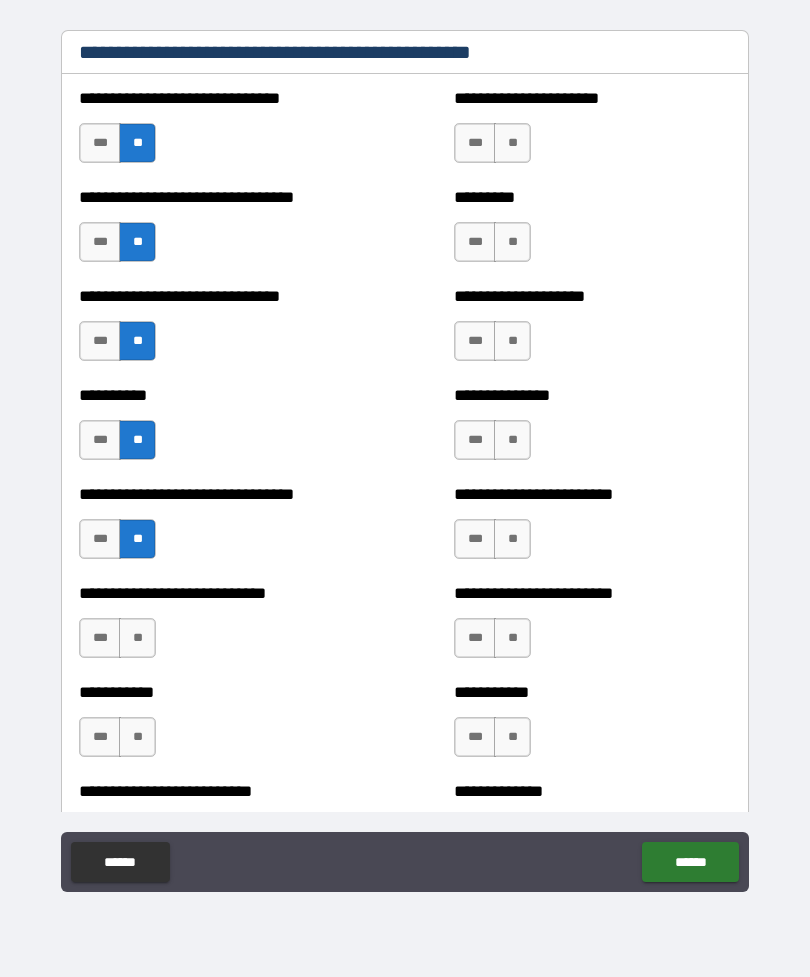 click on "**" at bounding box center [137, 638] 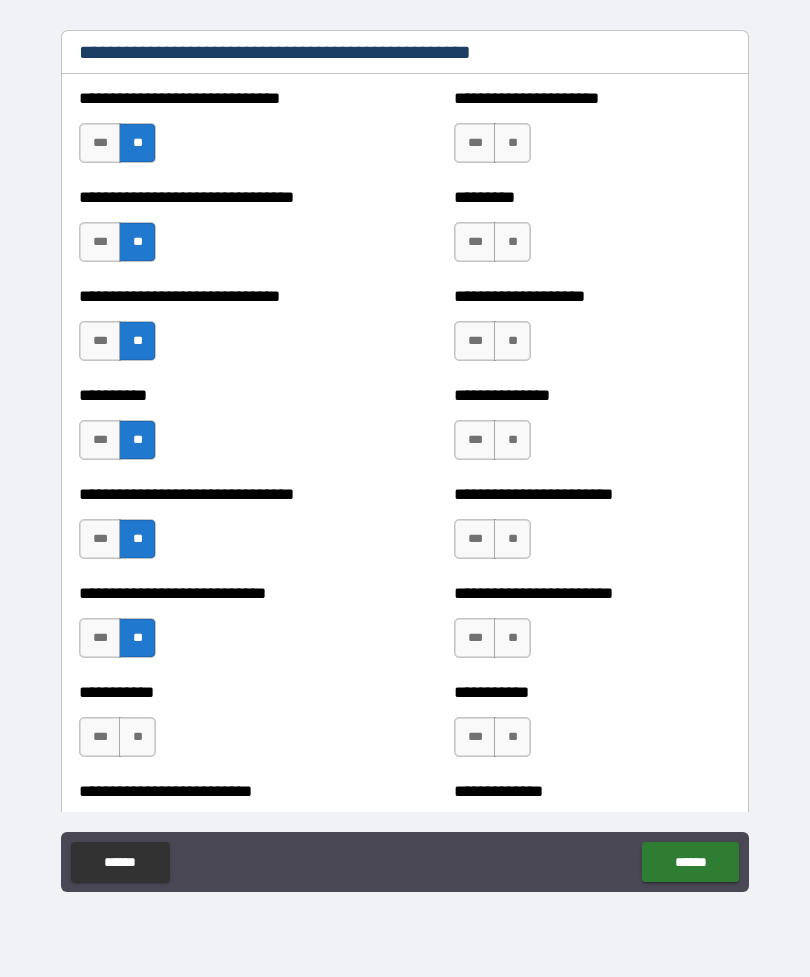 click on "**" at bounding box center (137, 737) 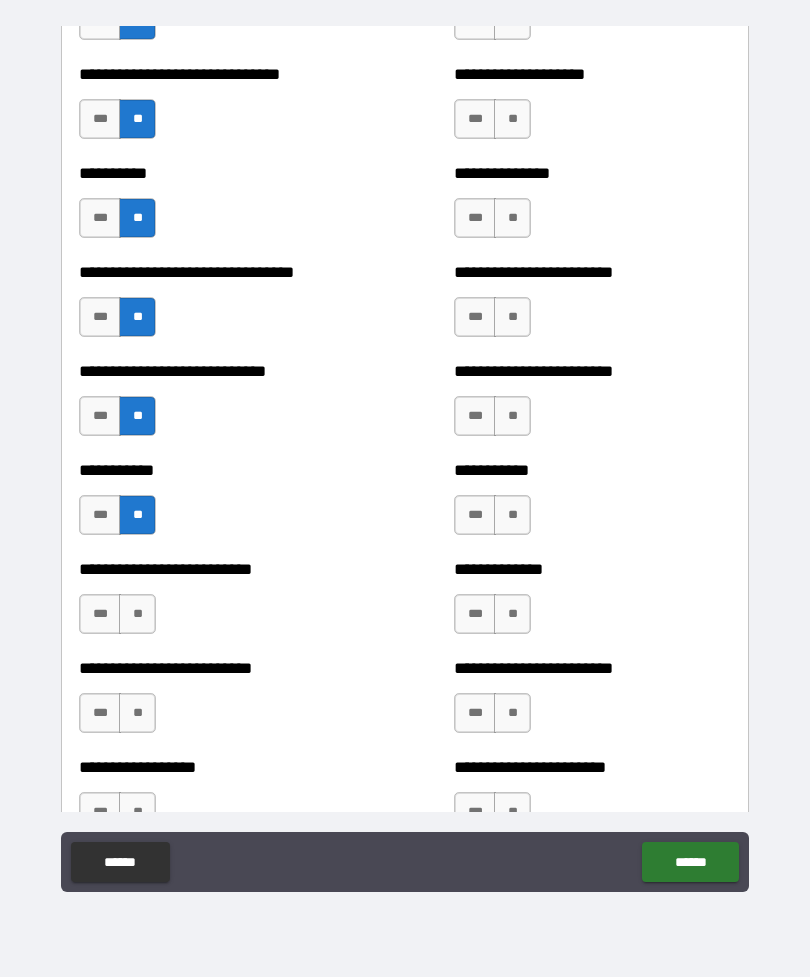 scroll, scrollTop: 5702, scrollLeft: 0, axis: vertical 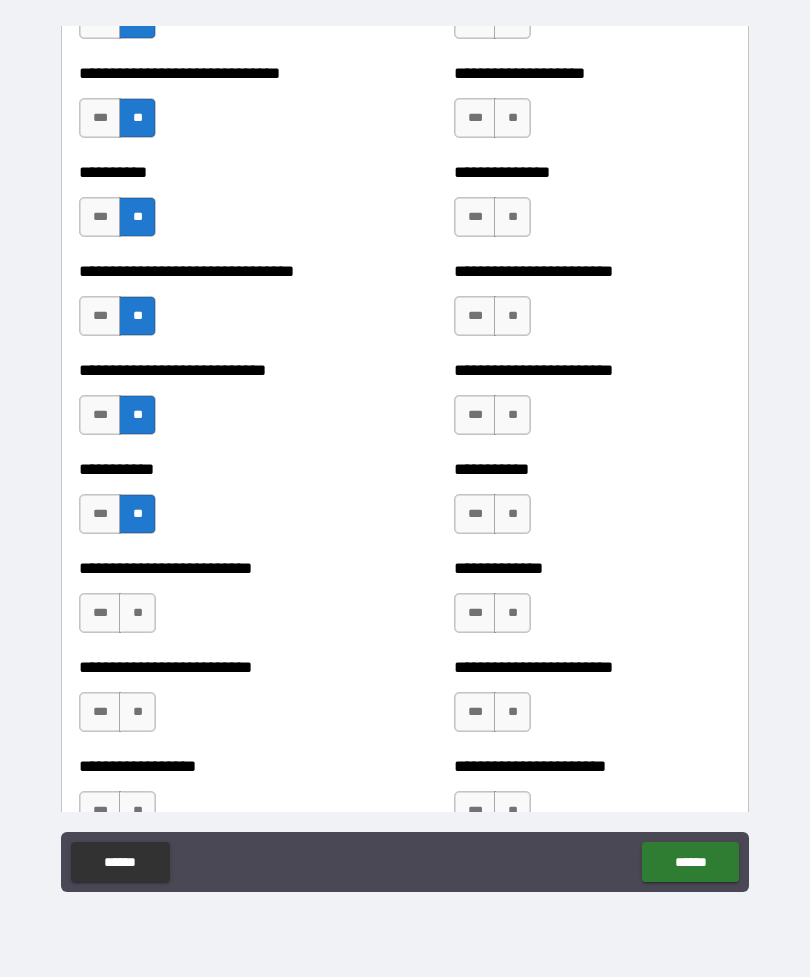 click on "**" at bounding box center (137, 613) 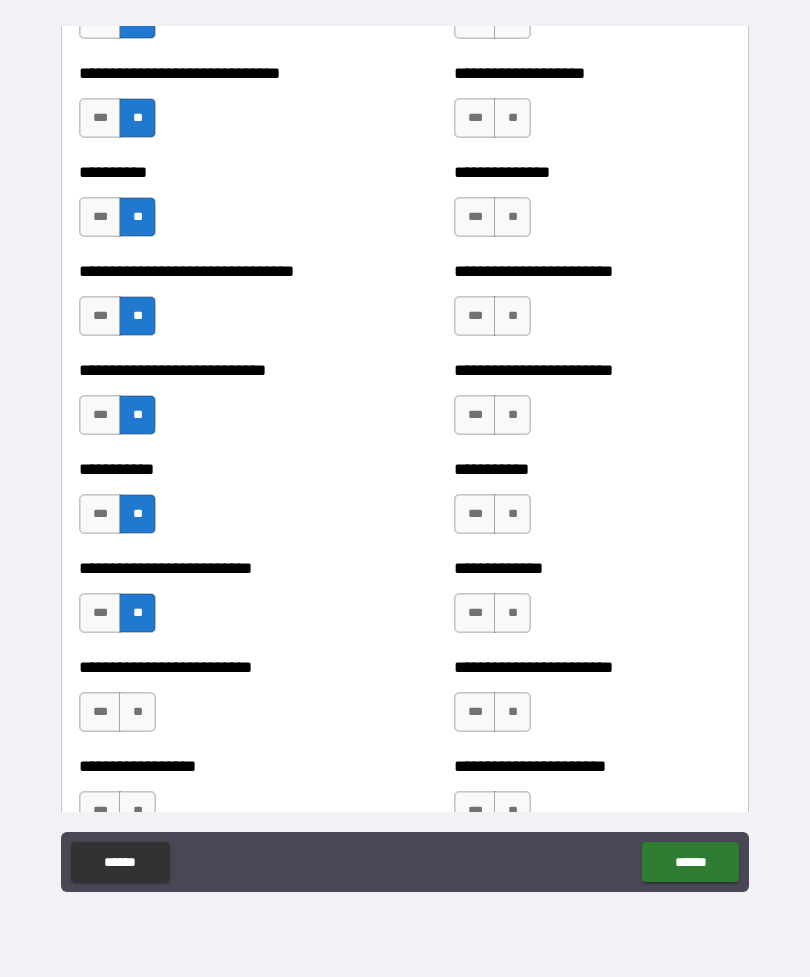 click on "**" at bounding box center [137, 712] 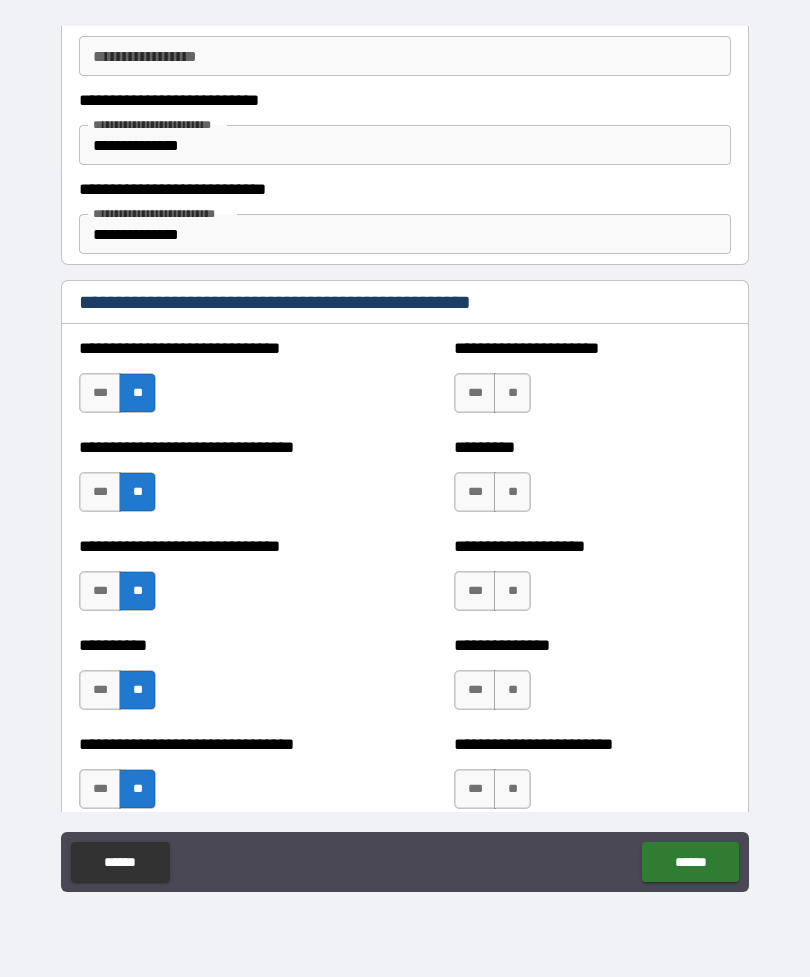 scroll, scrollTop: 5230, scrollLeft: 0, axis: vertical 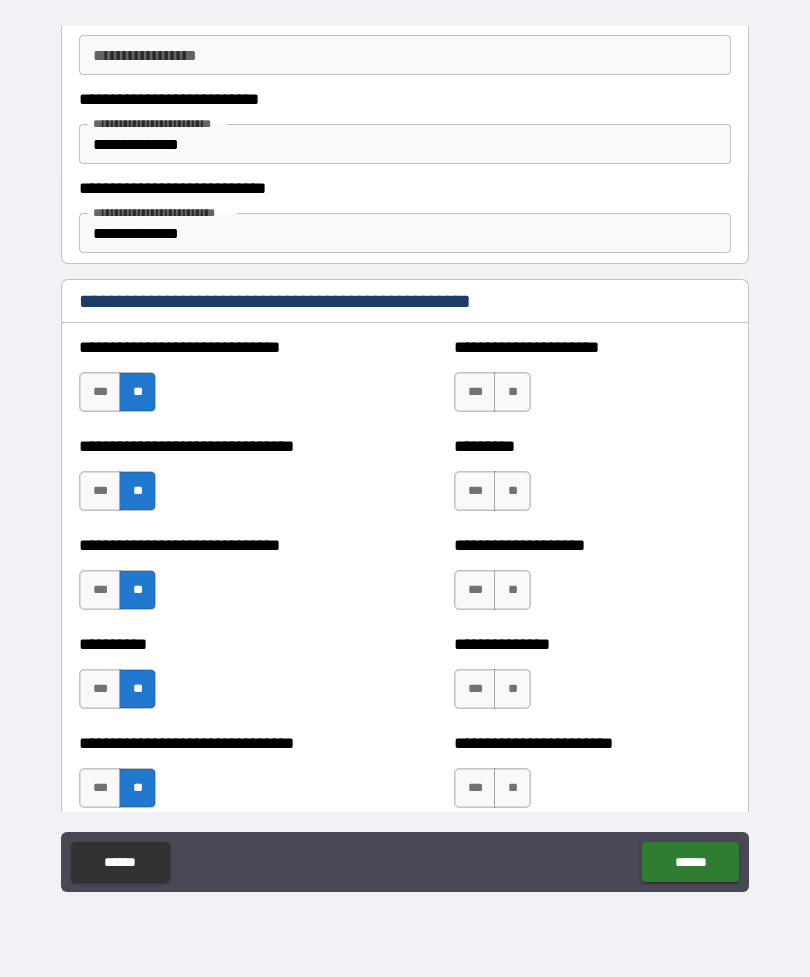 click on "**" at bounding box center [512, 392] 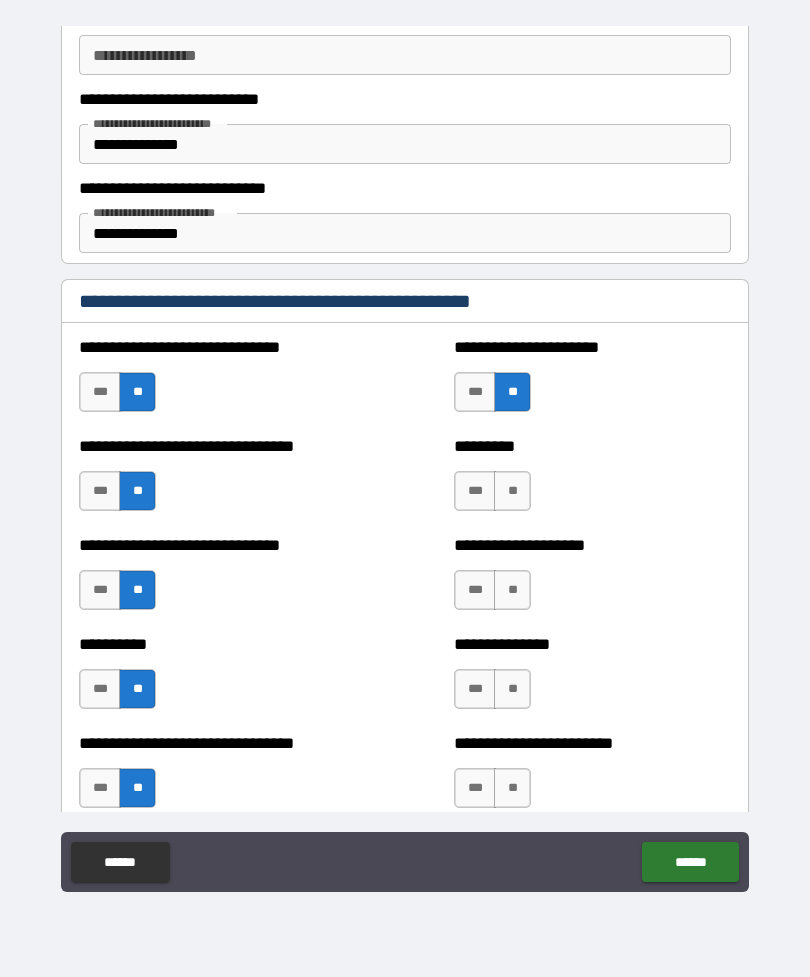 click on "**" at bounding box center (512, 491) 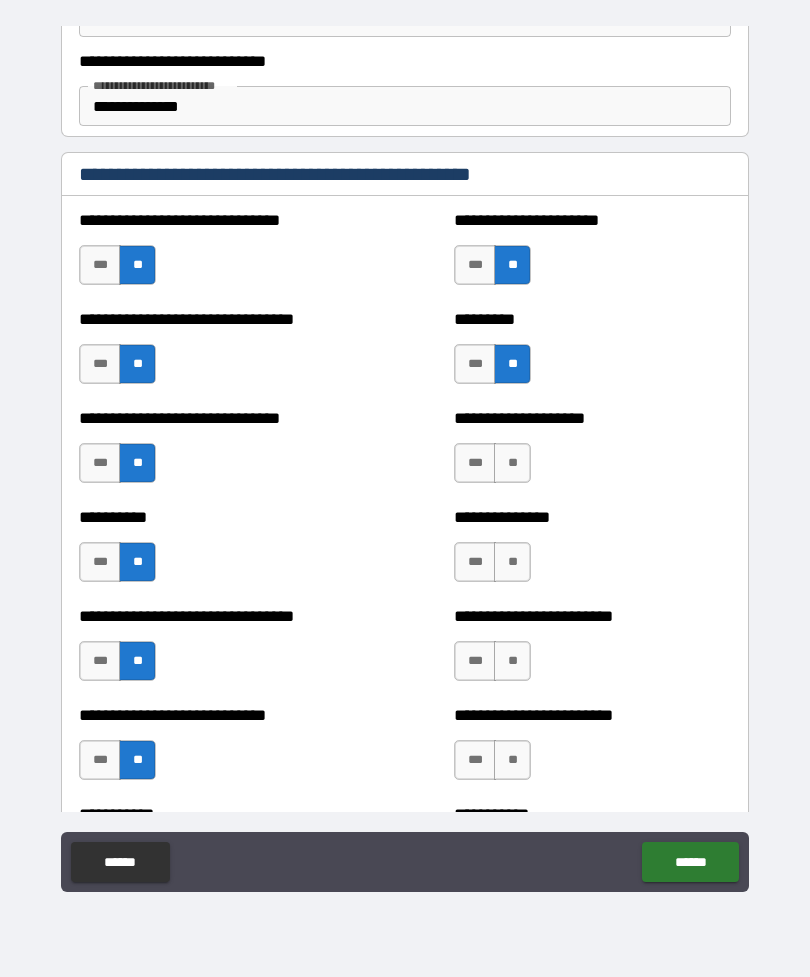 scroll, scrollTop: 5440, scrollLeft: 0, axis: vertical 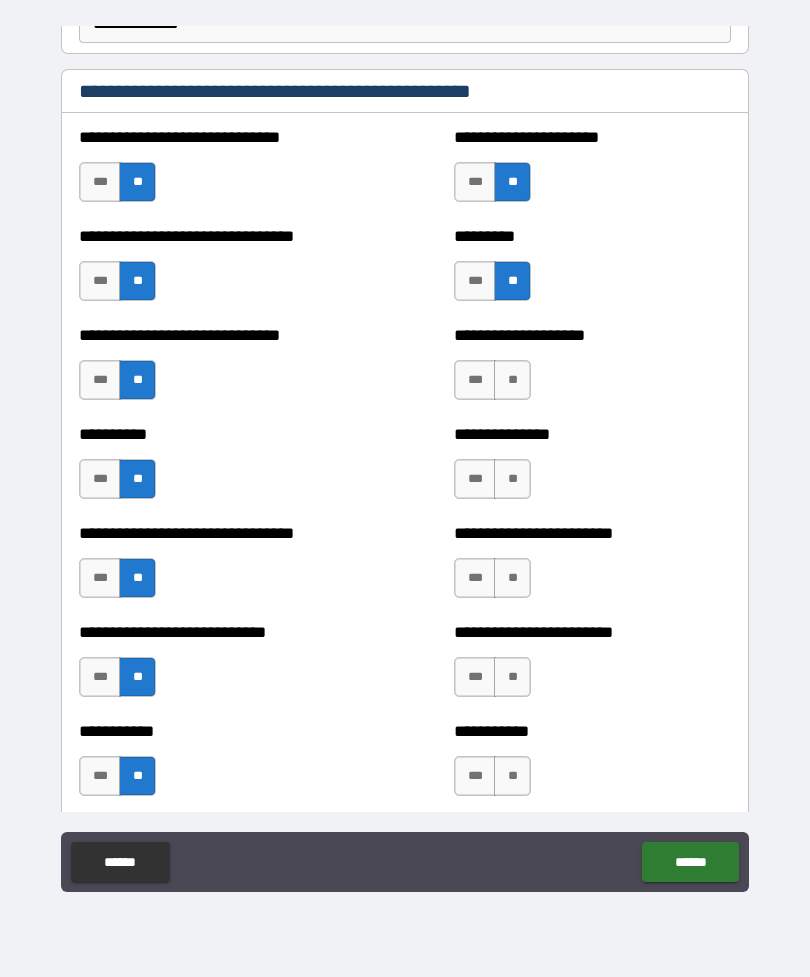 click on "**" at bounding box center (512, 380) 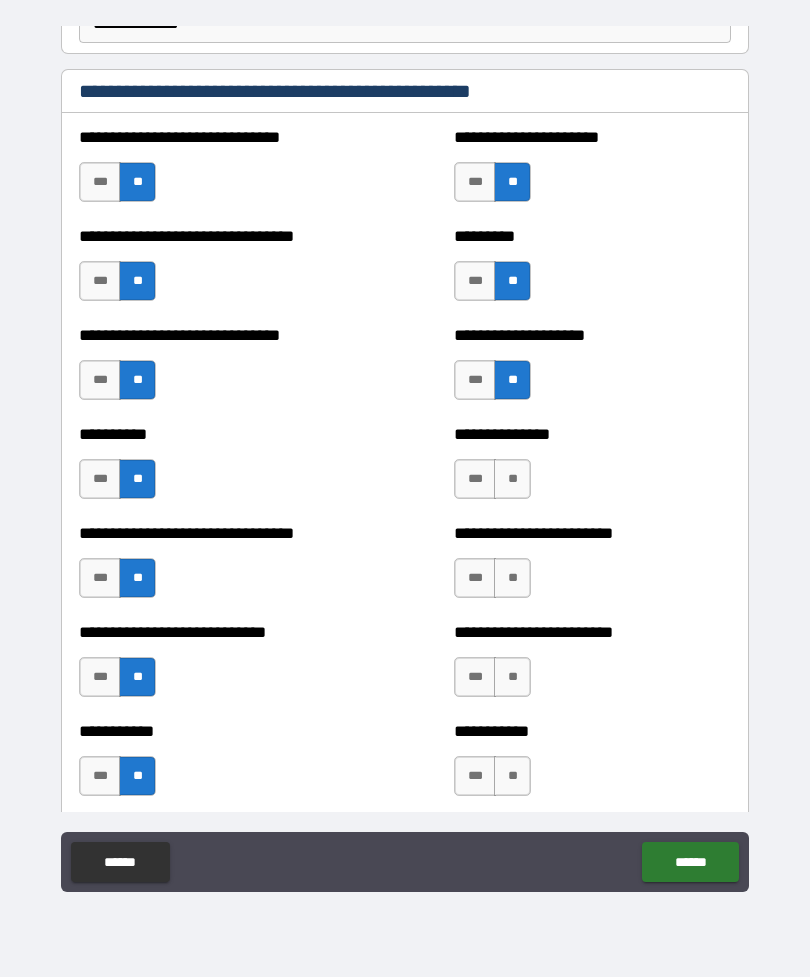 click on "**" at bounding box center [512, 479] 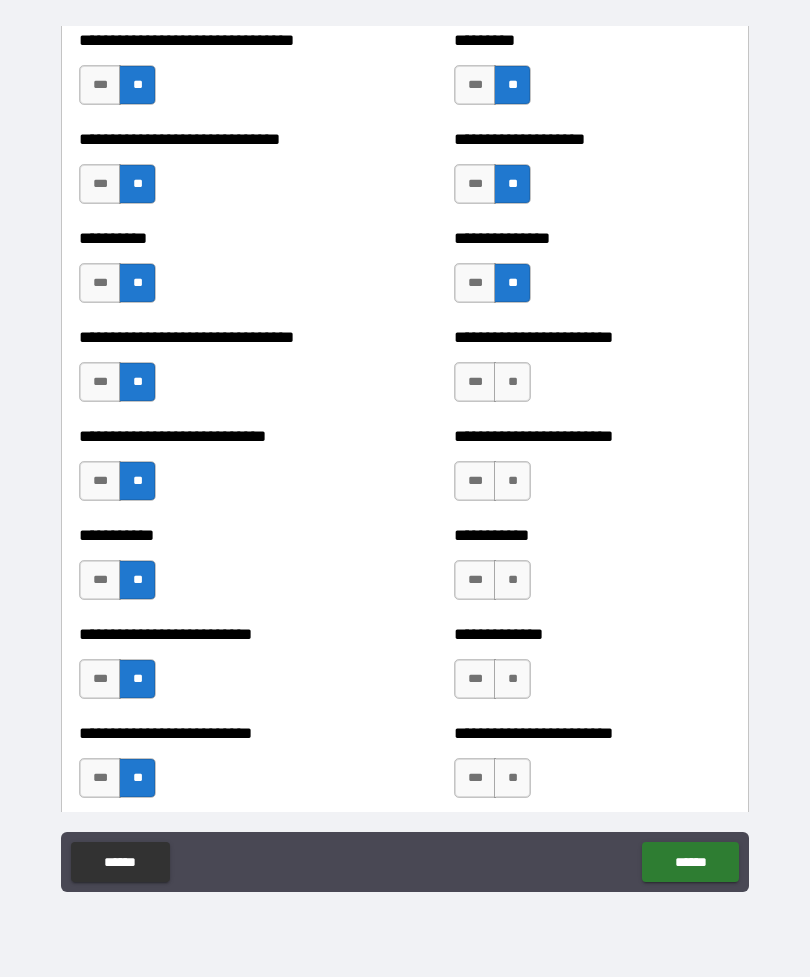 scroll, scrollTop: 5639, scrollLeft: 0, axis: vertical 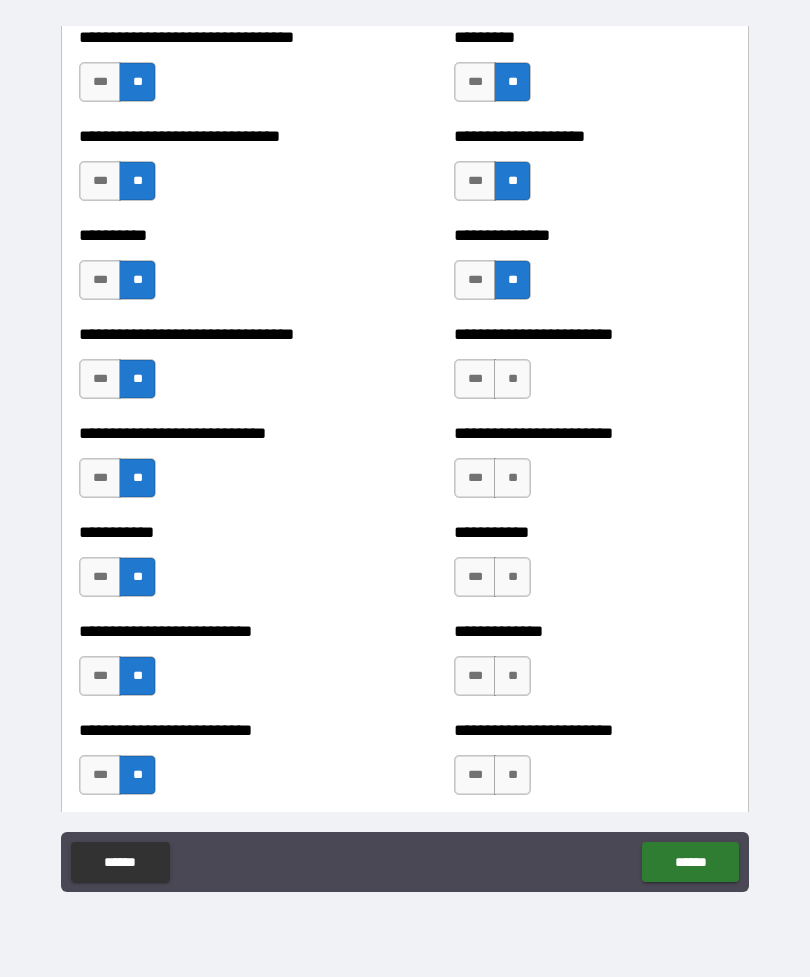 click on "**" at bounding box center (512, 379) 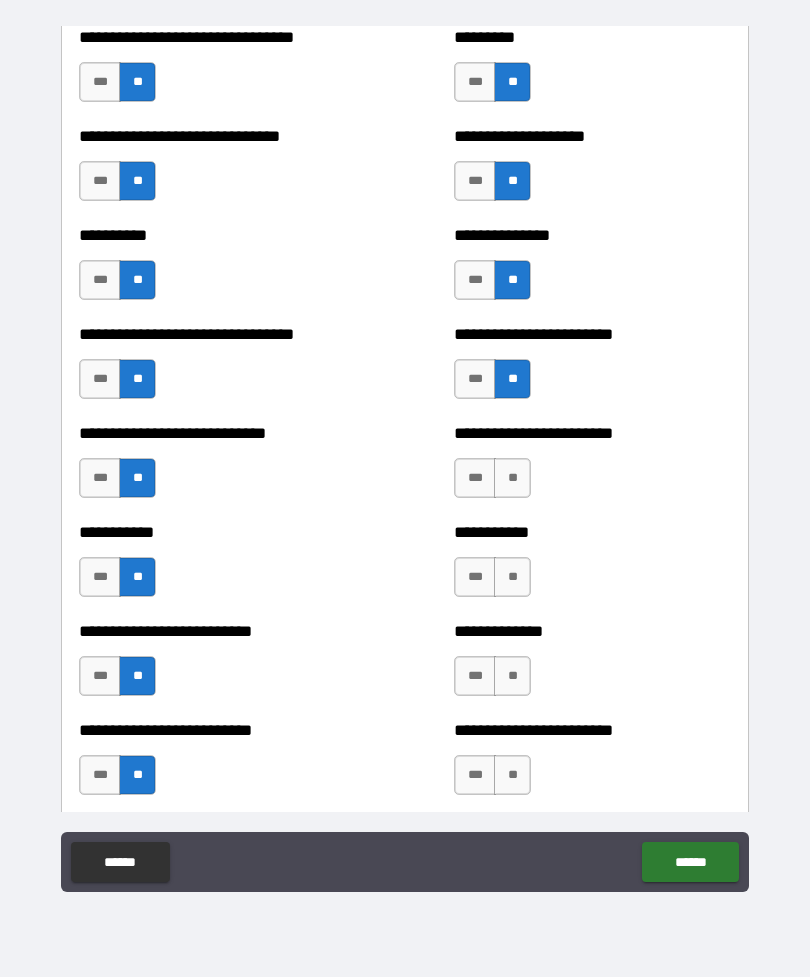 click on "**" at bounding box center [512, 478] 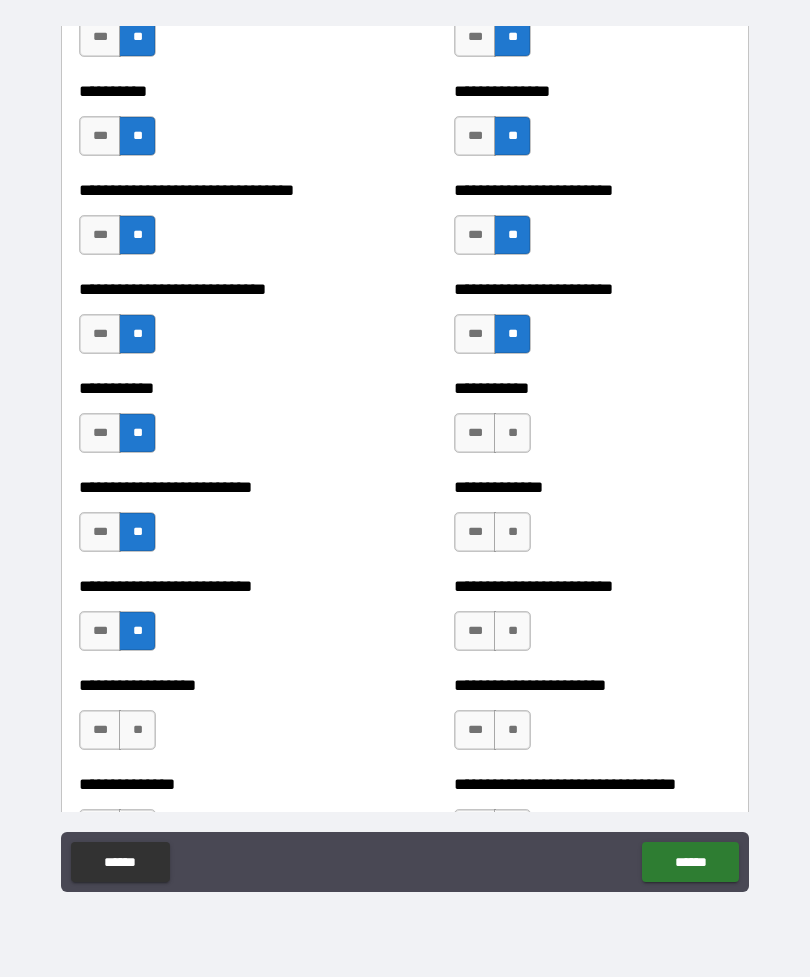 scroll, scrollTop: 5794, scrollLeft: 0, axis: vertical 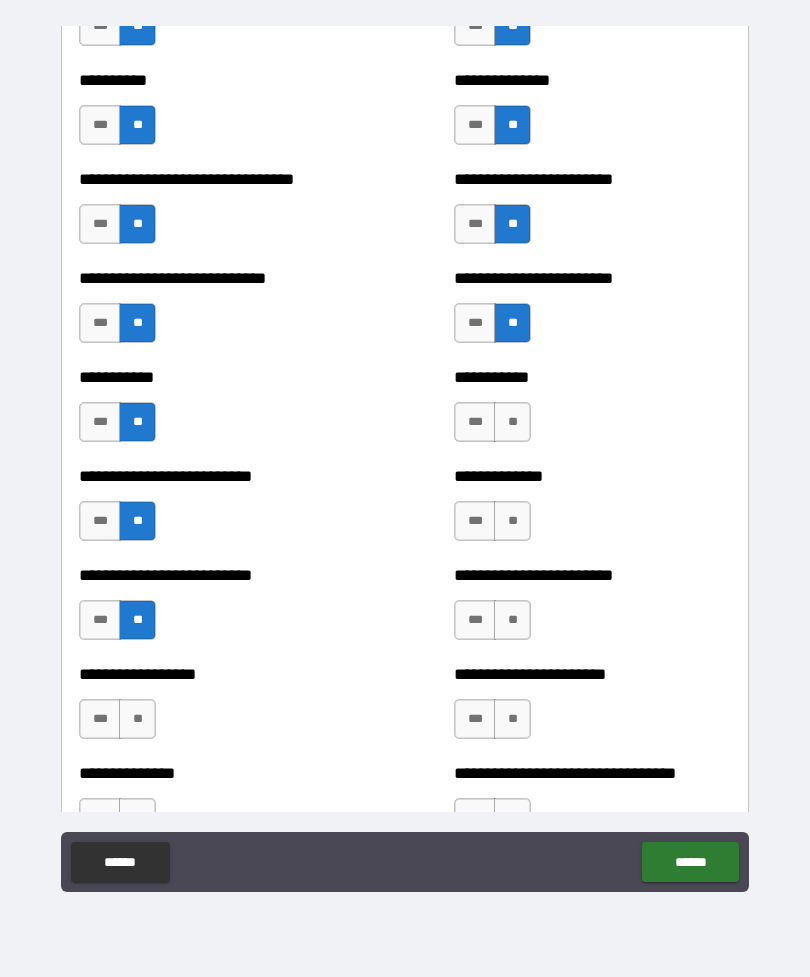 click on "**" at bounding box center (512, 422) 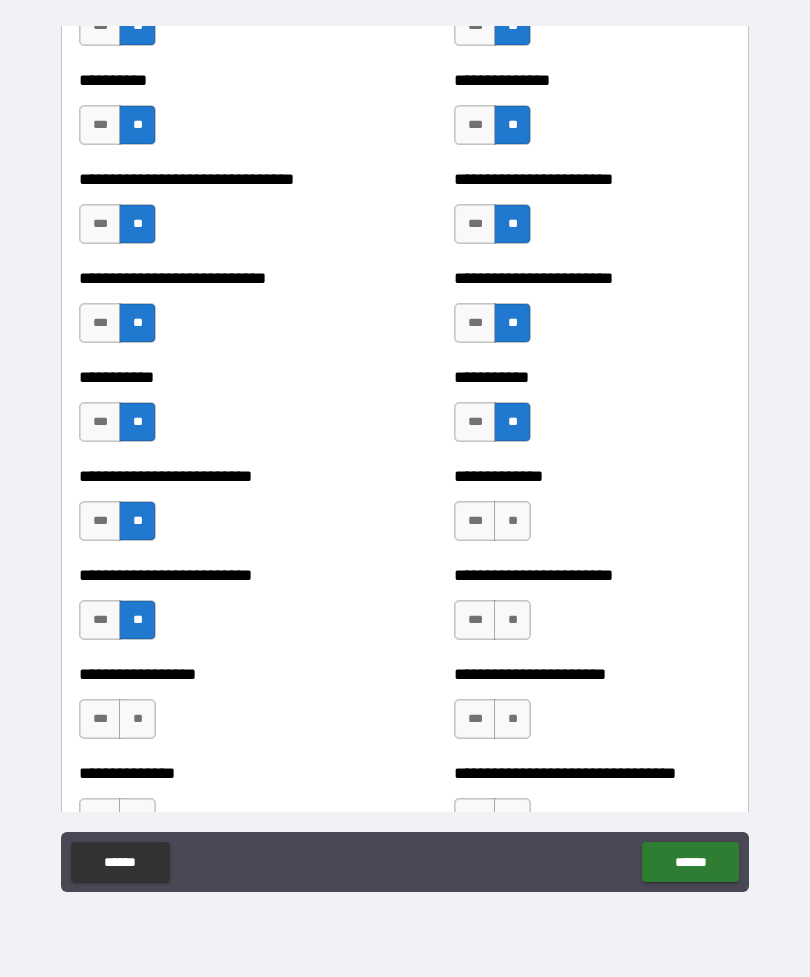 click on "**" at bounding box center [512, 521] 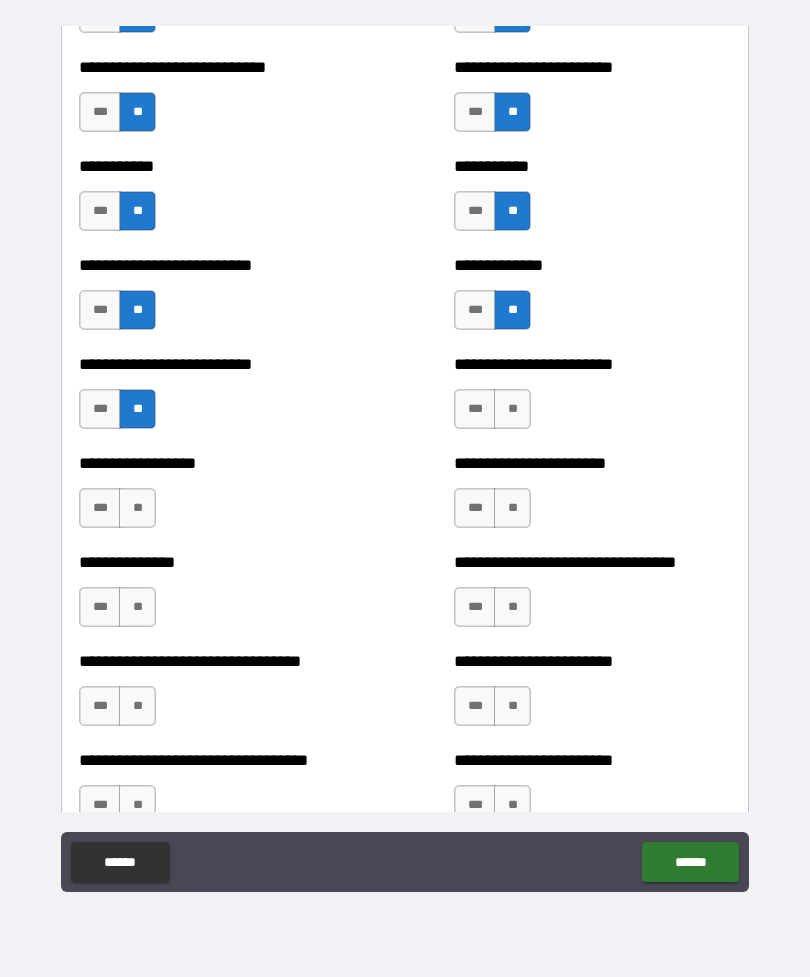 scroll, scrollTop: 6005, scrollLeft: 0, axis: vertical 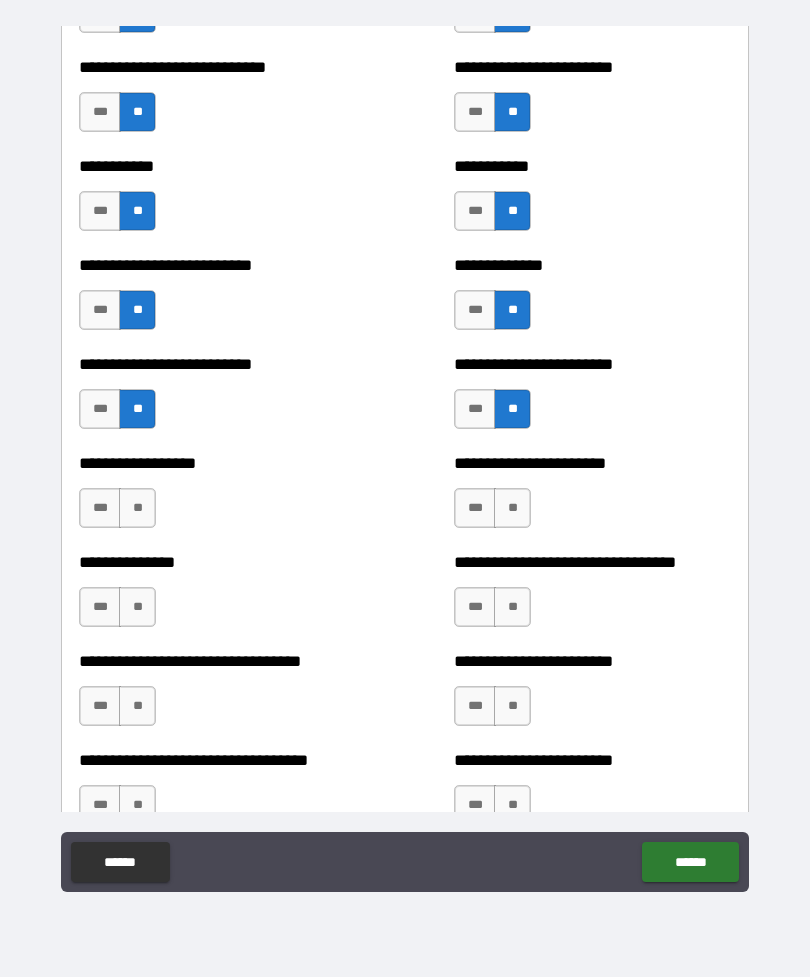 click on "**" at bounding box center [512, 508] 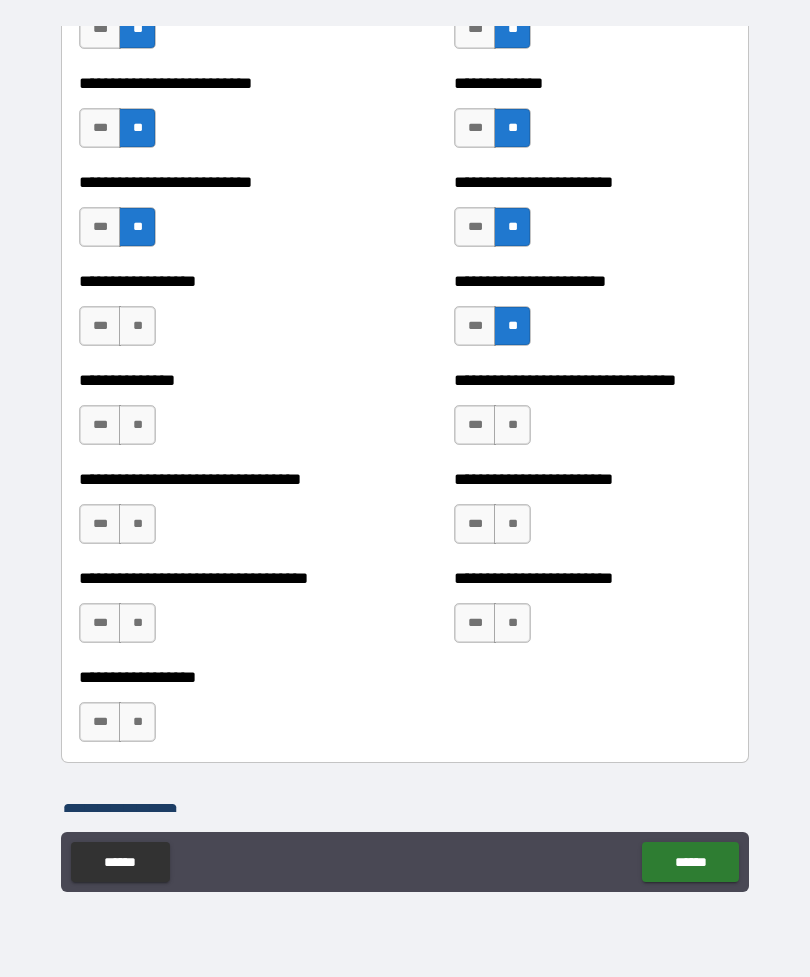 scroll, scrollTop: 6188, scrollLeft: 0, axis: vertical 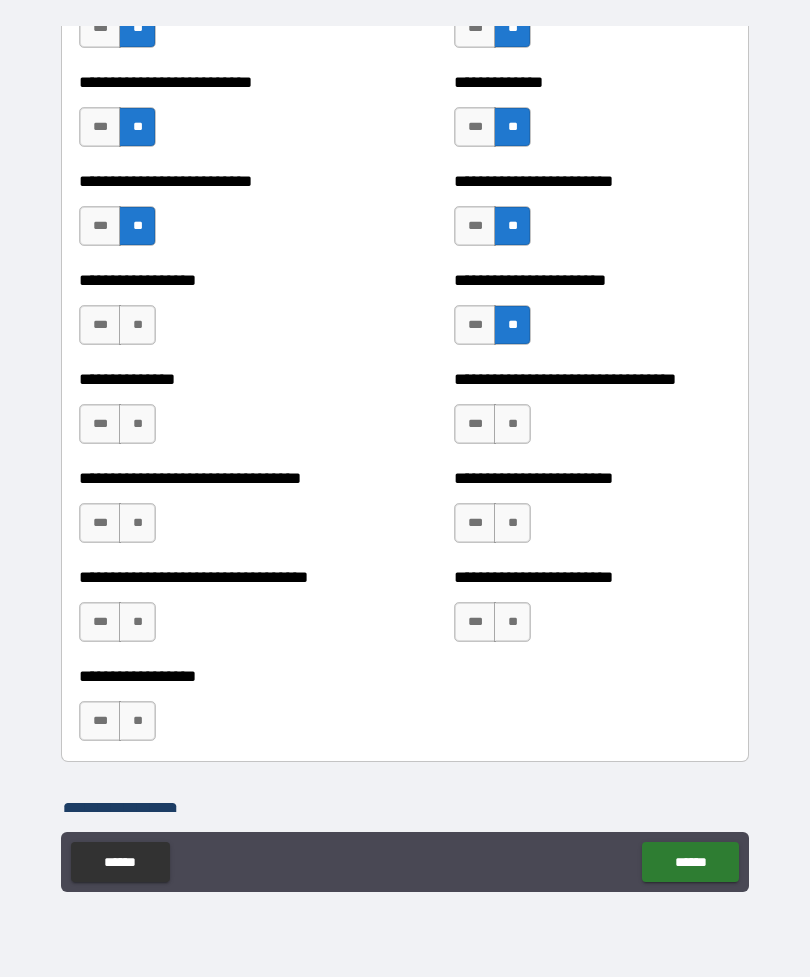 click on "**" at bounding box center [512, 424] 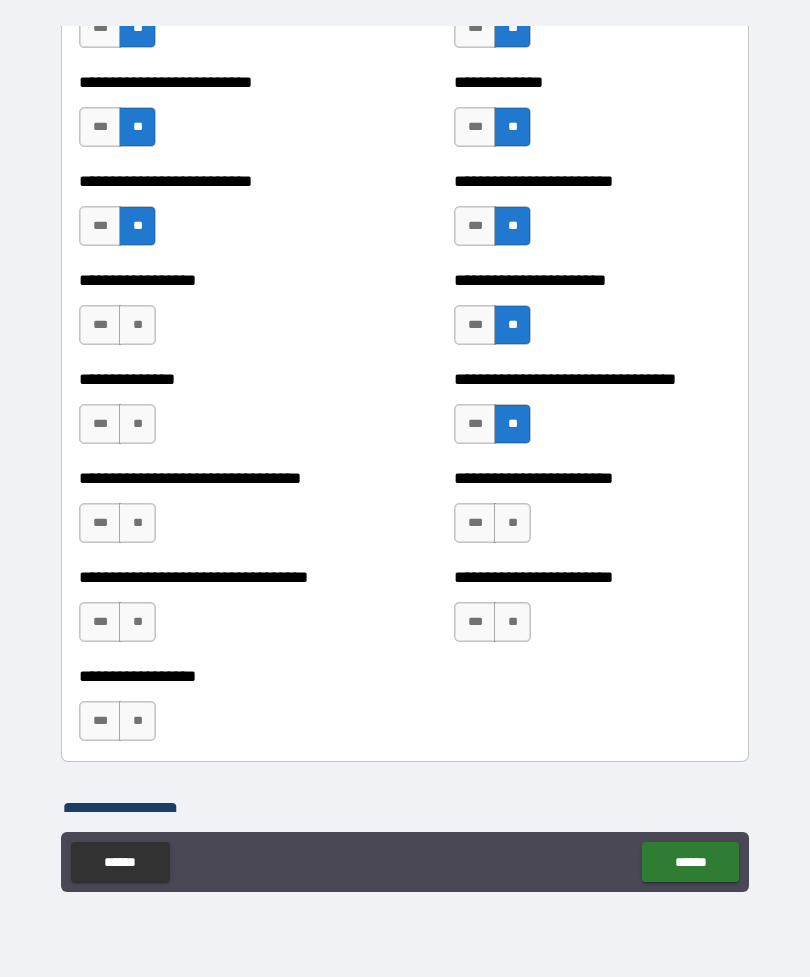 click on "**" at bounding box center (512, 523) 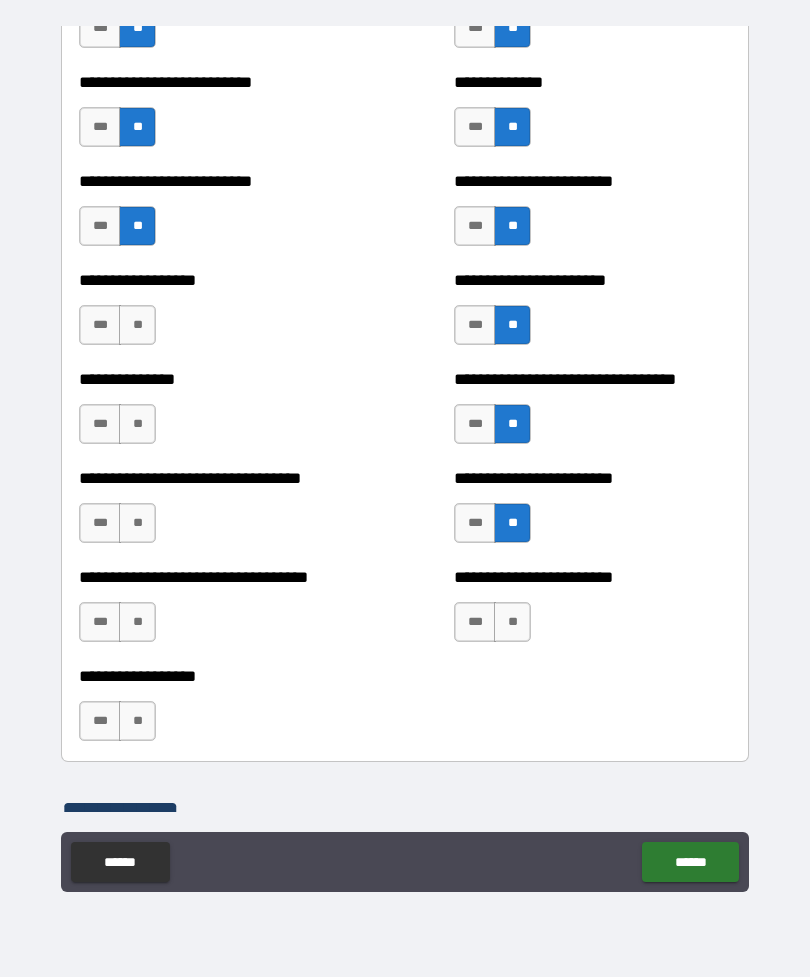 click on "**" at bounding box center [512, 622] 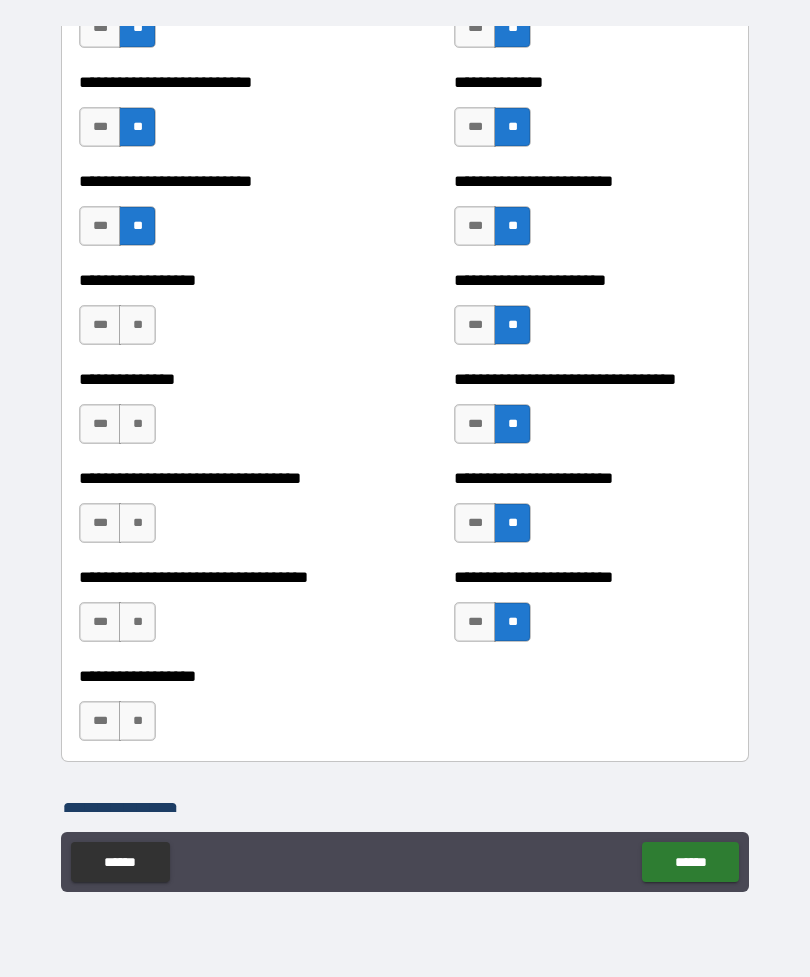 click on "**" at bounding box center [137, 622] 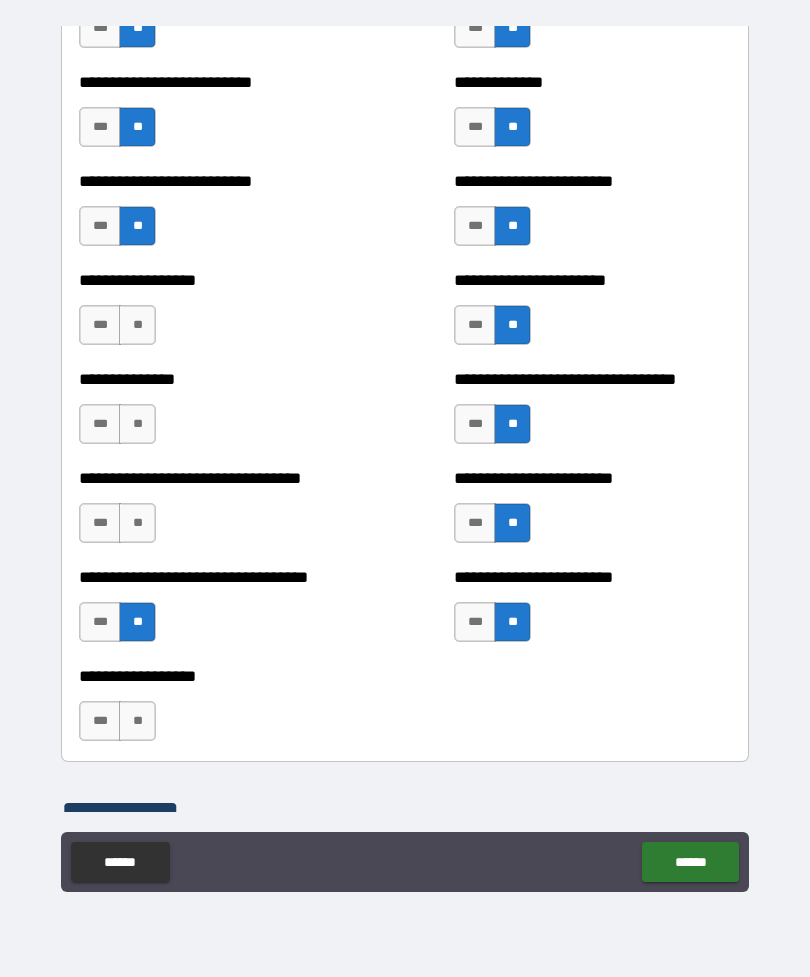 click on "**" at bounding box center (137, 721) 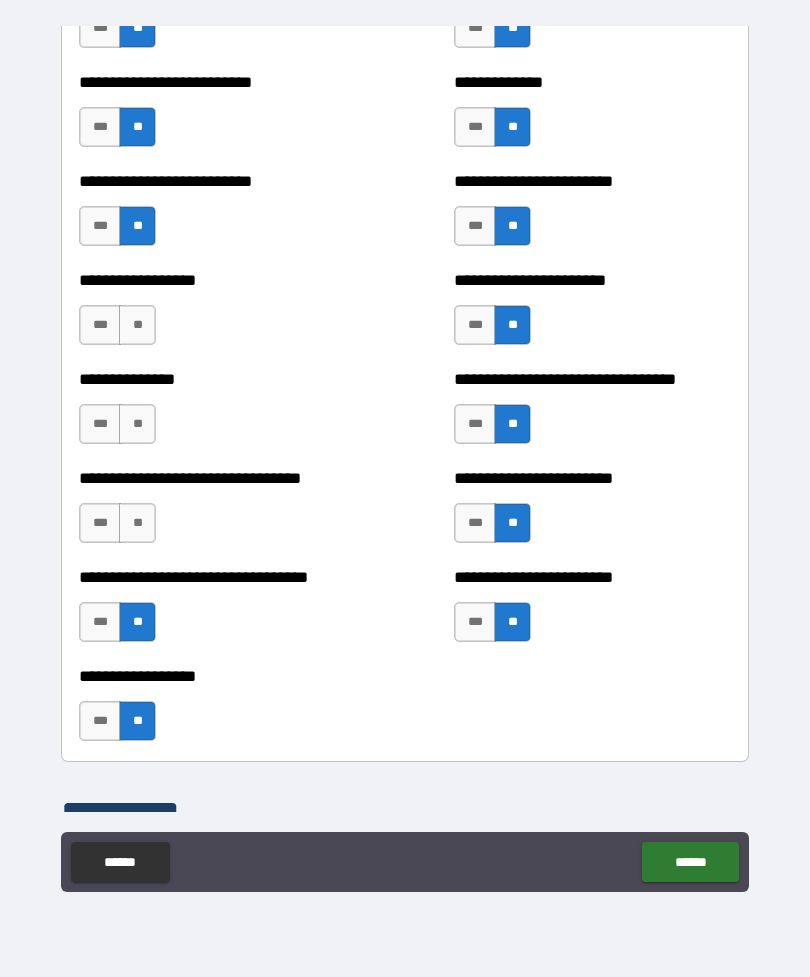click on "**" at bounding box center [137, 523] 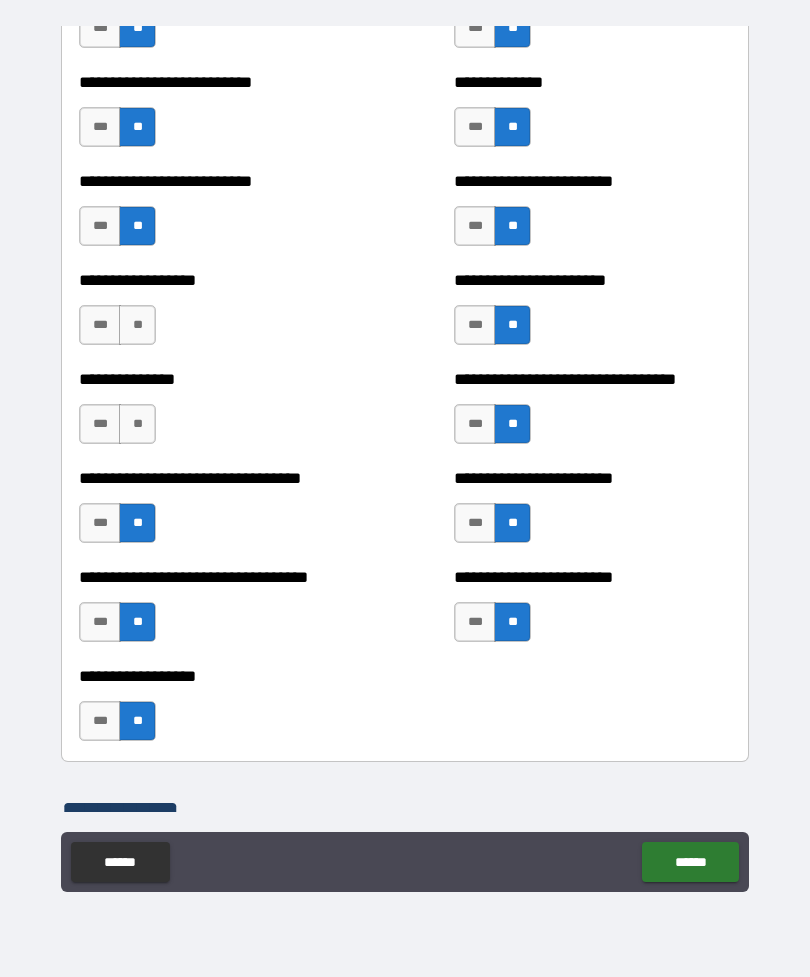 click on "**" at bounding box center [137, 424] 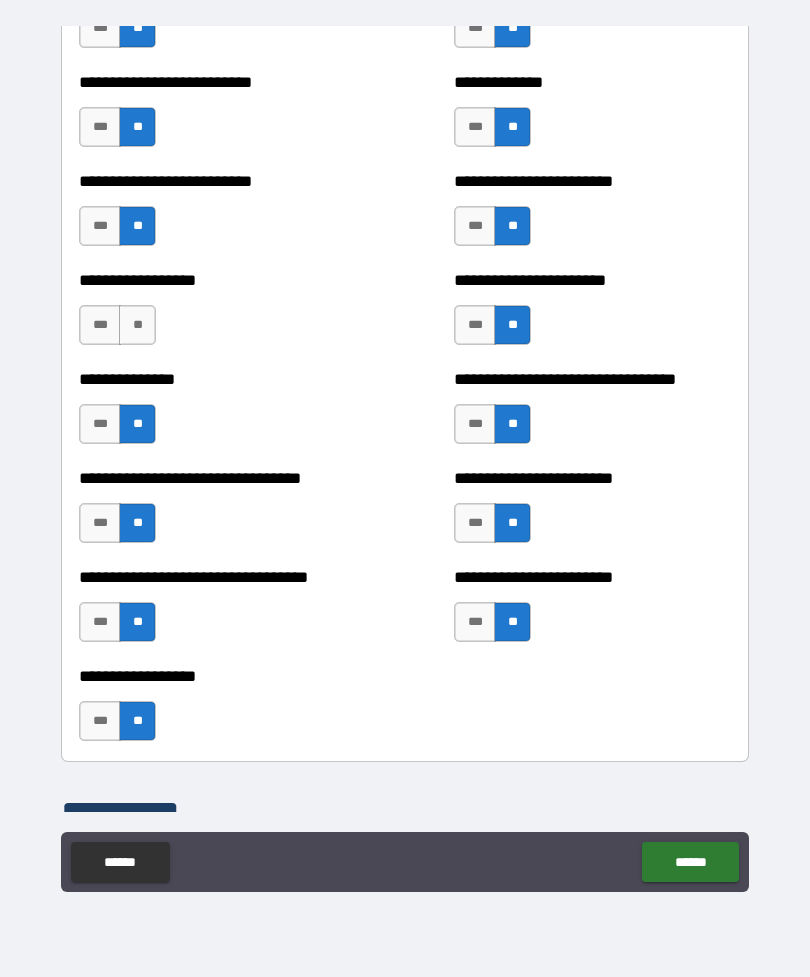 click on "**" at bounding box center (137, 325) 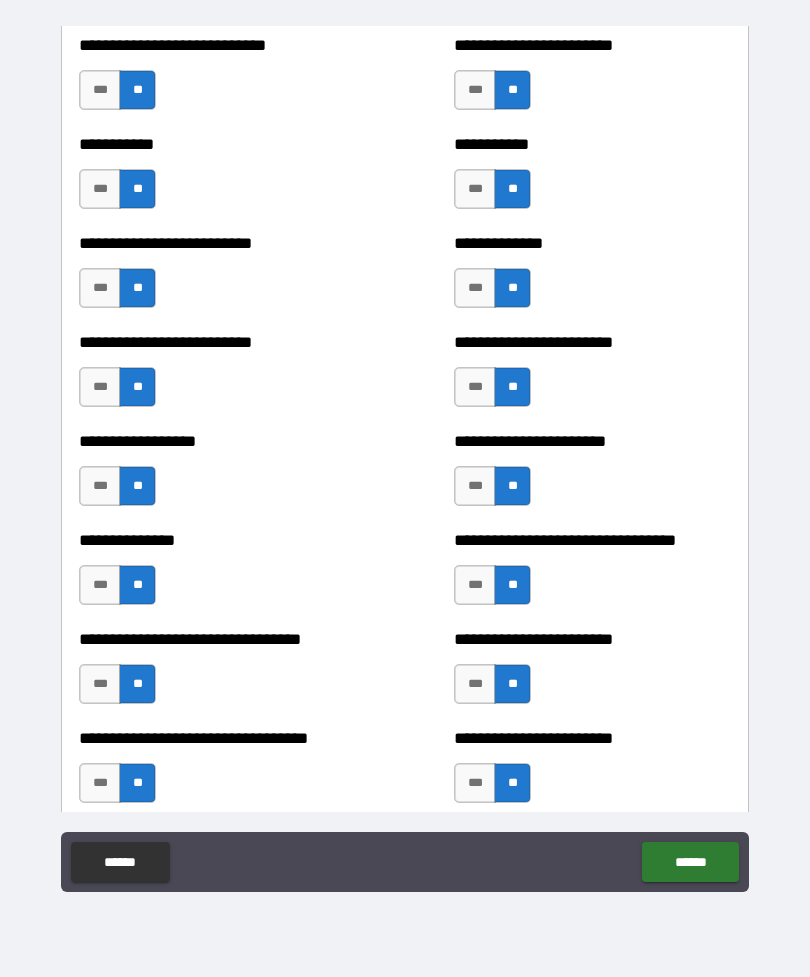 scroll, scrollTop: 6019, scrollLeft: 0, axis: vertical 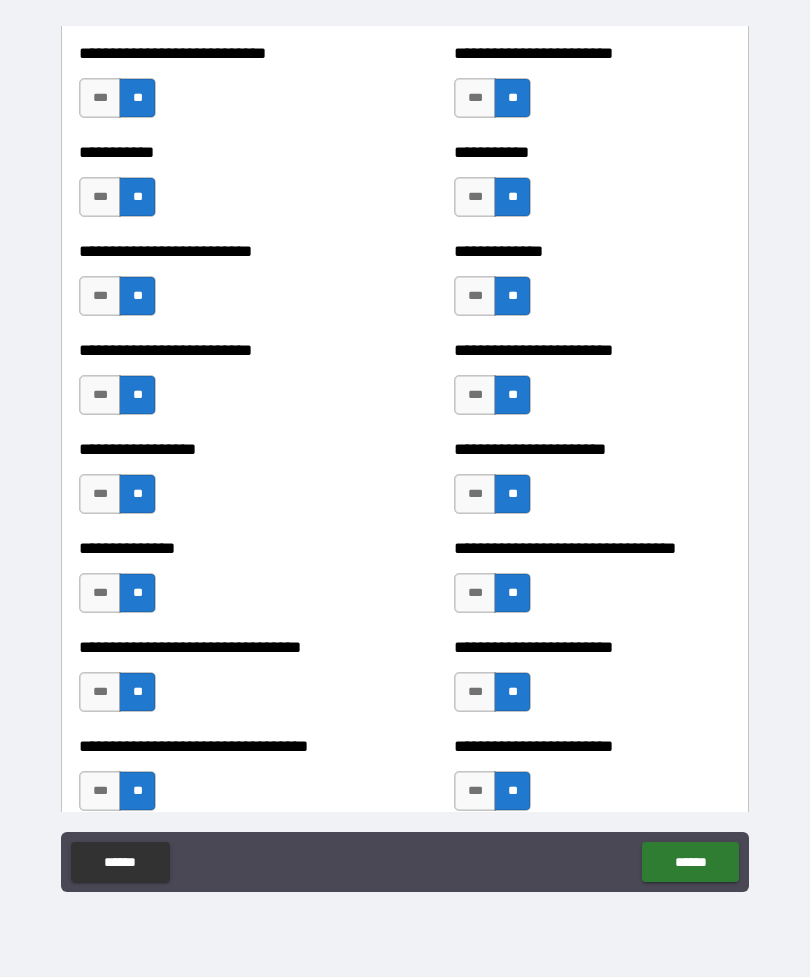 click on "***" at bounding box center [100, 395] 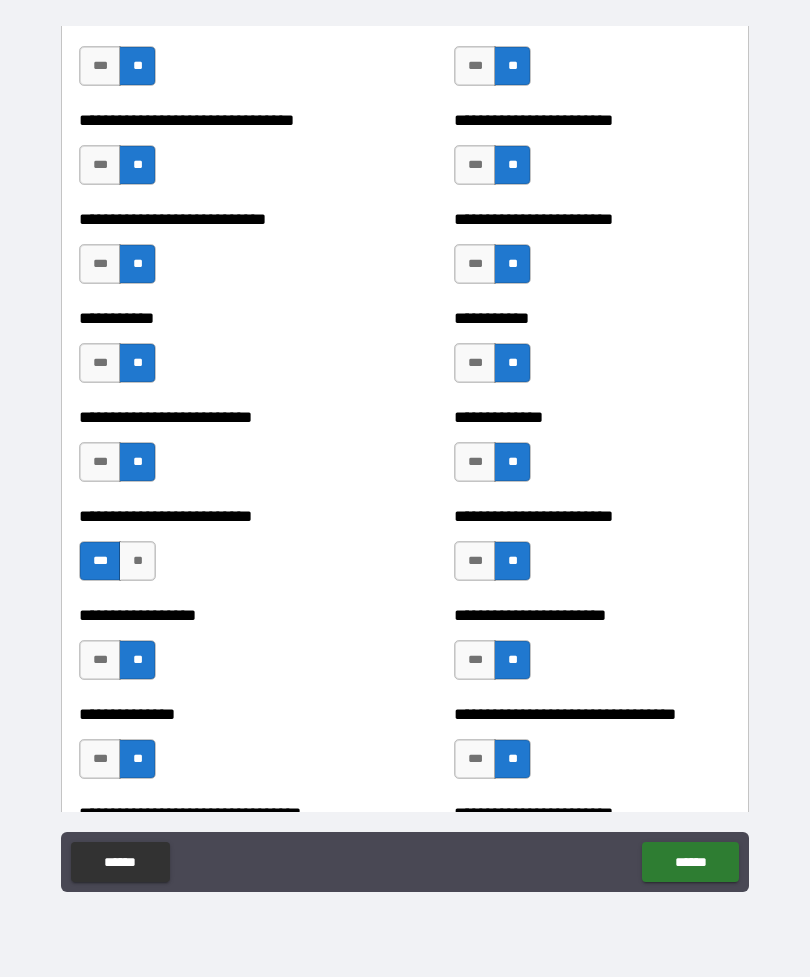 scroll, scrollTop: 5855, scrollLeft: 0, axis: vertical 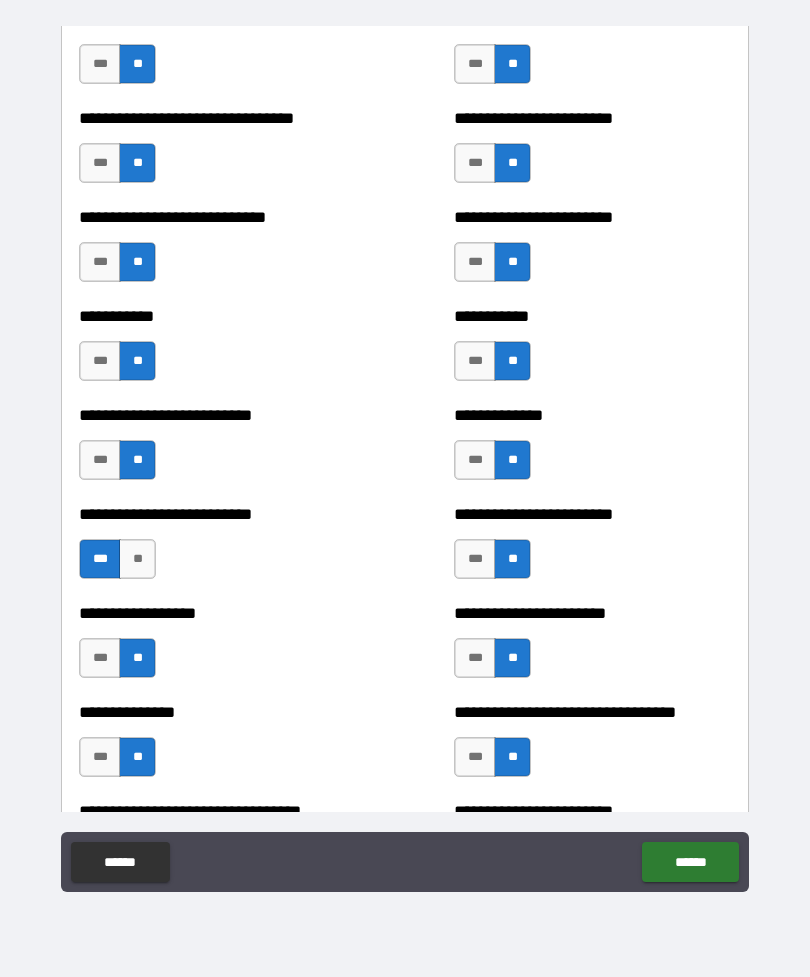 click on "***" at bounding box center (100, 262) 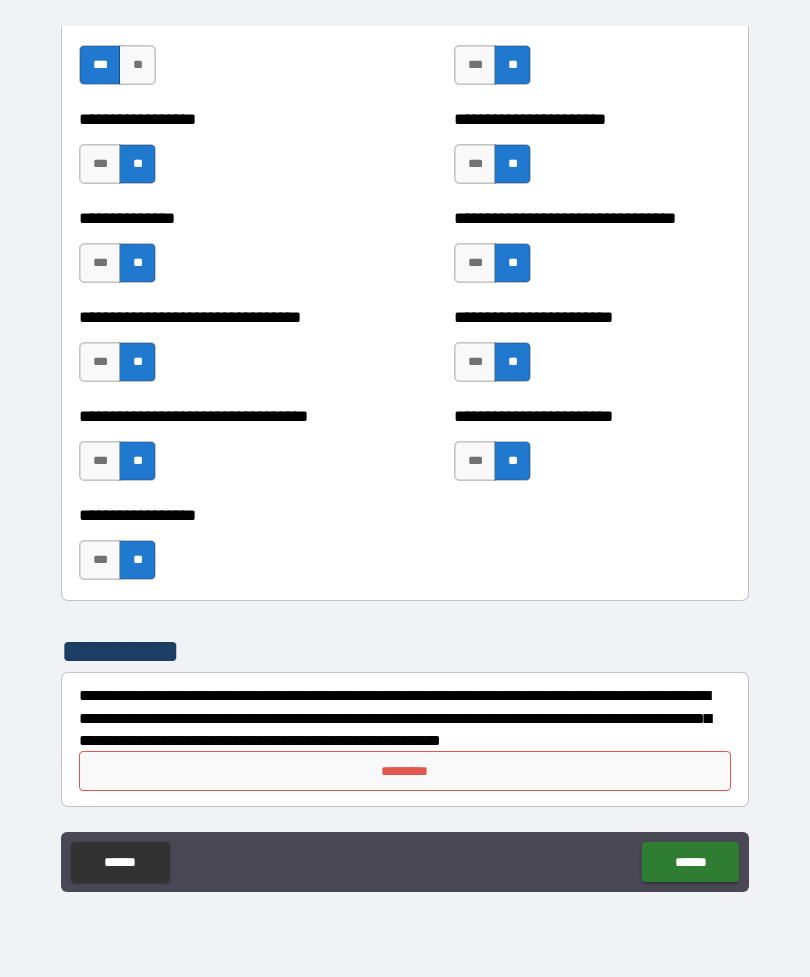 scroll, scrollTop: 6349, scrollLeft: 0, axis: vertical 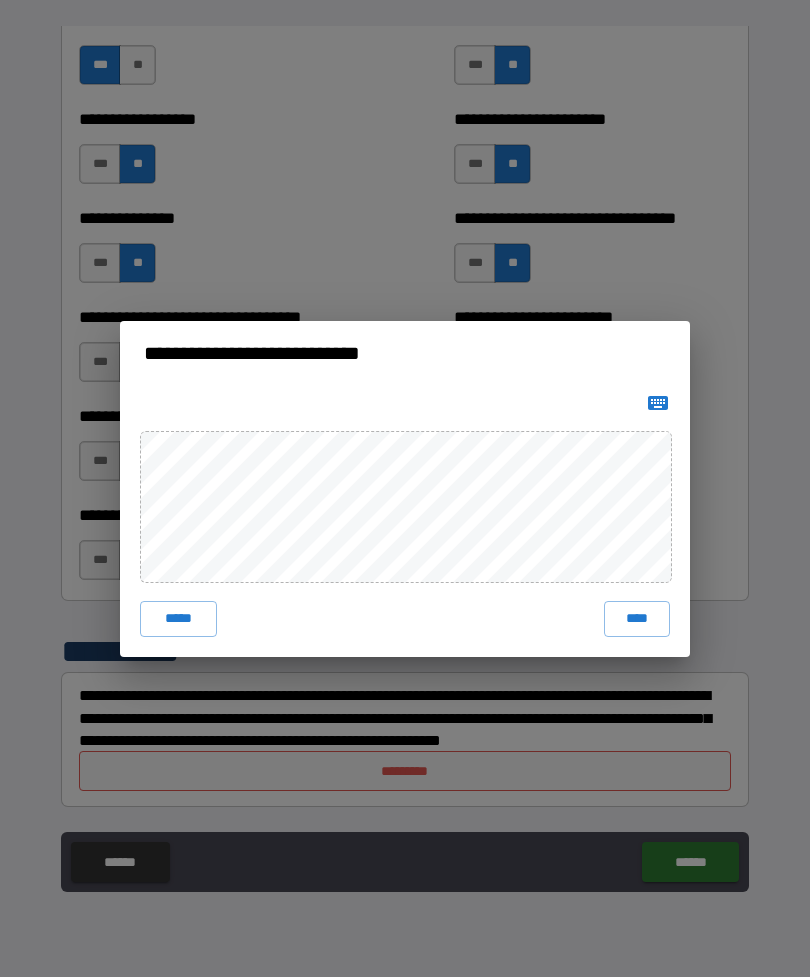 click on "****" at bounding box center [637, 619] 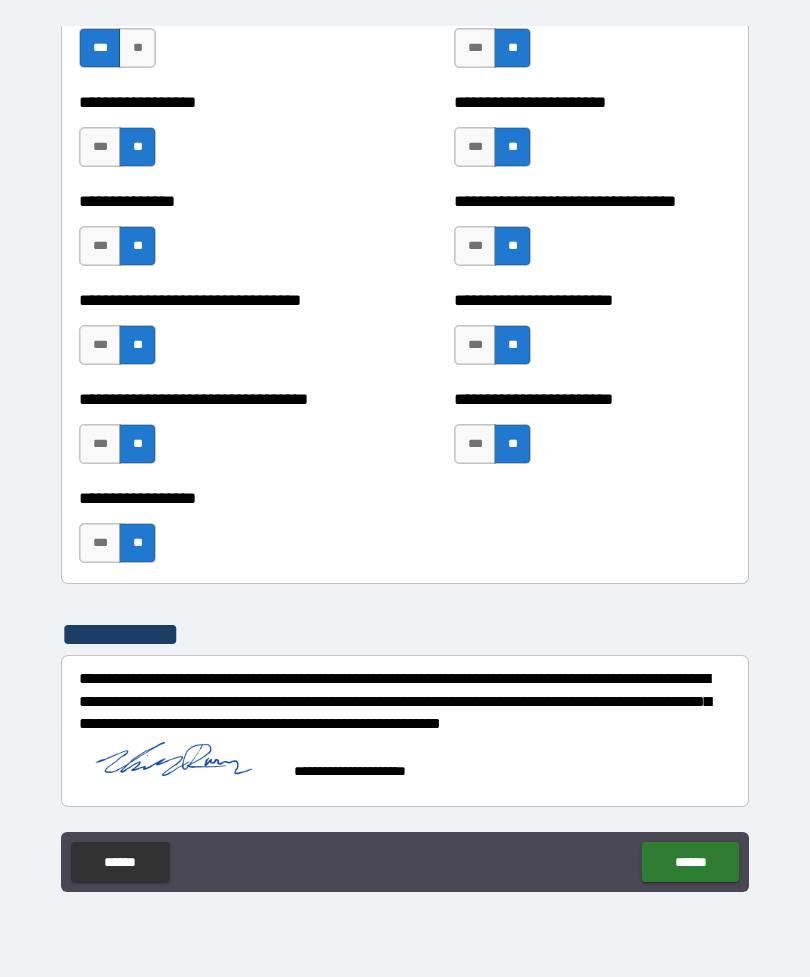 scroll, scrollTop: 6366, scrollLeft: 0, axis: vertical 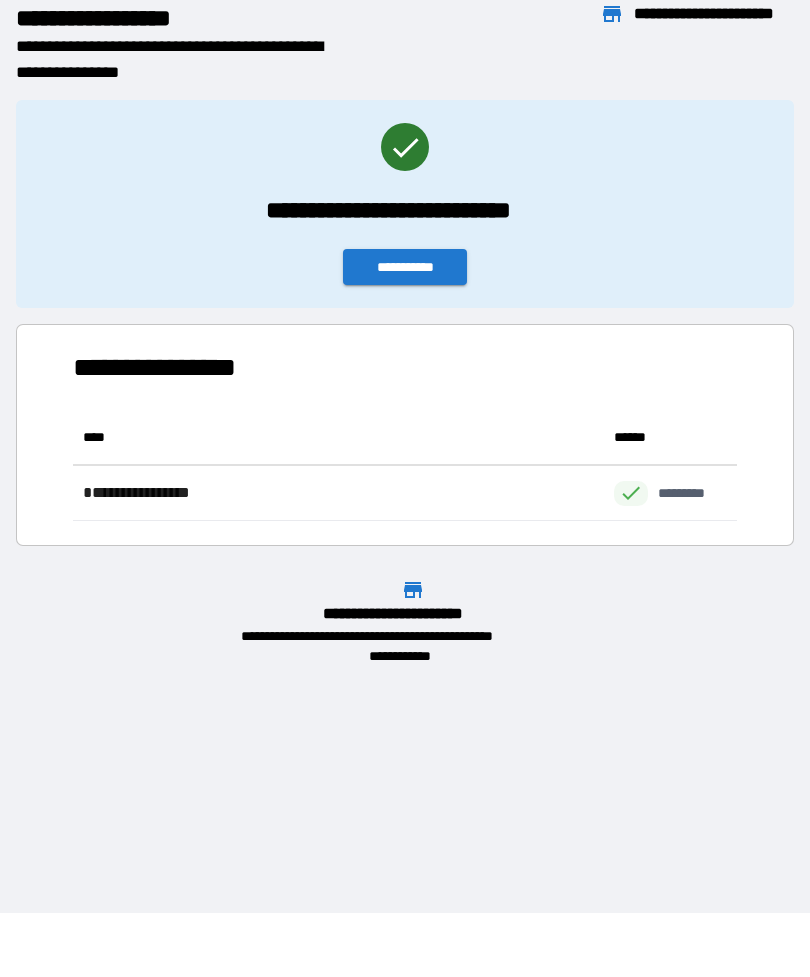 click on "**********" at bounding box center (405, 267) 